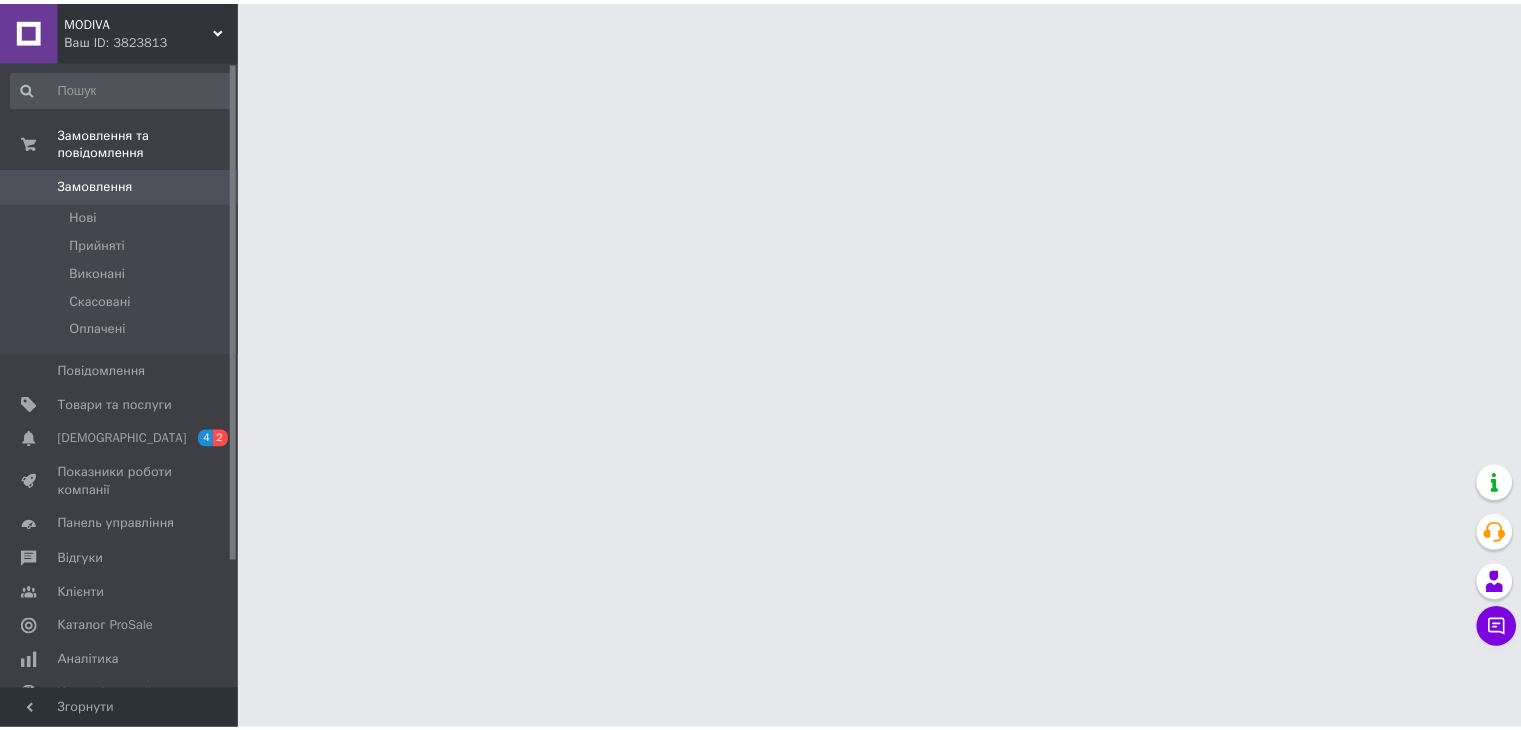 scroll, scrollTop: 0, scrollLeft: 0, axis: both 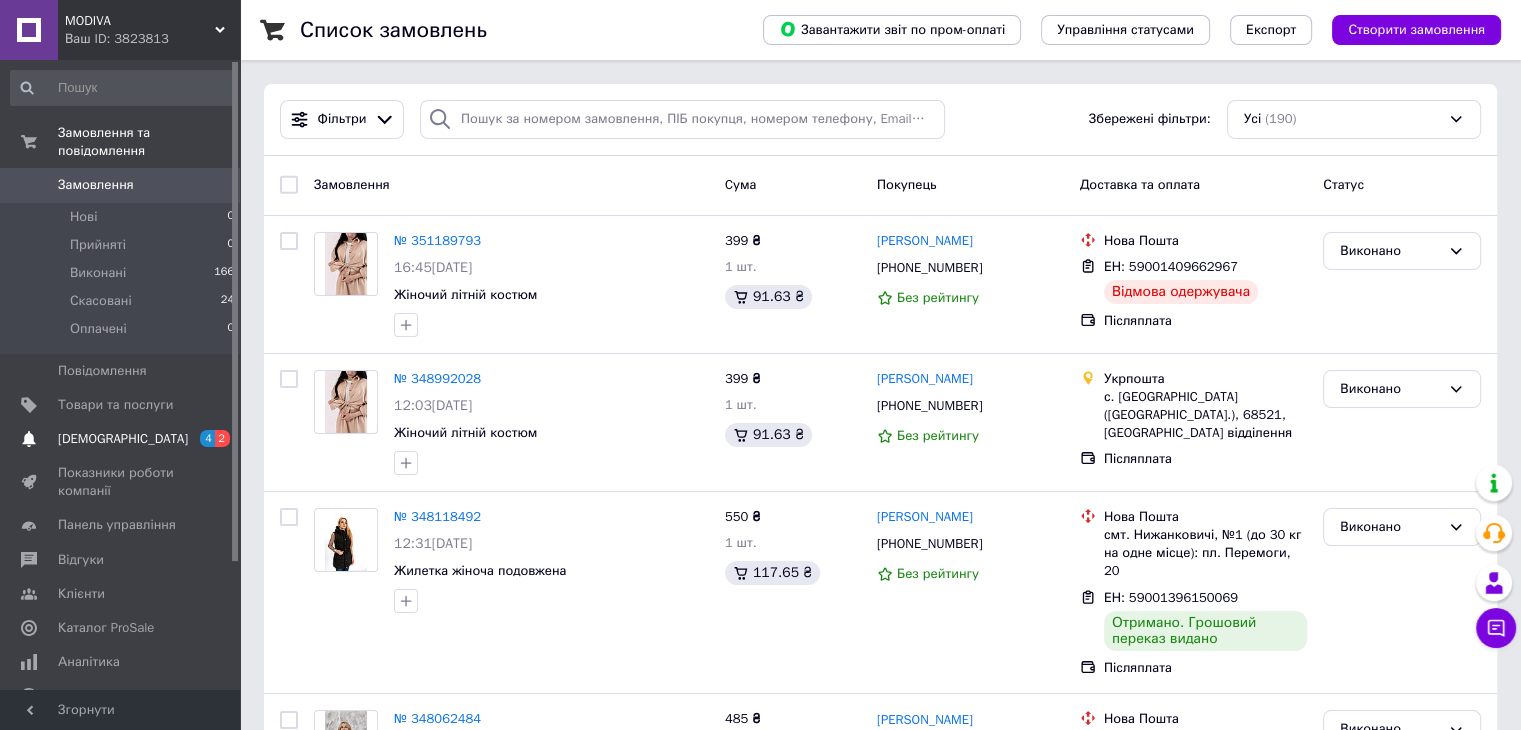 click on "[DEMOGRAPHIC_DATA]" at bounding box center [123, 439] 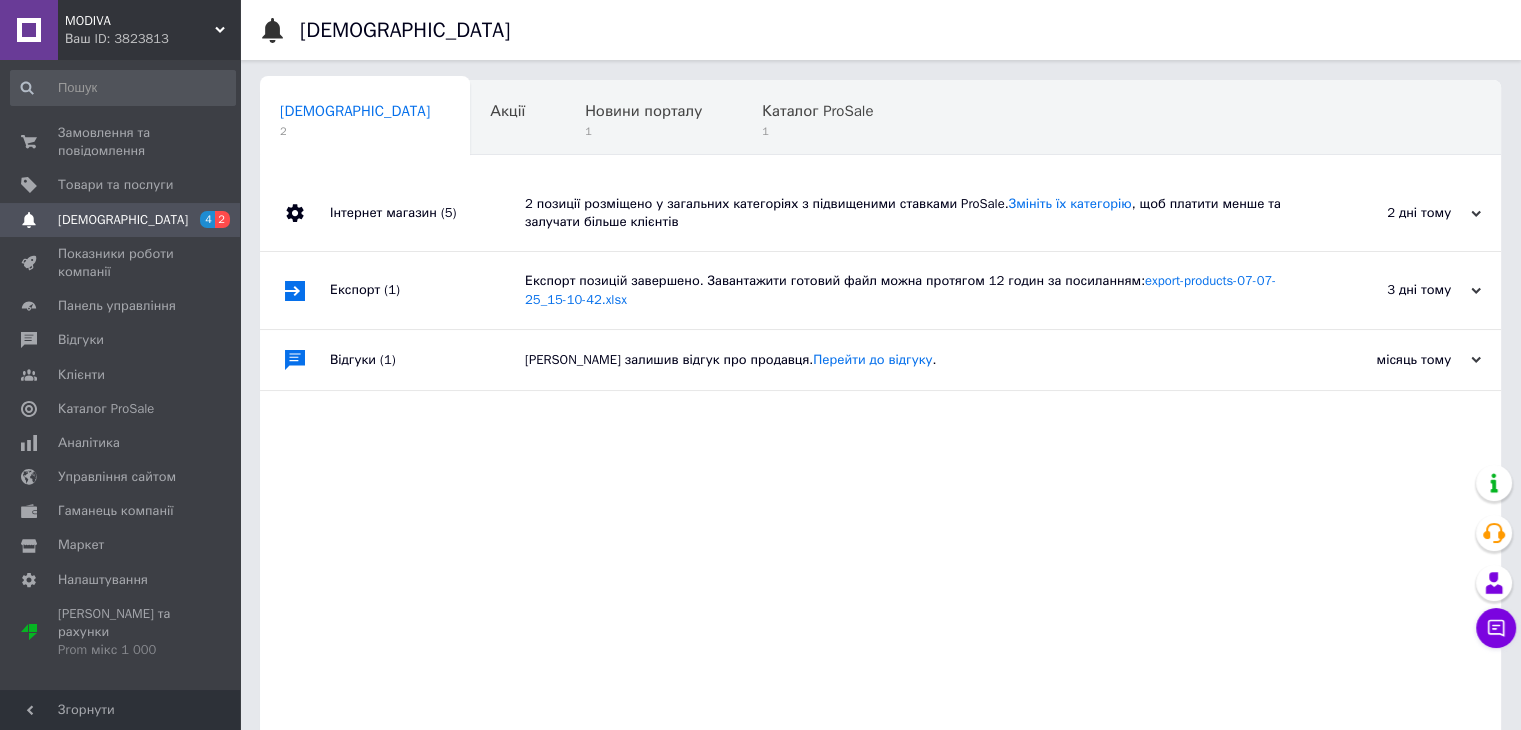 click on "Експорт позицій завершено. Завантажити готовий файл можна протягом 12 годин за посиланням:  export-products-07-07-25_15-10-42.xlsx" at bounding box center [903, 290] 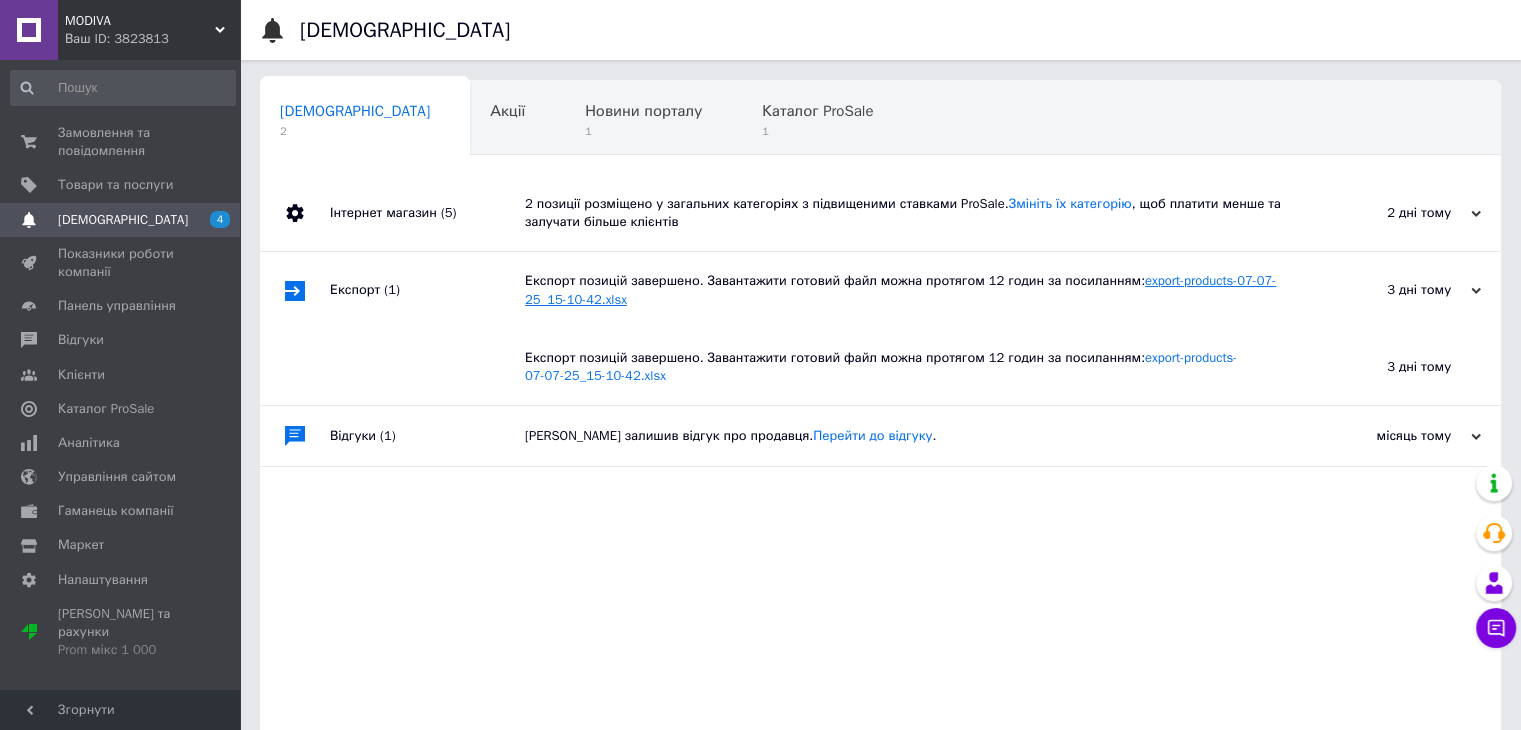 click on "export-products-07-07-25_15-10-42.xlsx" at bounding box center [900, 289] 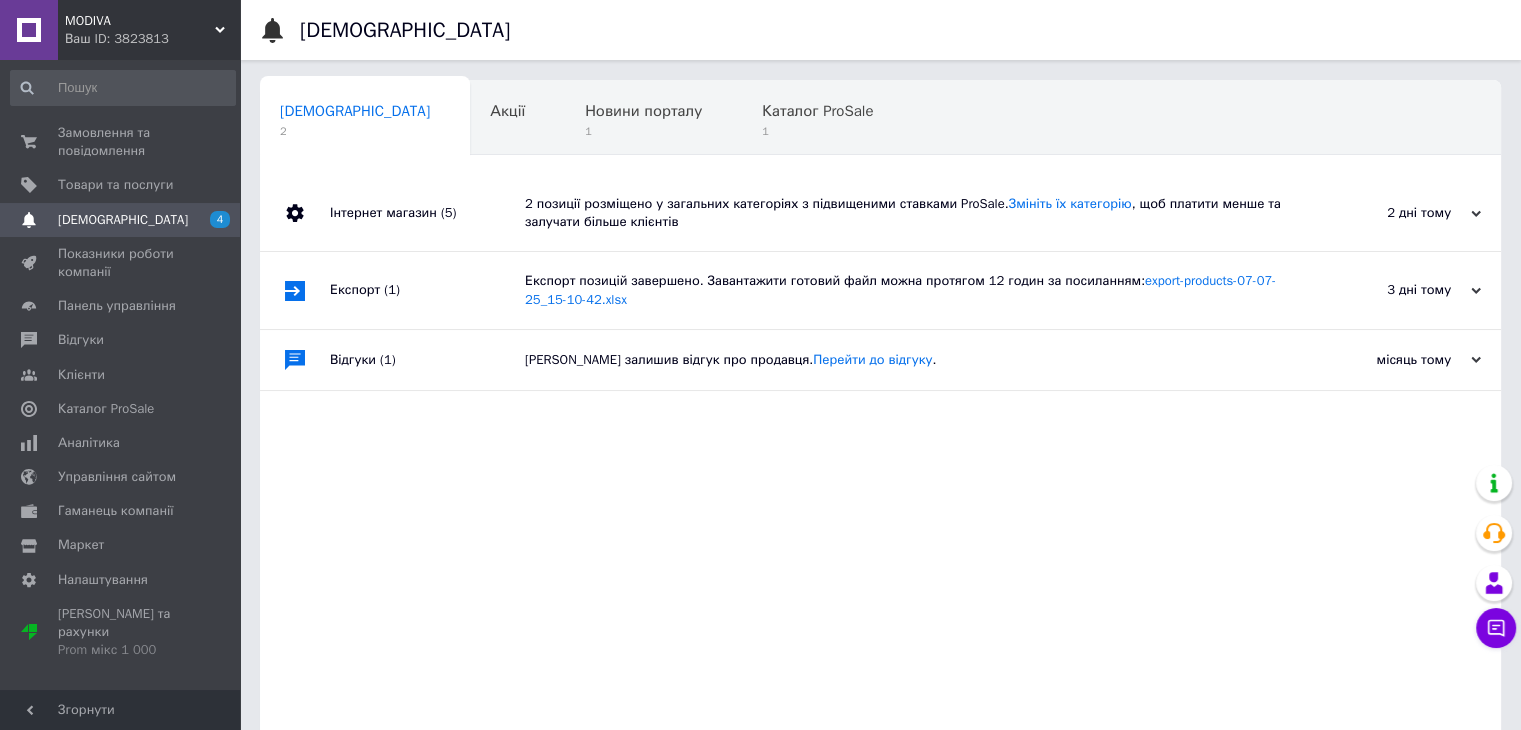 click on "Експорт позицій завершено. Завантажити готовий файл можна протягом 12 годин за посиланням:  export-products-07-07-25_15-10-42.xlsx" at bounding box center [903, 290] 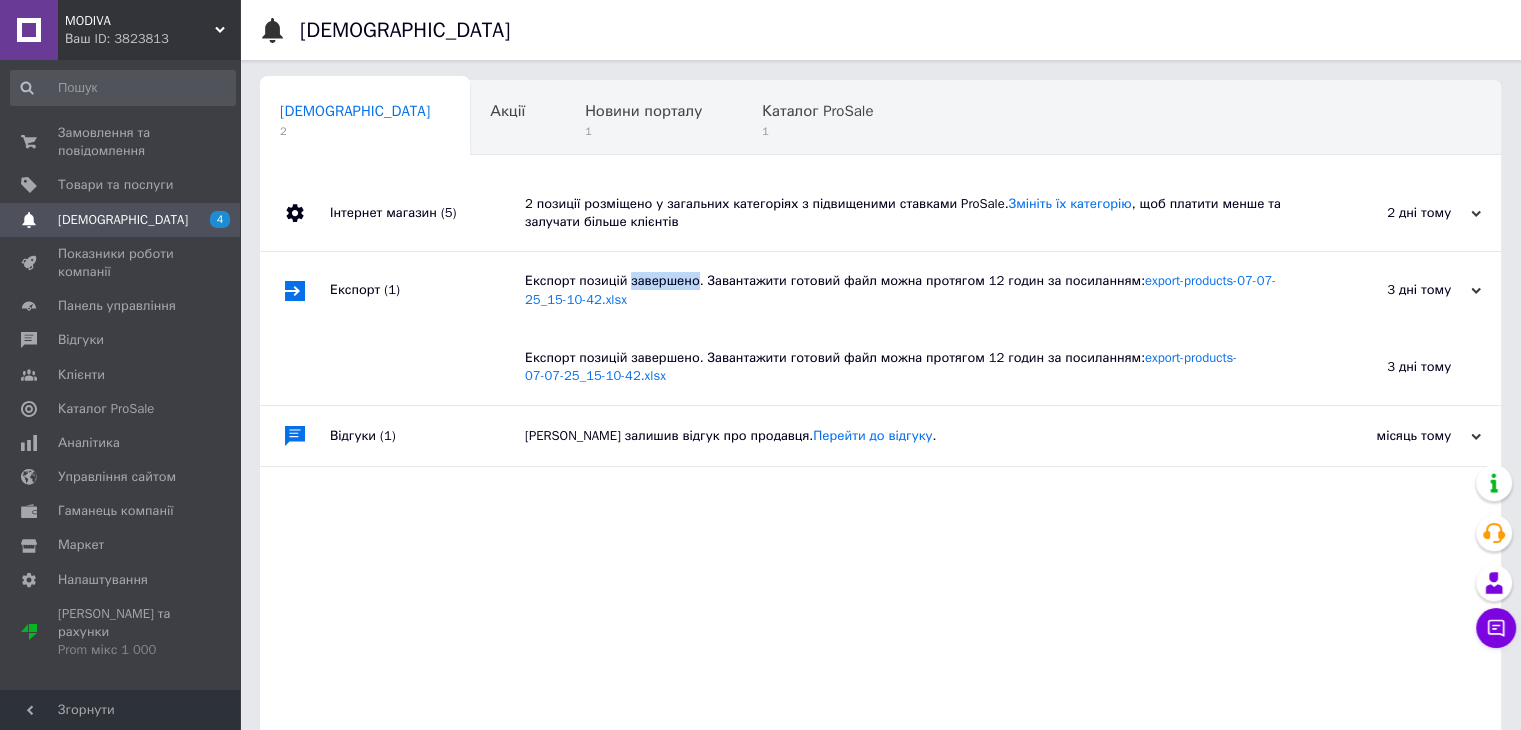 click on "Експорт позицій завершено. Завантажити готовий файл можна протягом 12 годин за посиланням:  export-products-07-07-25_15-10-42.xlsx" at bounding box center [903, 290] 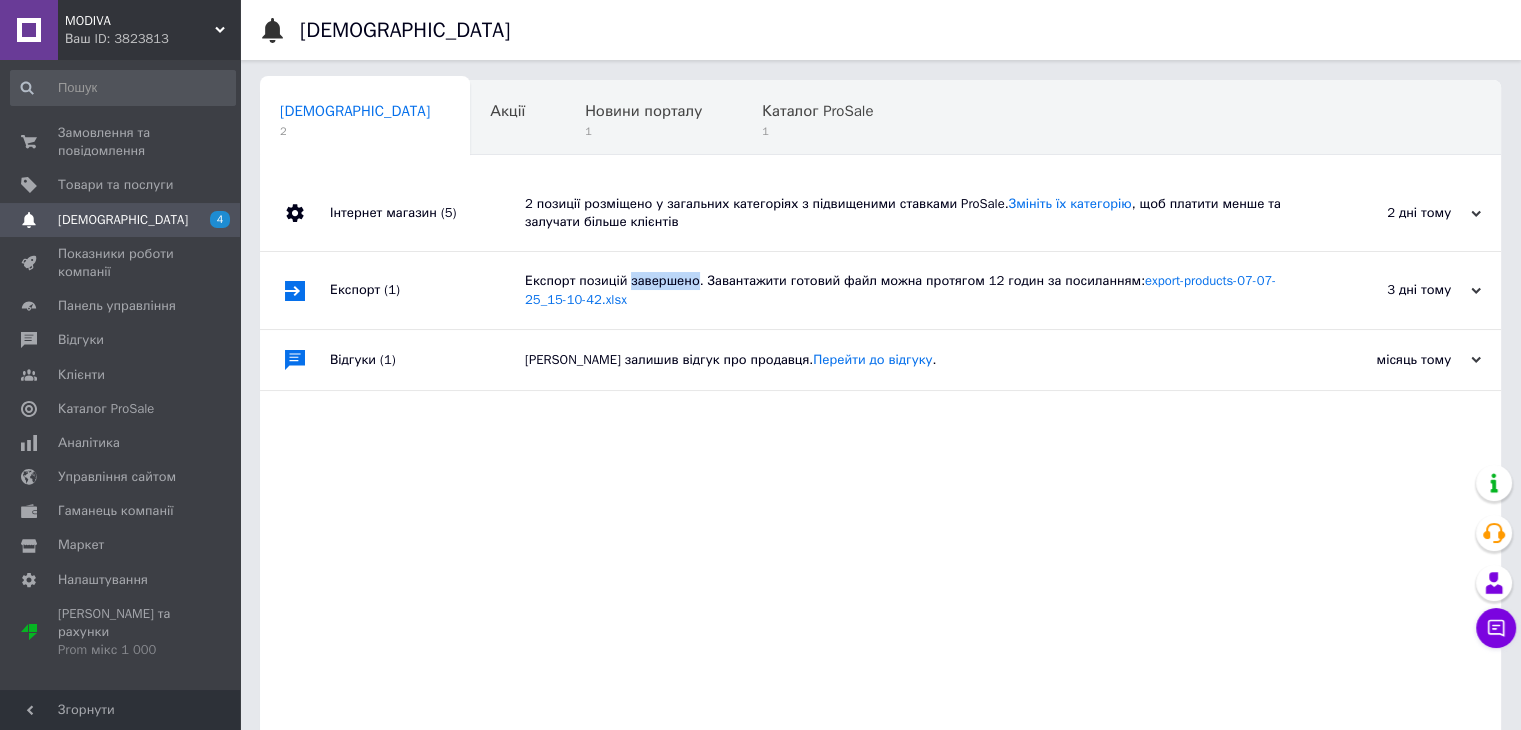 click on "Експорт позицій завершено. Завантажити готовий файл можна протягом 12 годин за посиланням:  export-products-07-07-25_15-10-42.xlsx" at bounding box center (903, 290) 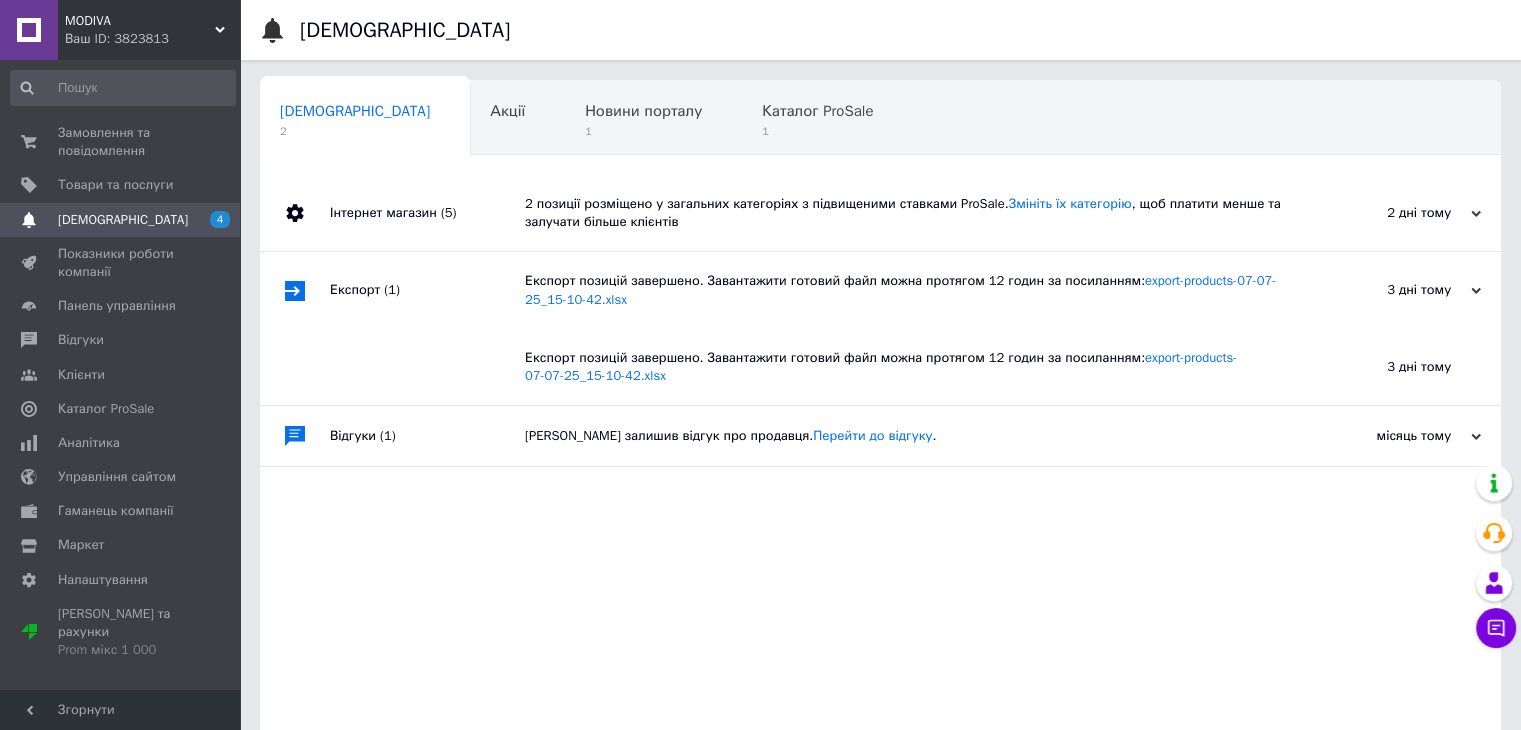 click on "[DEMOGRAPHIC_DATA]" at bounding box center (121, 220) 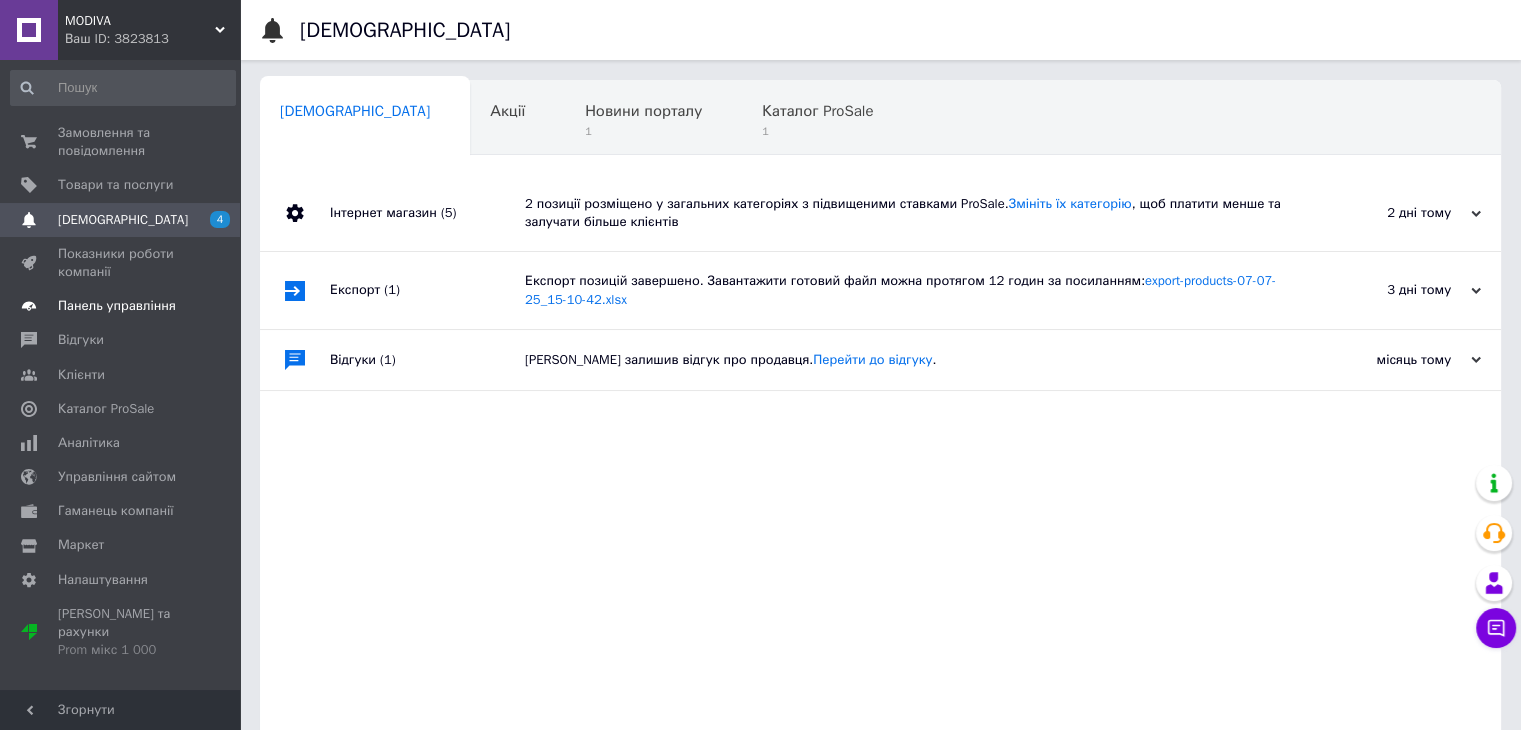click on "Панель управління" at bounding box center [117, 306] 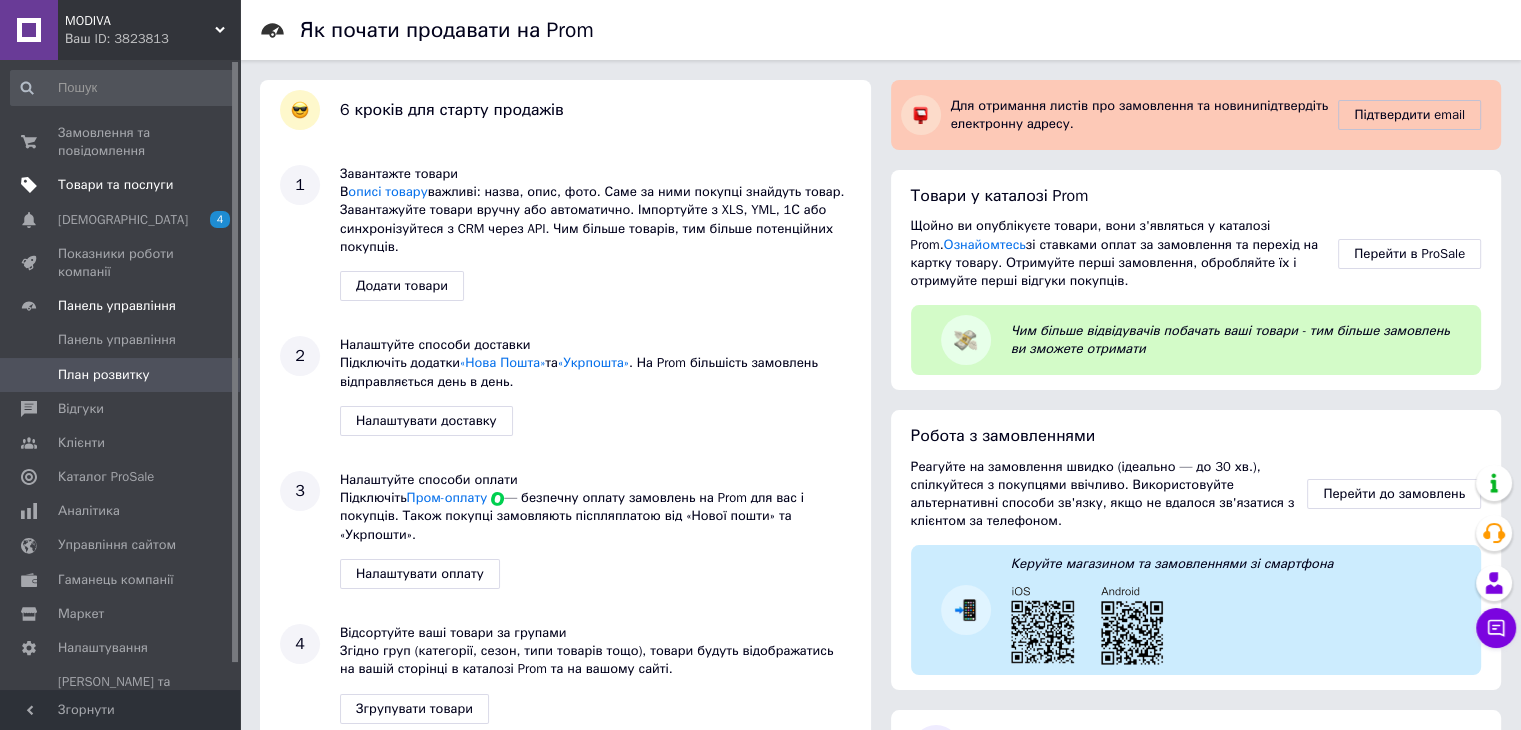 click on "Товари та послуги" at bounding box center (123, 185) 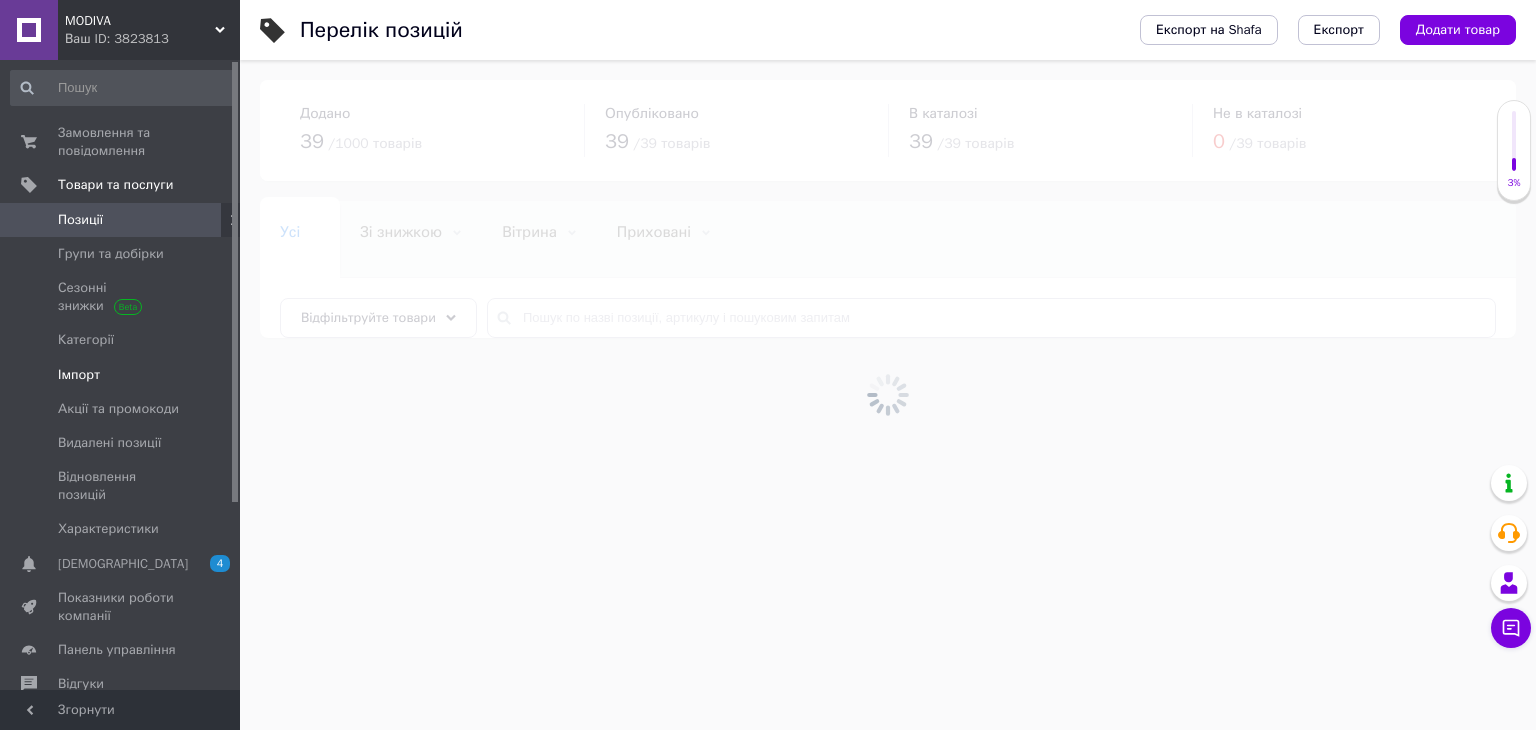 click on "Імпорт" at bounding box center [121, 375] 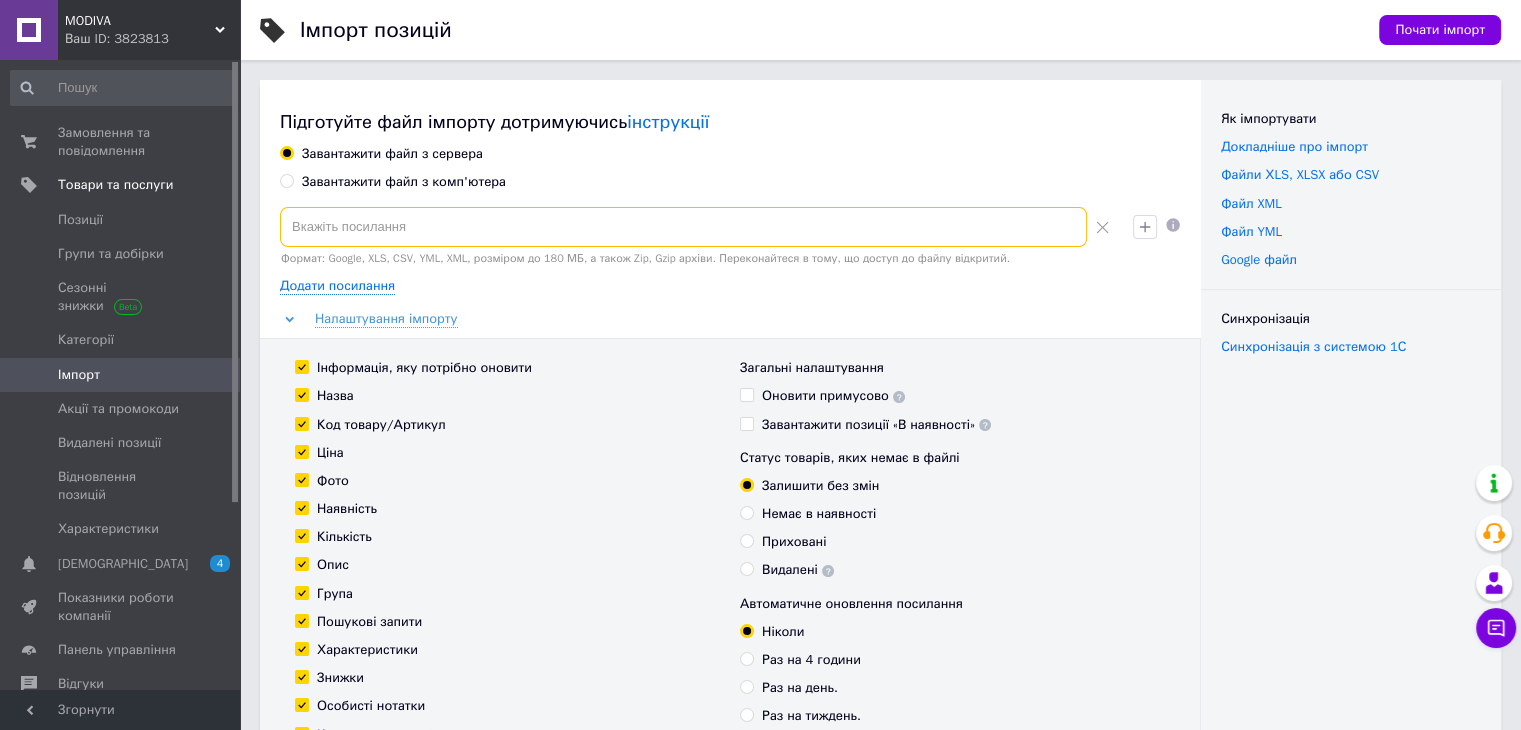 click at bounding box center [683, 227] 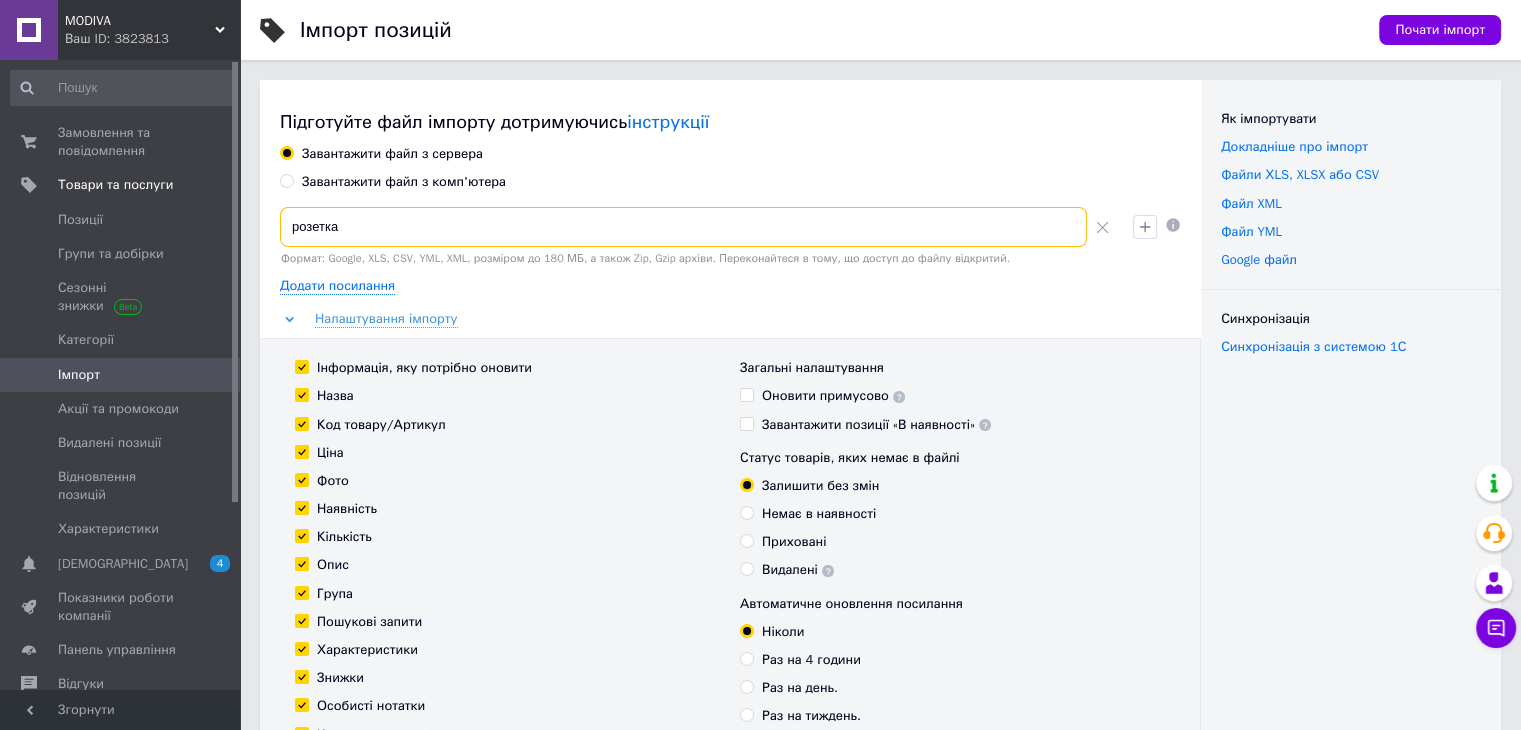 type on "розетка" 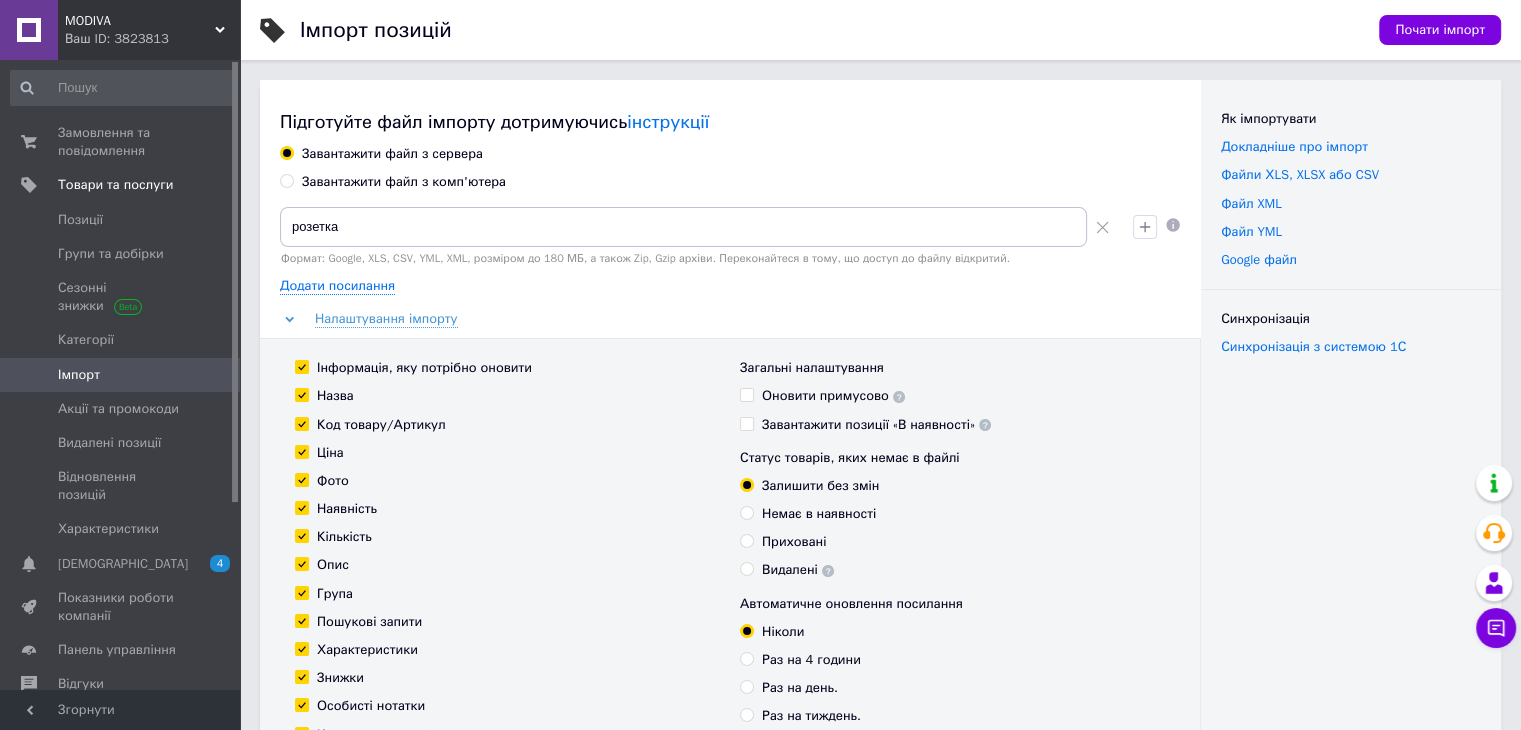 click 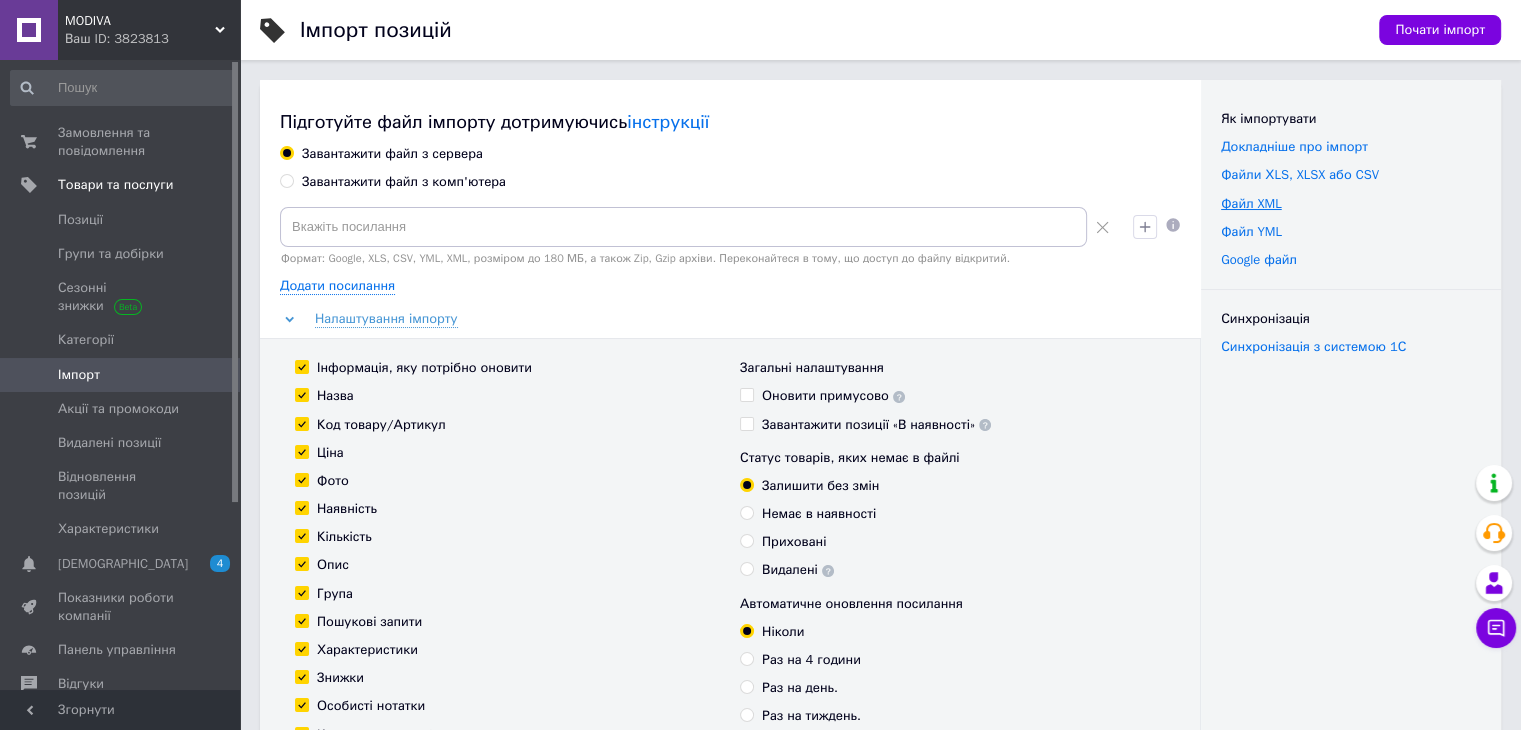 click on "Файл XML" at bounding box center [1251, 203] 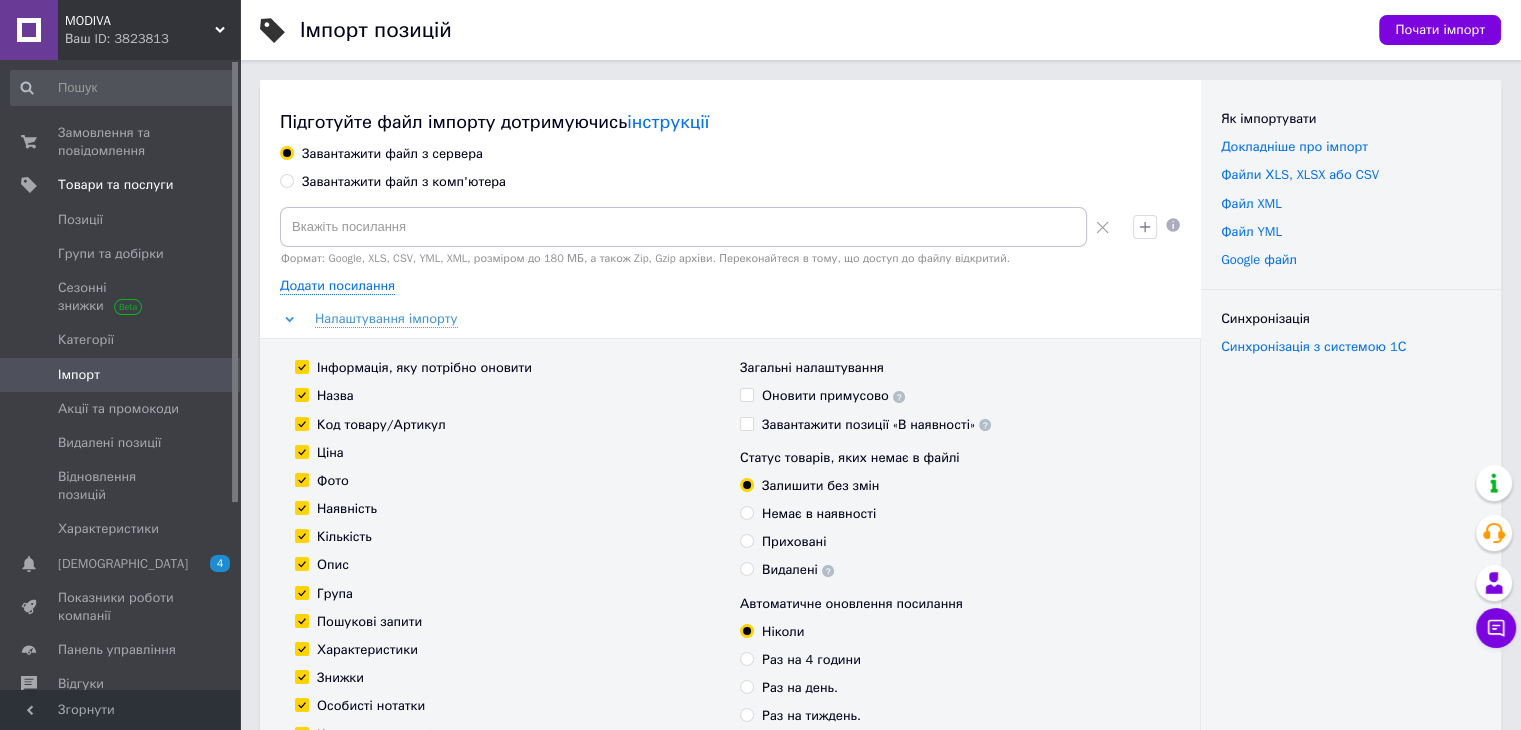 click on "Завантажити файл з комп'ютера" at bounding box center [286, 180] 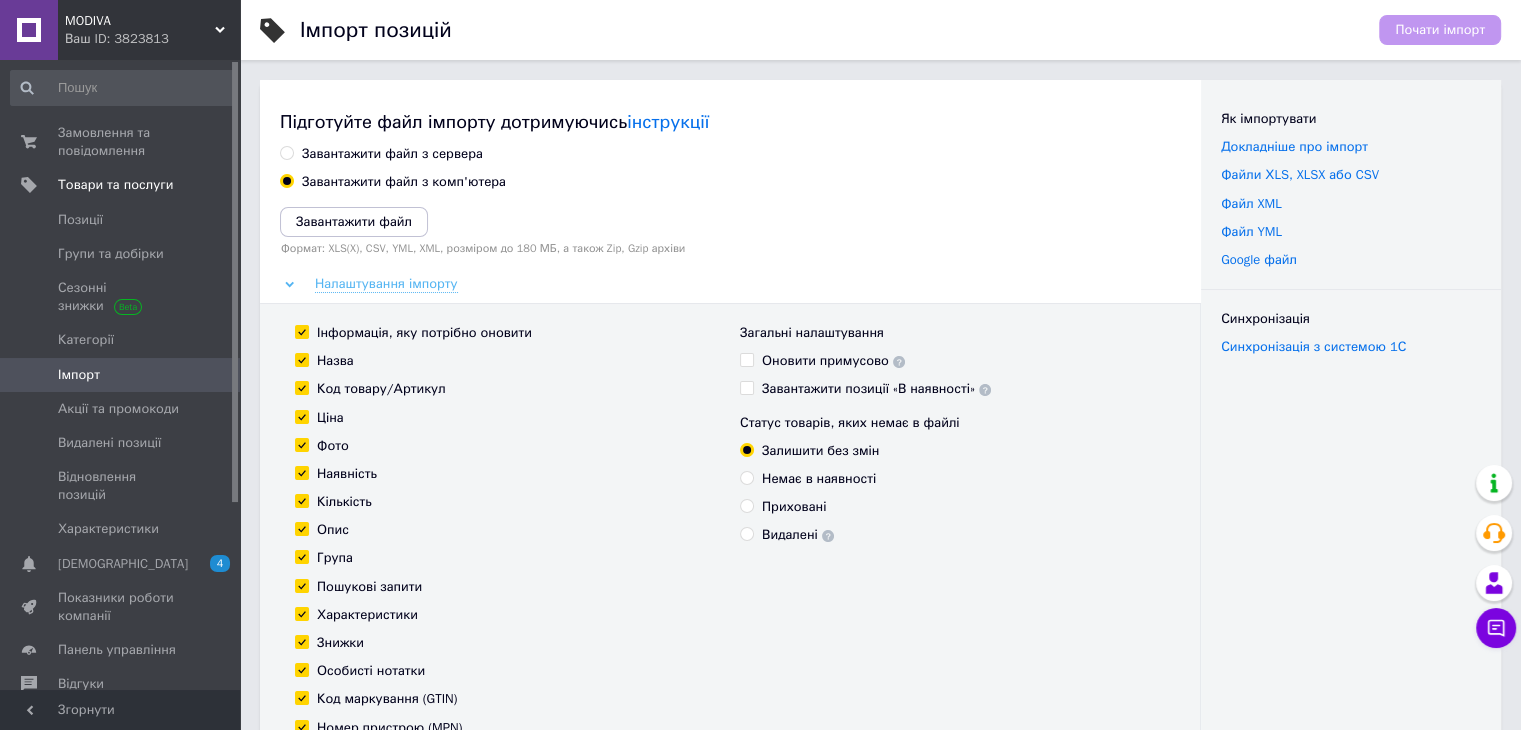 click on "Налаштування імпорту" at bounding box center [386, 284] 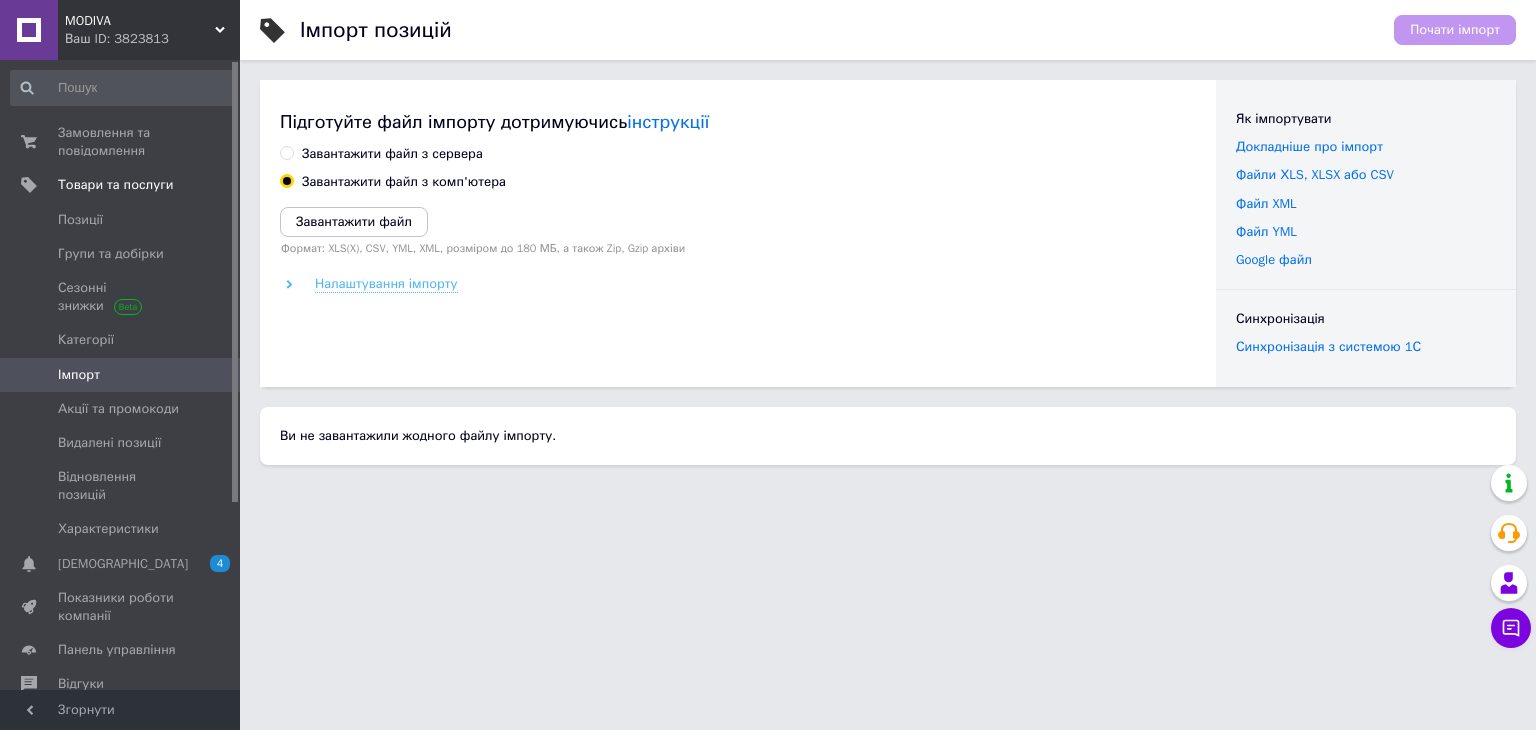 click on "Налаштування імпорту" at bounding box center [386, 284] 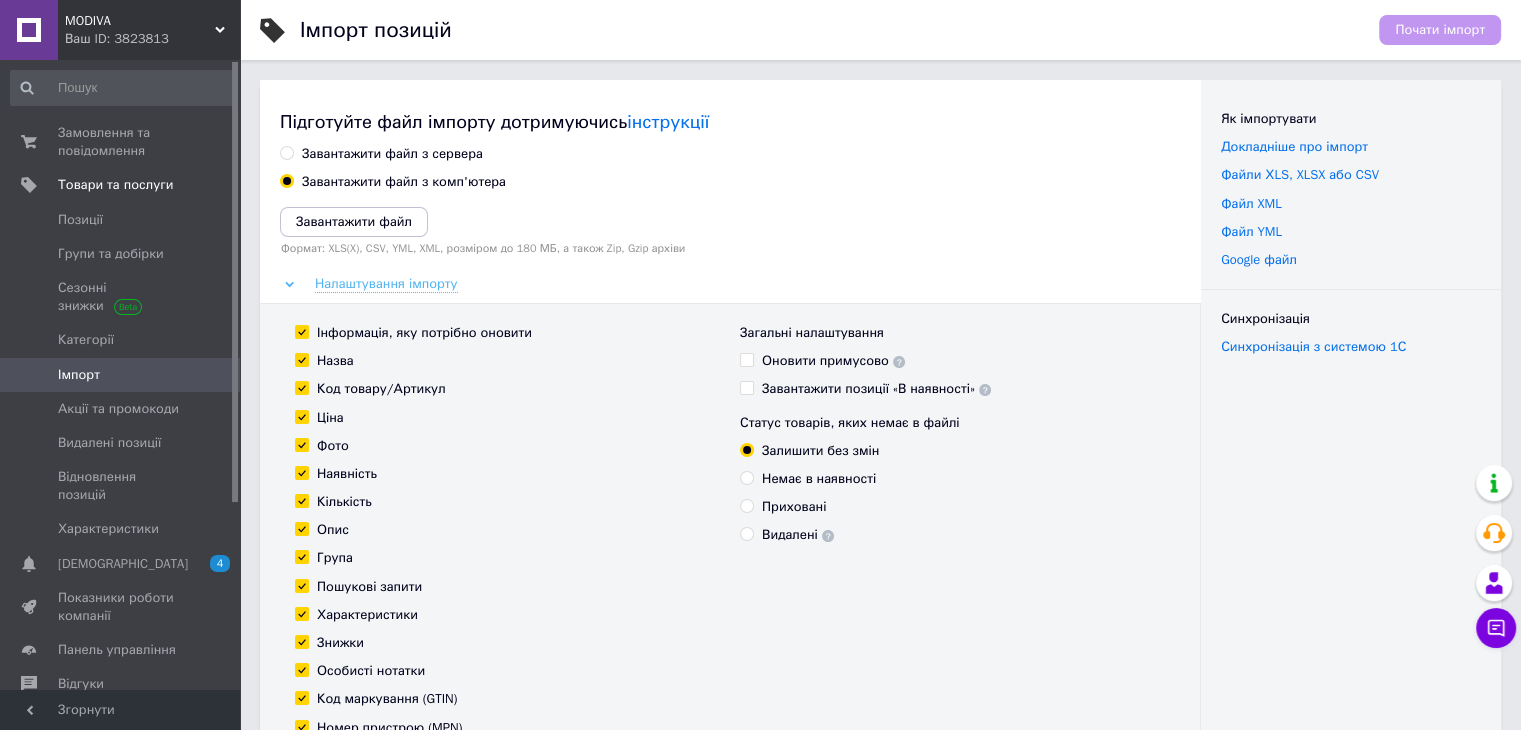click on "Налаштування імпорту" at bounding box center [386, 284] 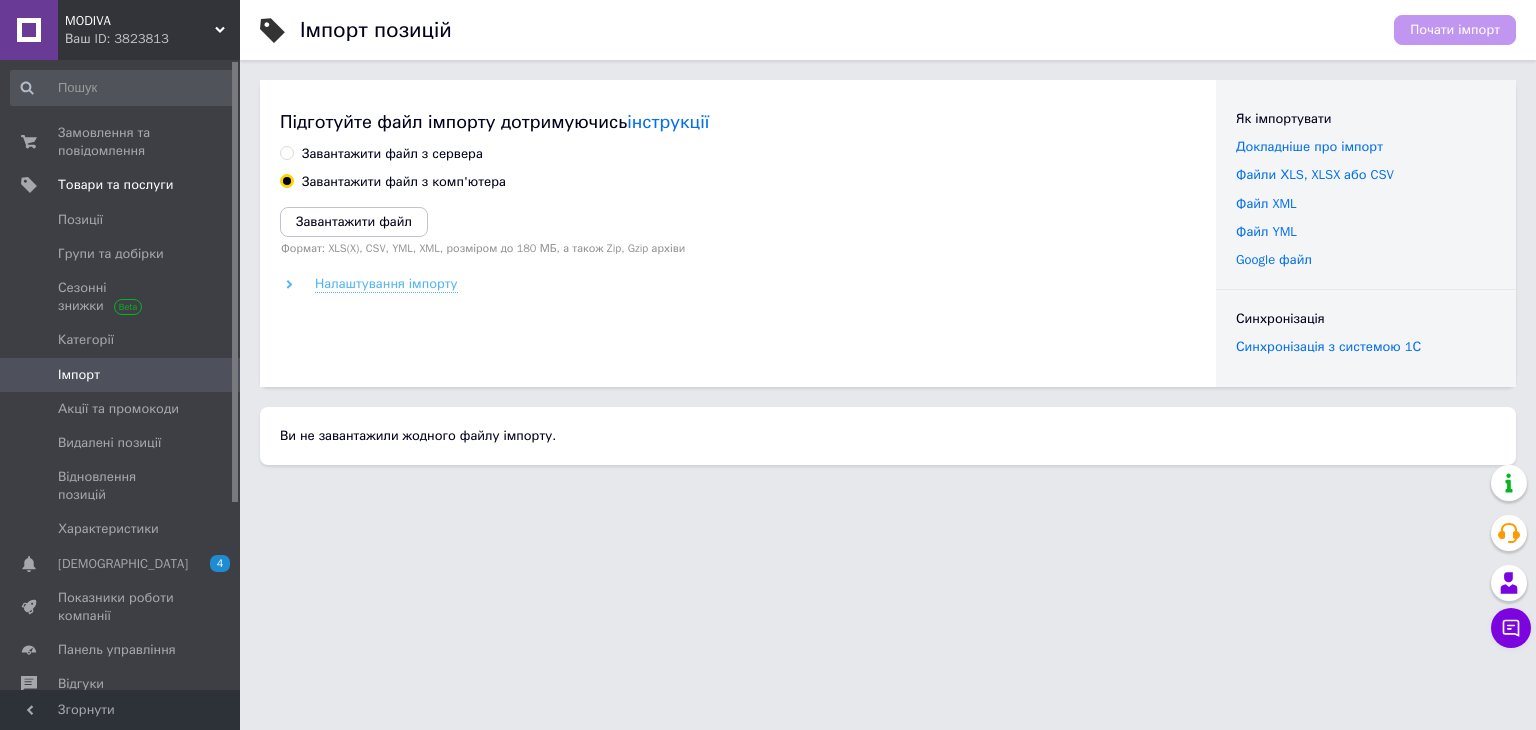 click on "Налаштування імпорту" at bounding box center [386, 284] 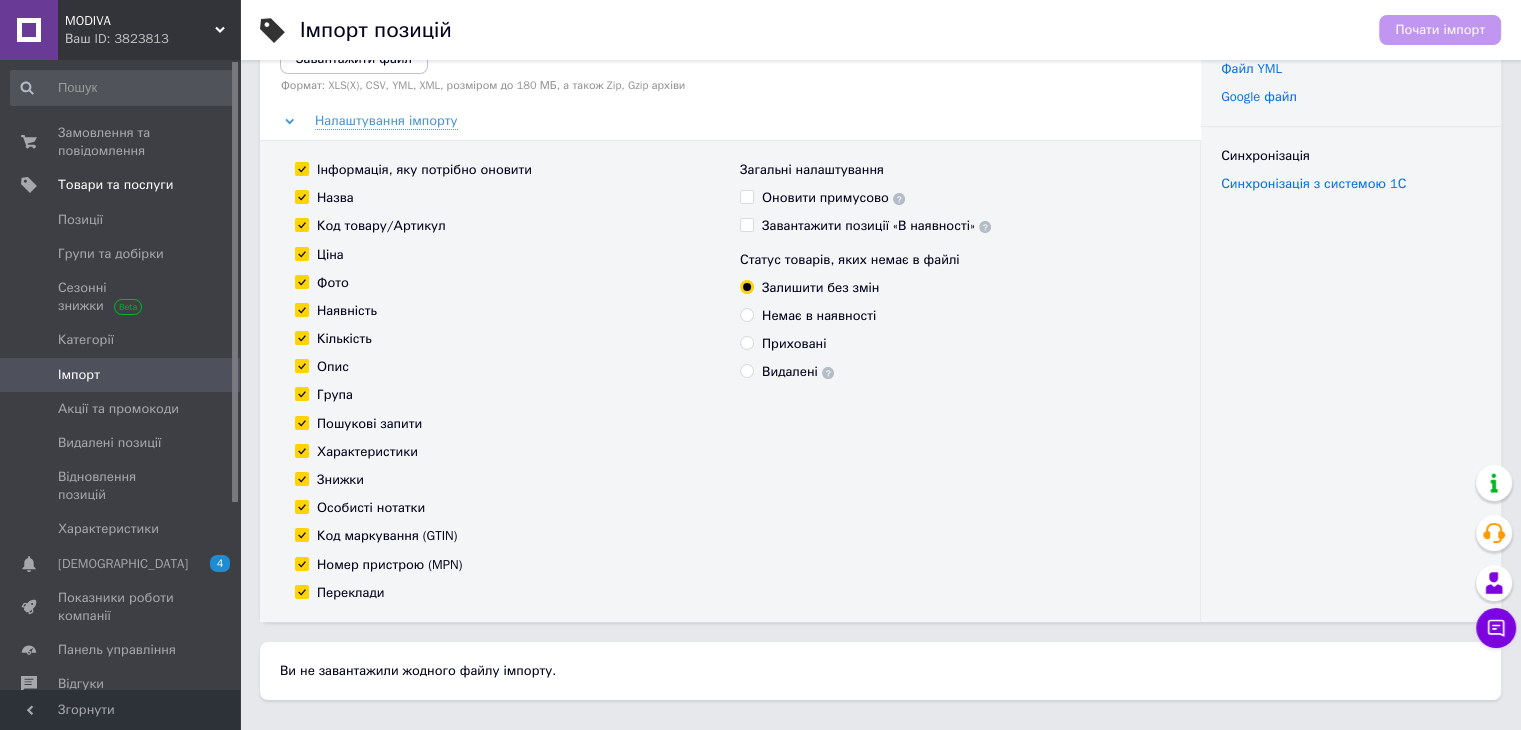 scroll, scrollTop: 253, scrollLeft: 0, axis: vertical 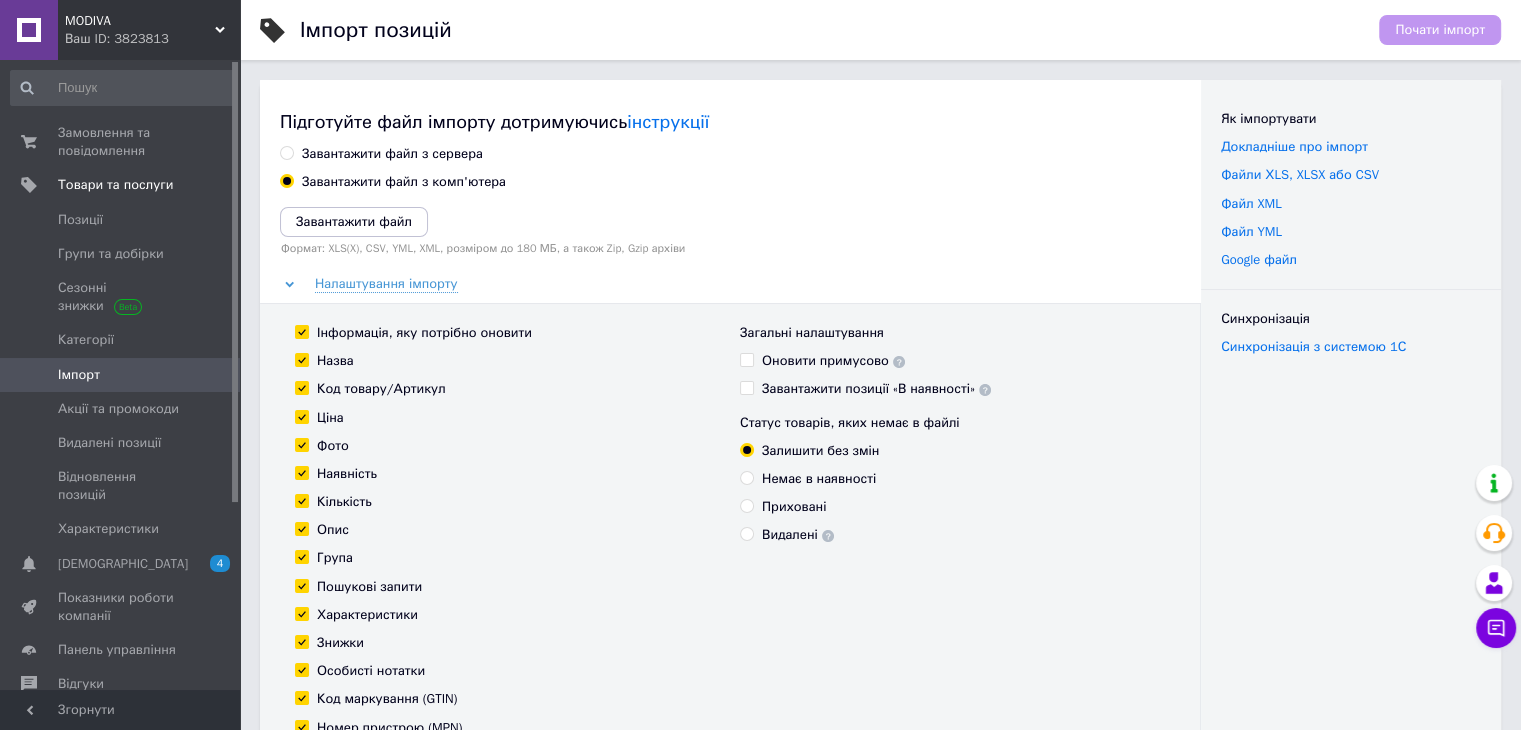 click at bounding box center (747, 388) 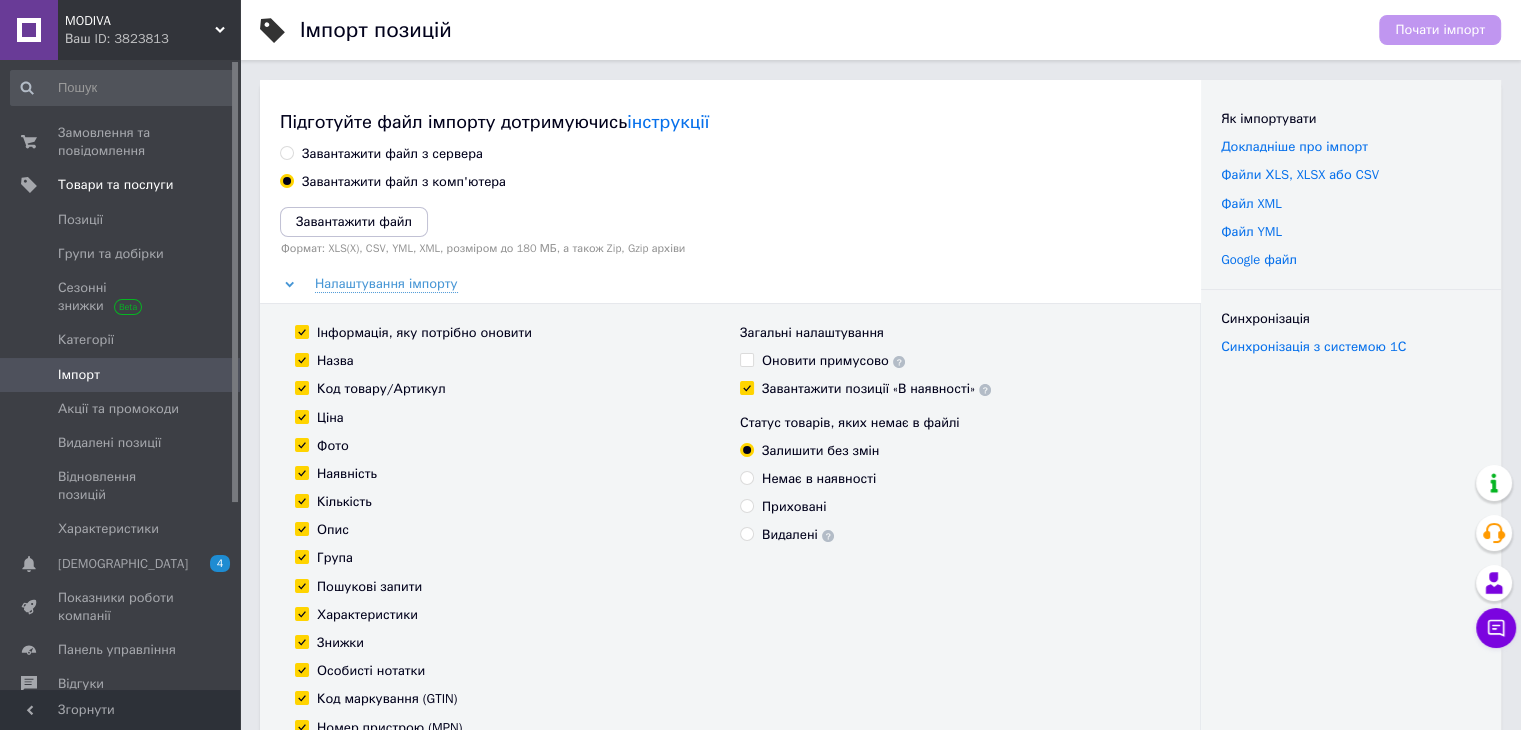 checkbox on "true" 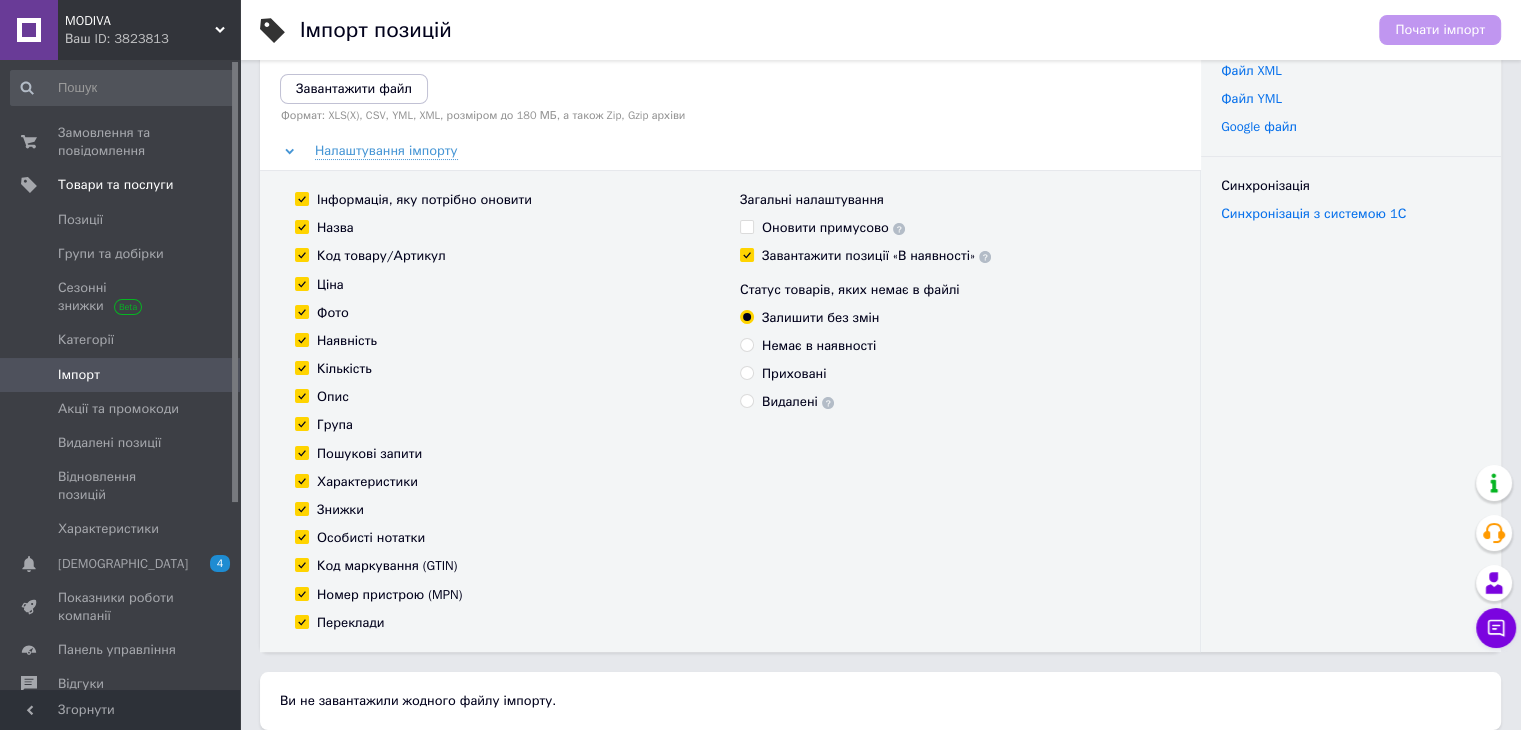 scroll, scrollTop: 0, scrollLeft: 0, axis: both 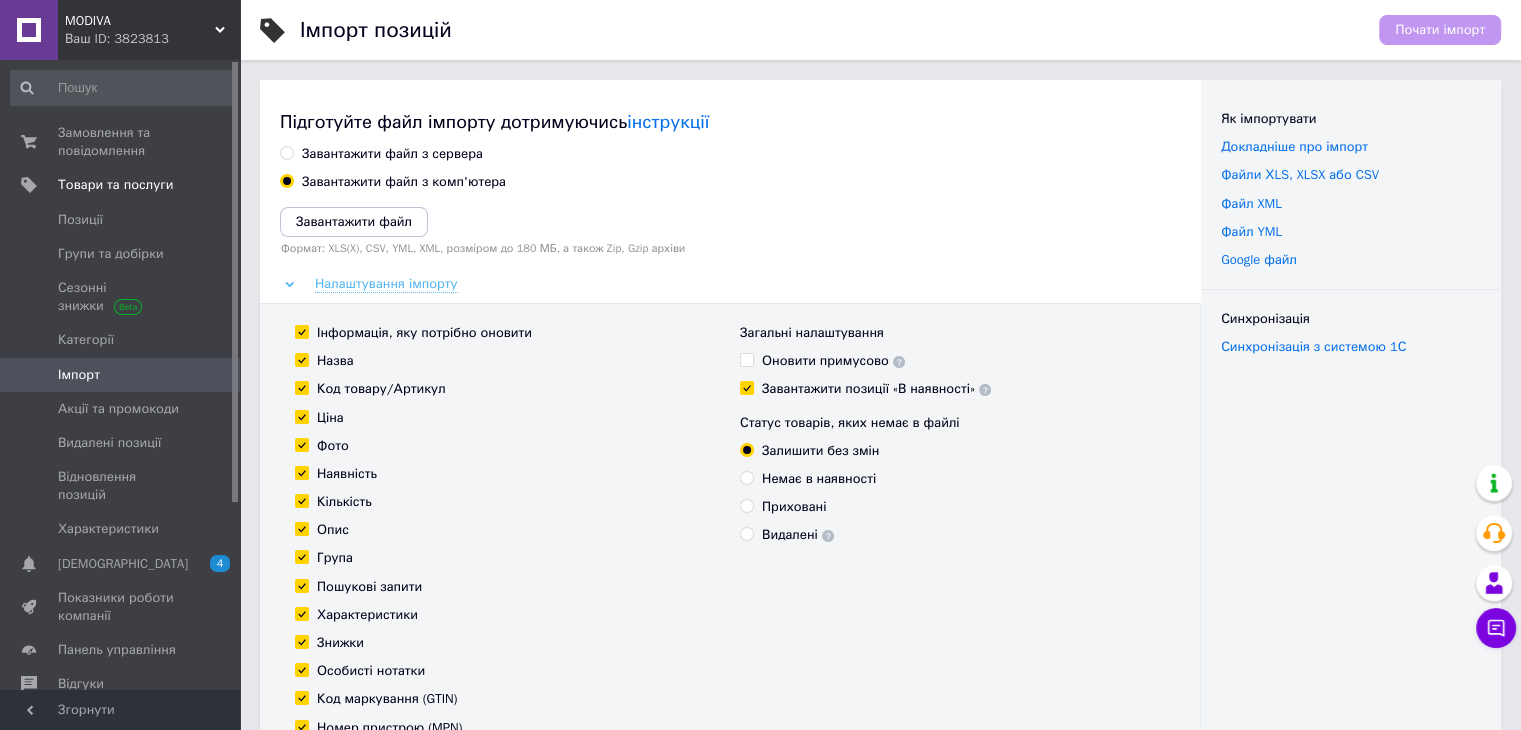 click on "Налаштування імпорту" at bounding box center [386, 284] 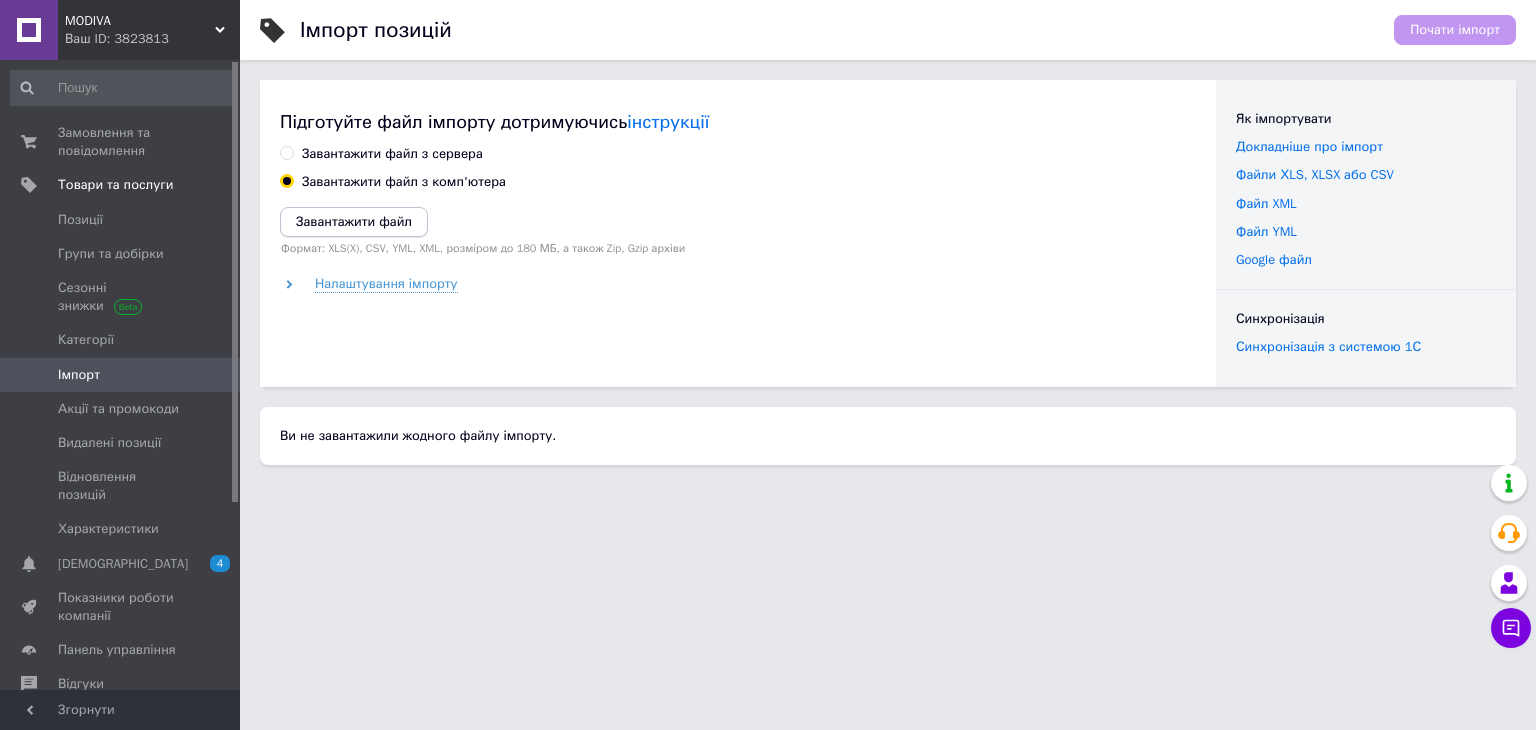 click on "Завантажити файл" at bounding box center [354, 221] 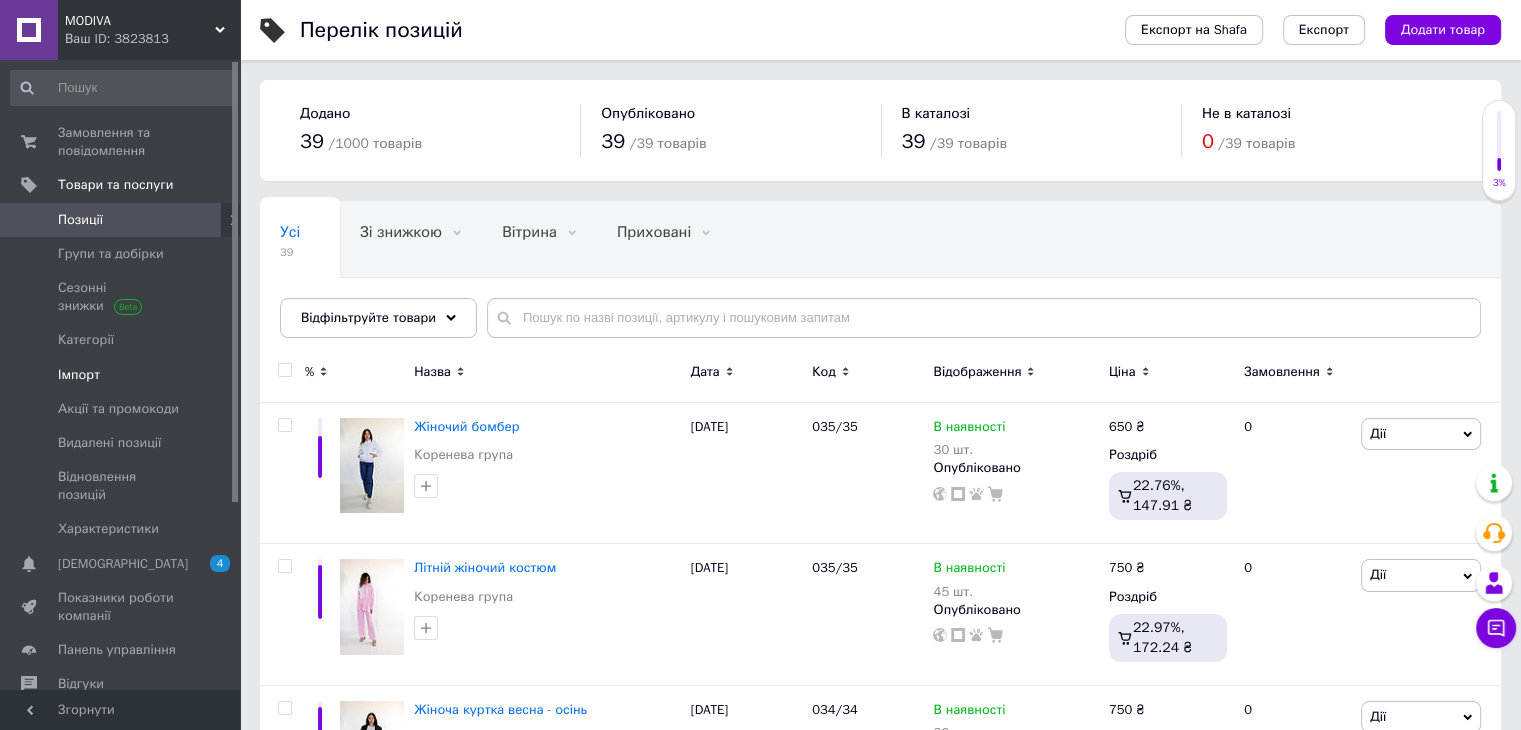 click on "Імпорт" at bounding box center [121, 375] 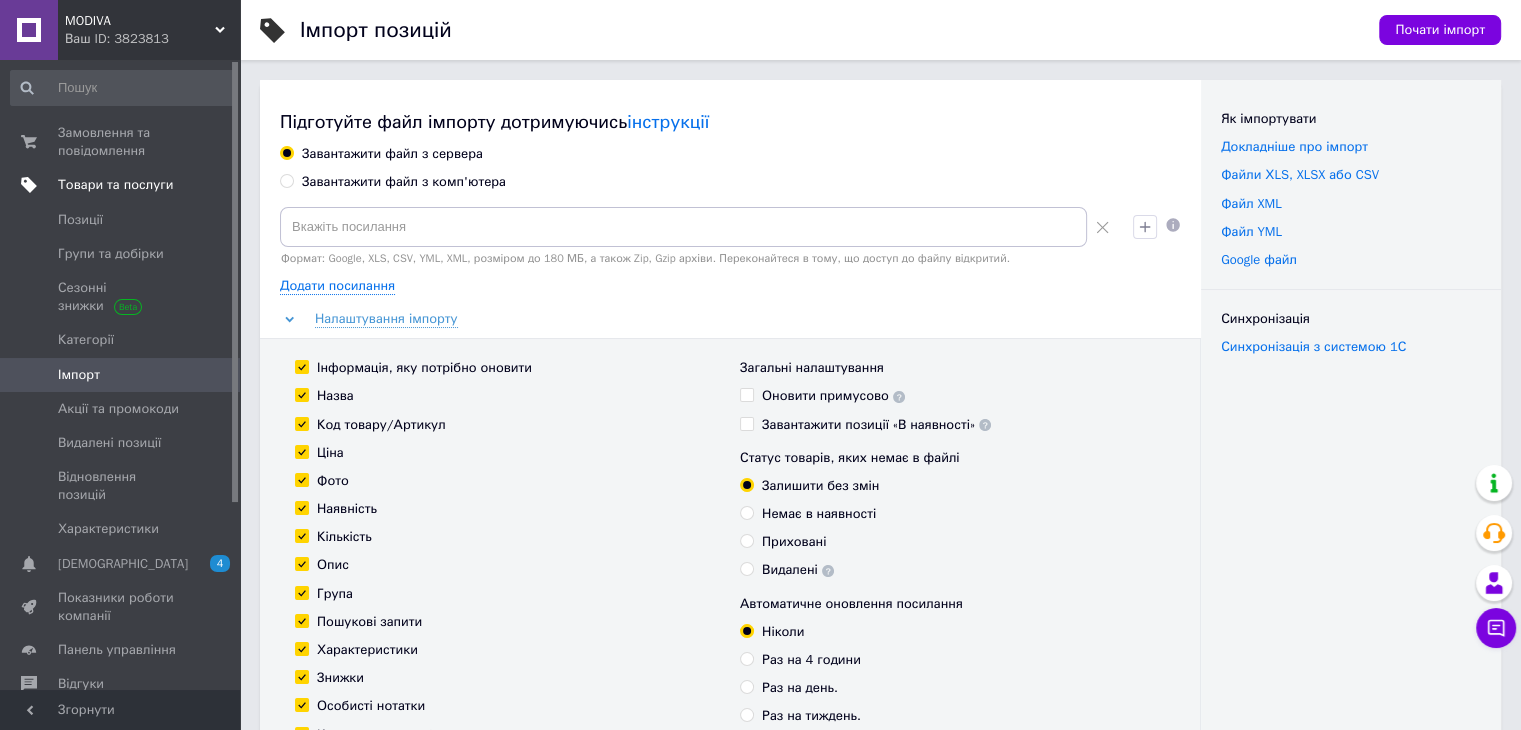 click on "Товари та послуги" at bounding box center (149, 185) 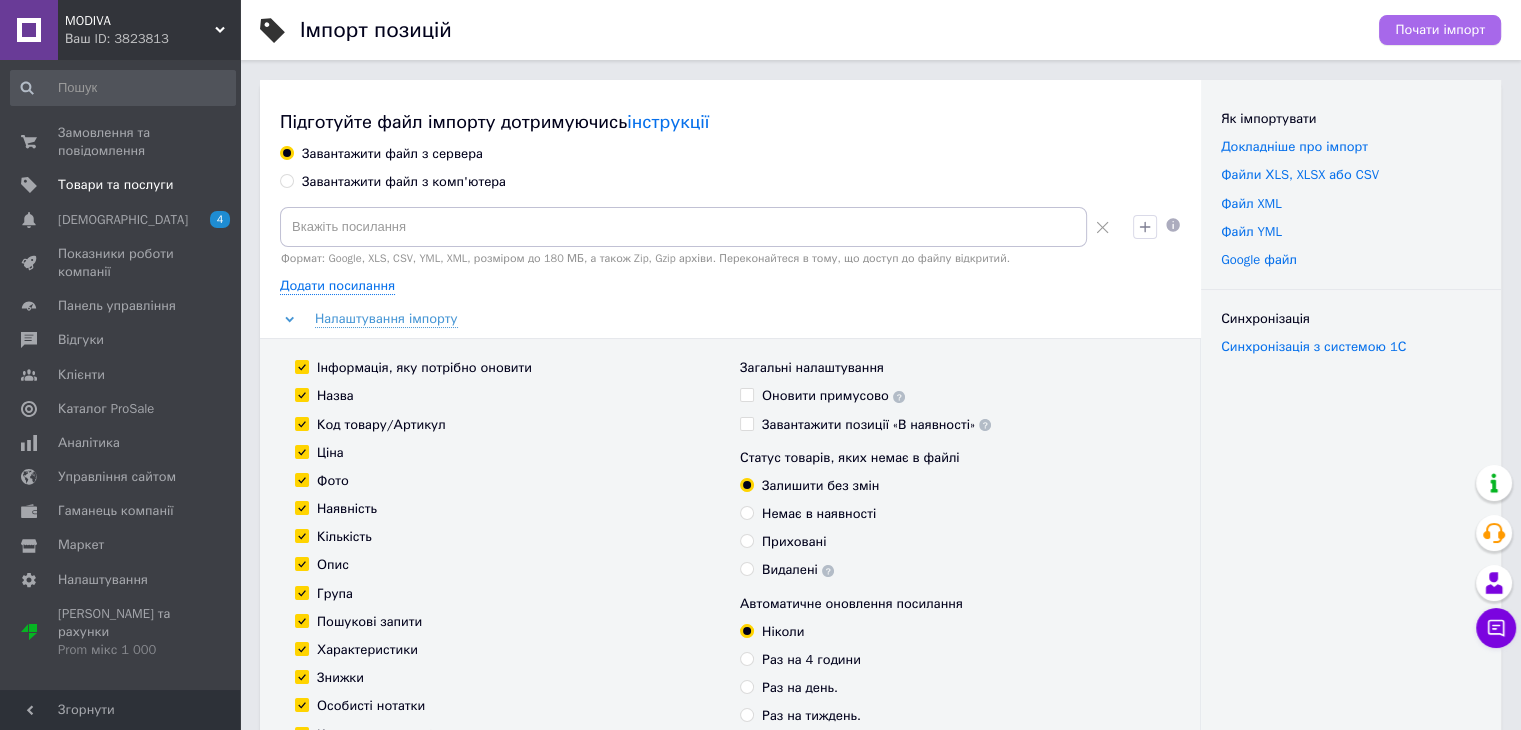 click on "Почати імпорт" at bounding box center (1440, 30) 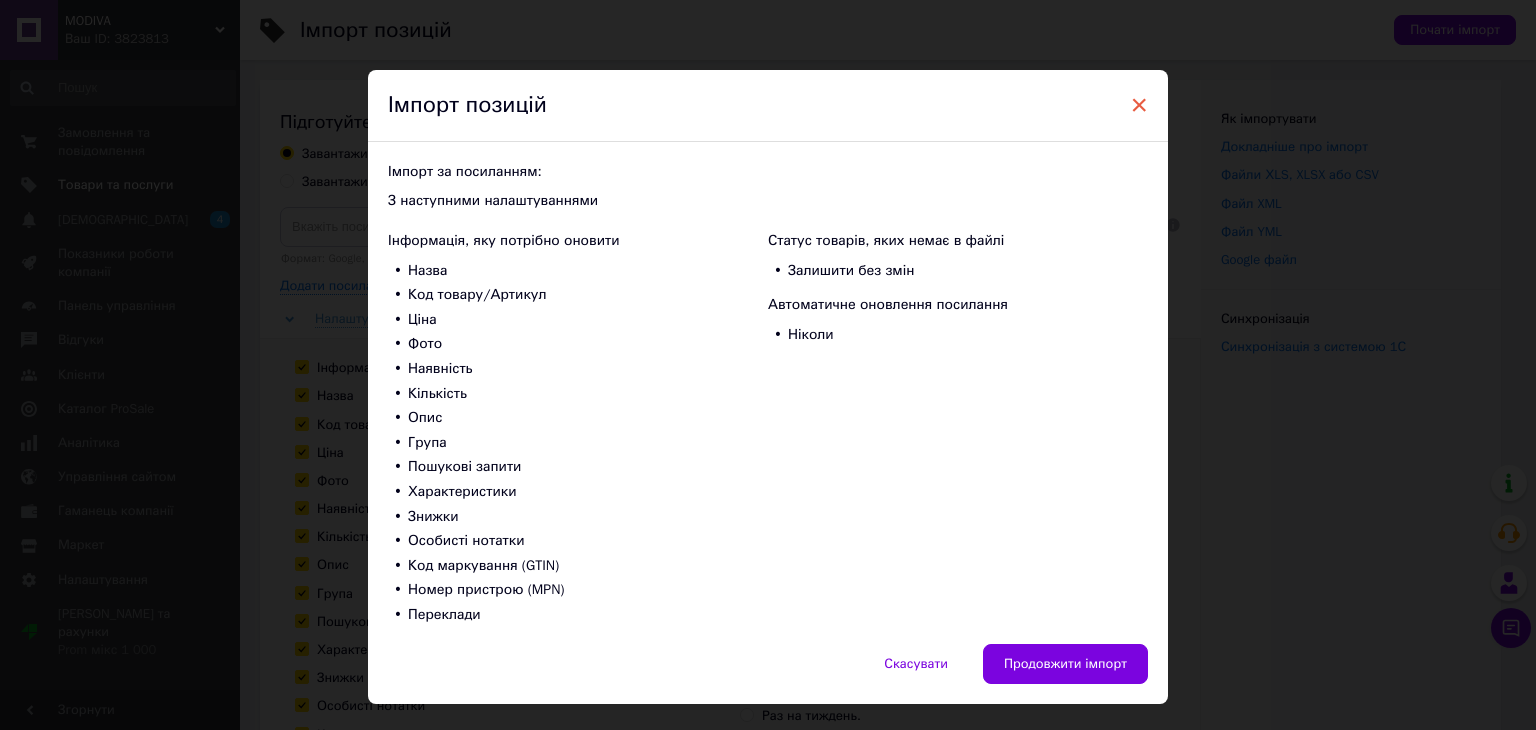 click on "×" at bounding box center [1139, 105] 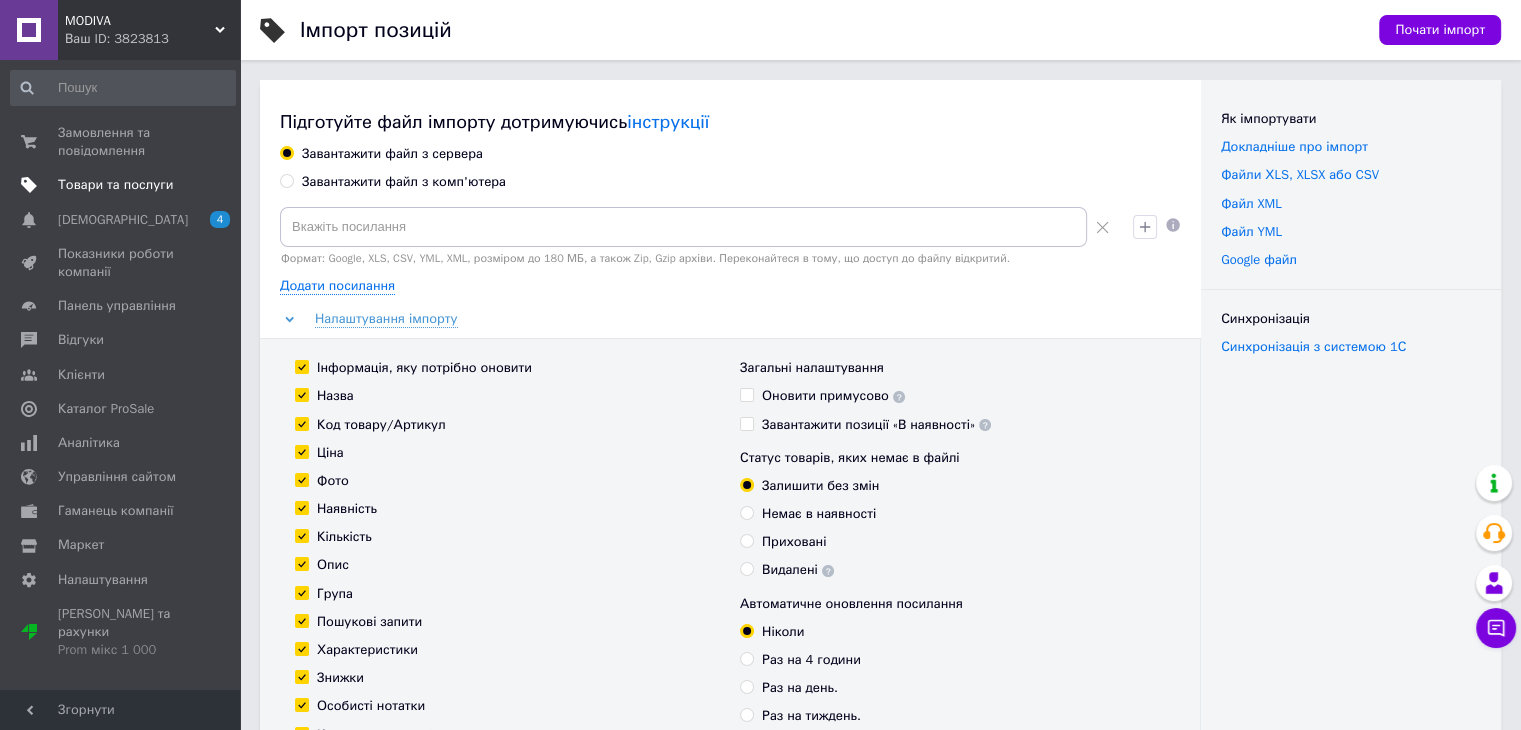 click on "Товари та послуги" at bounding box center (115, 185) 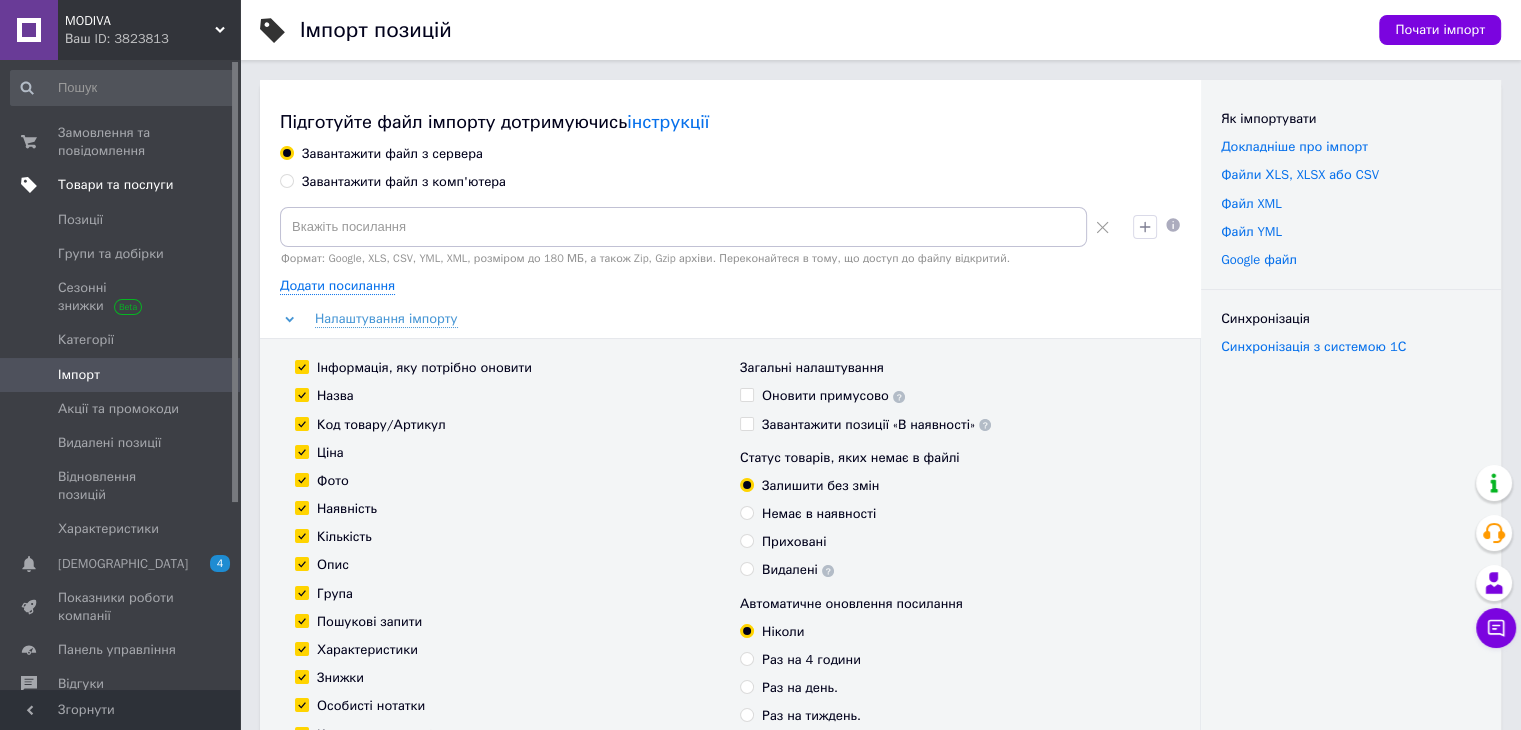 click on "Товари та послуги" at bounding box center (115, 185) 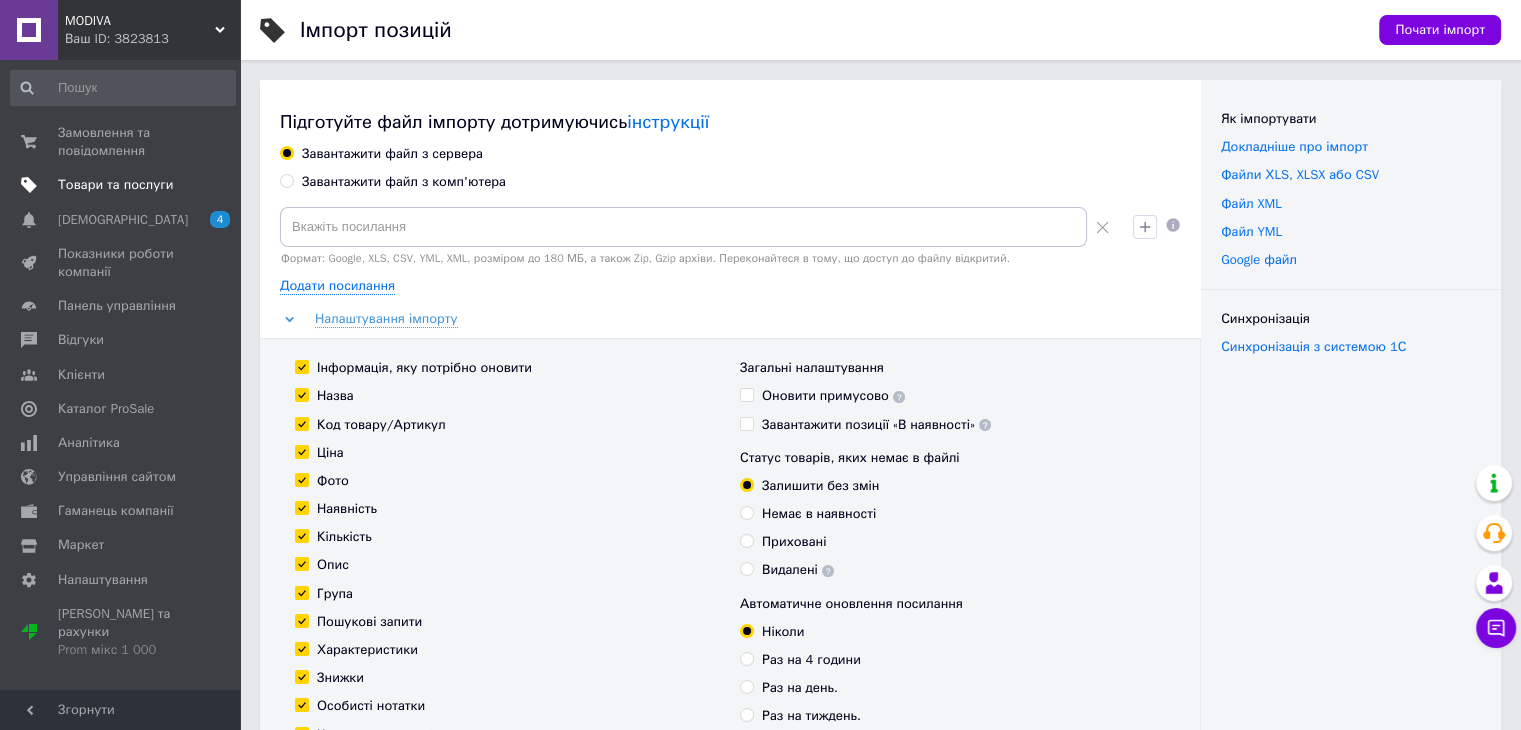 click on "Товари та послуги" at bounding box center [115, 185] 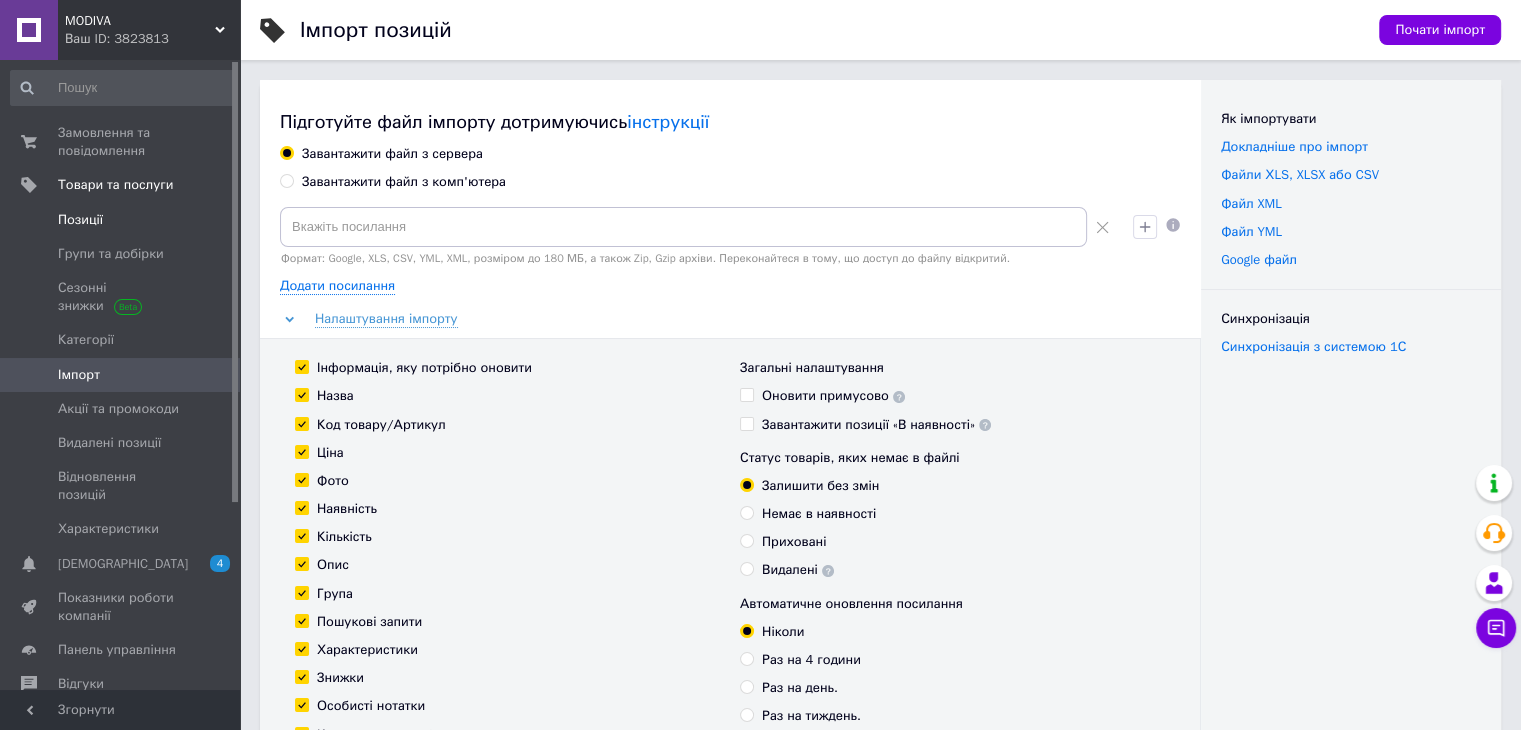 click on "Позиції" at bounding box center [121, 220] 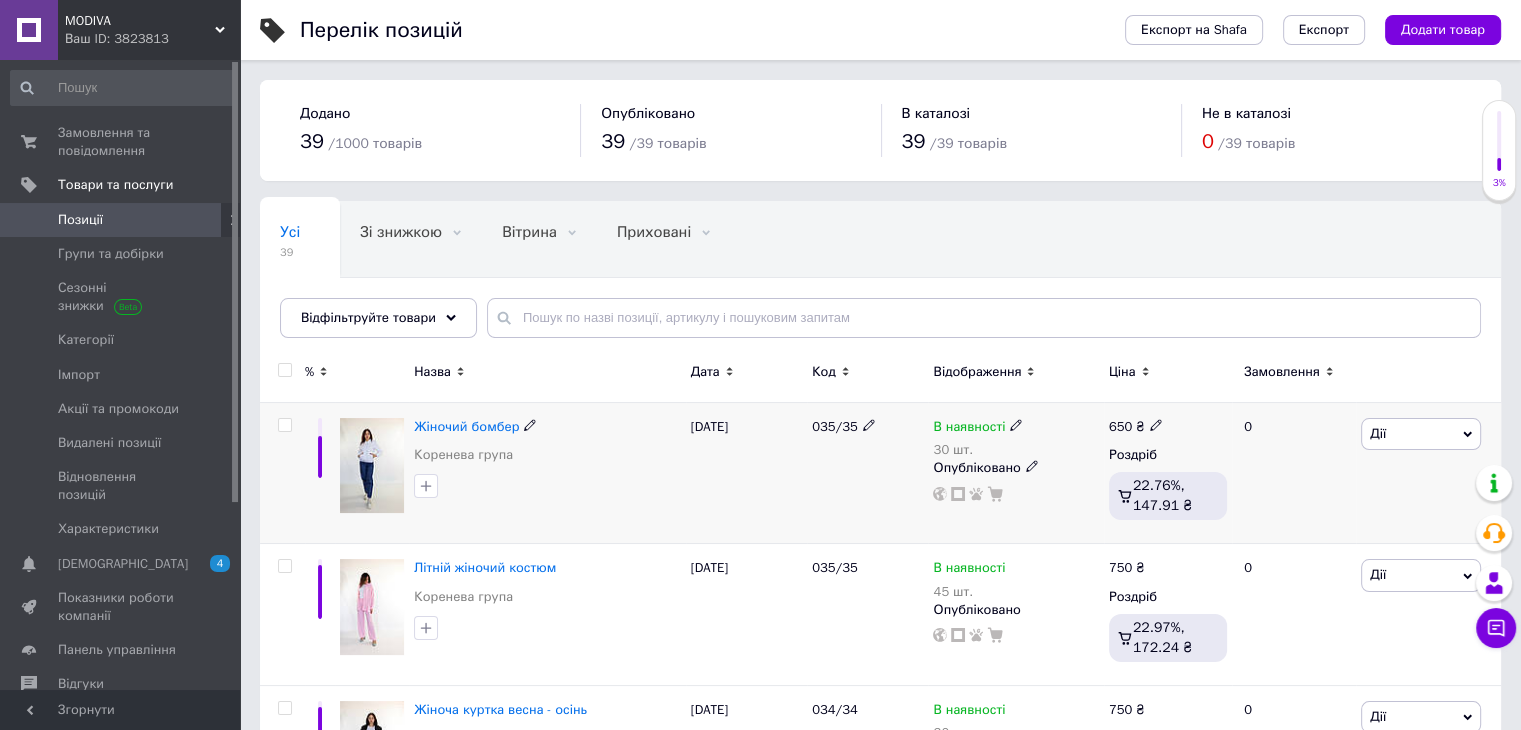 click 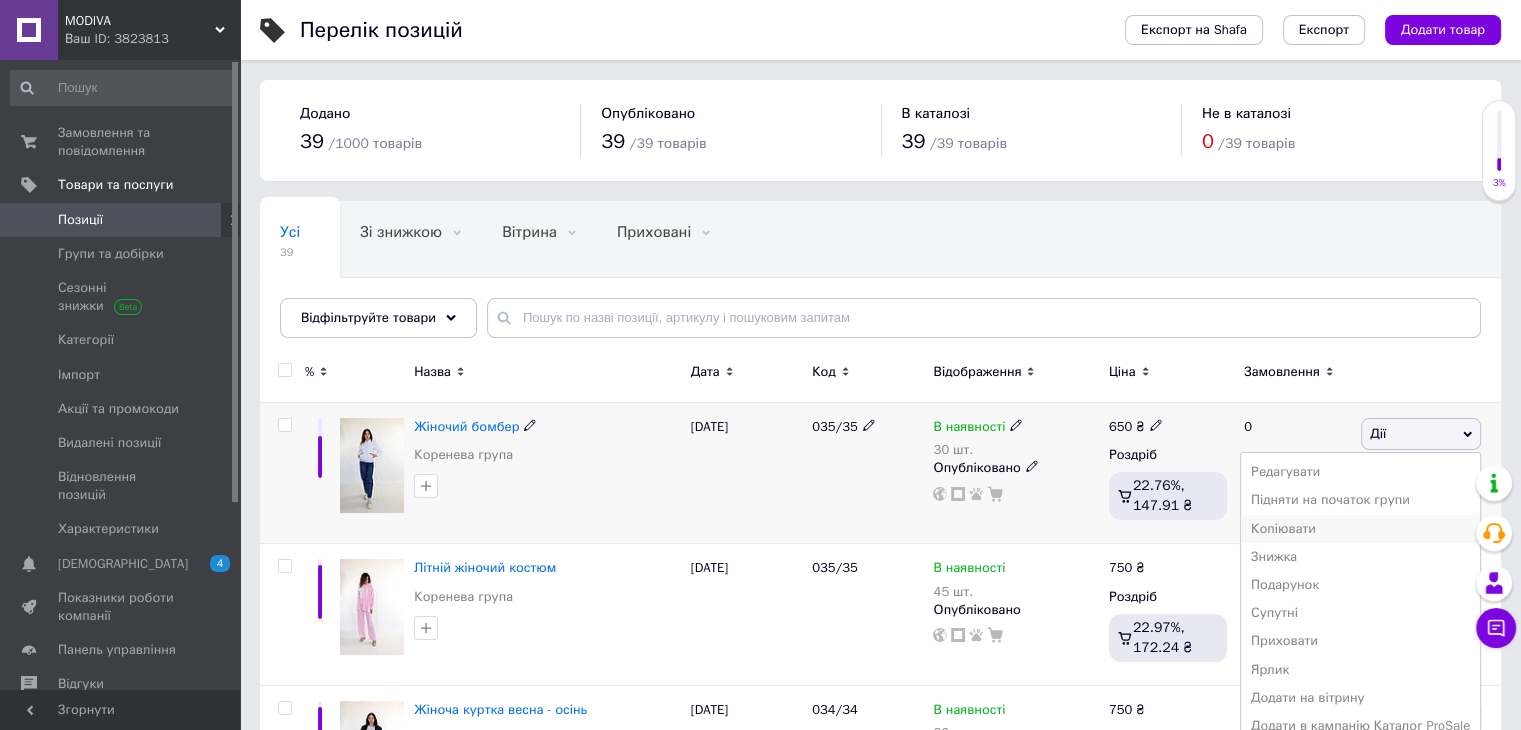 click on "Копіювати" at bounding box center [1360, 529] 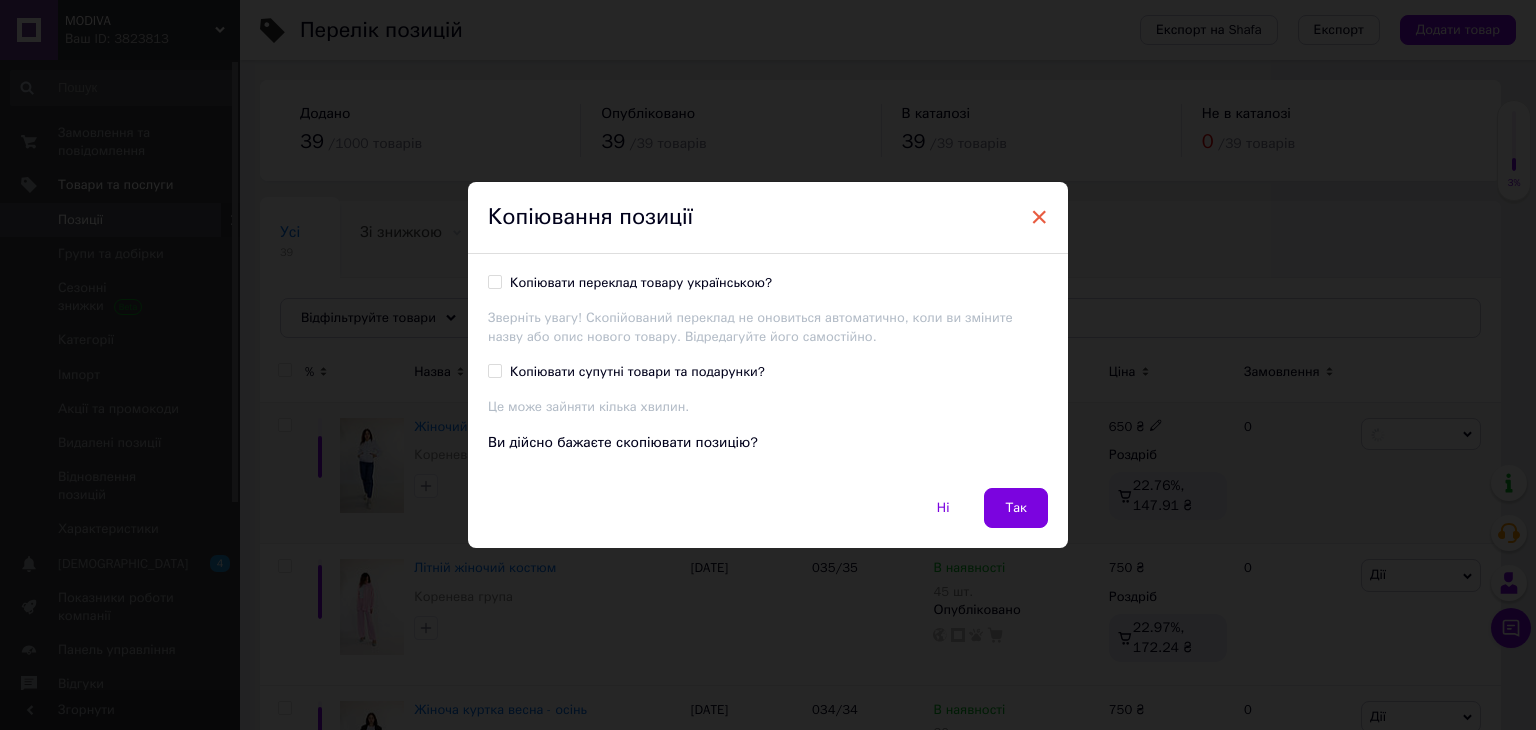 click on "×" at bounding box center (1039, 217) 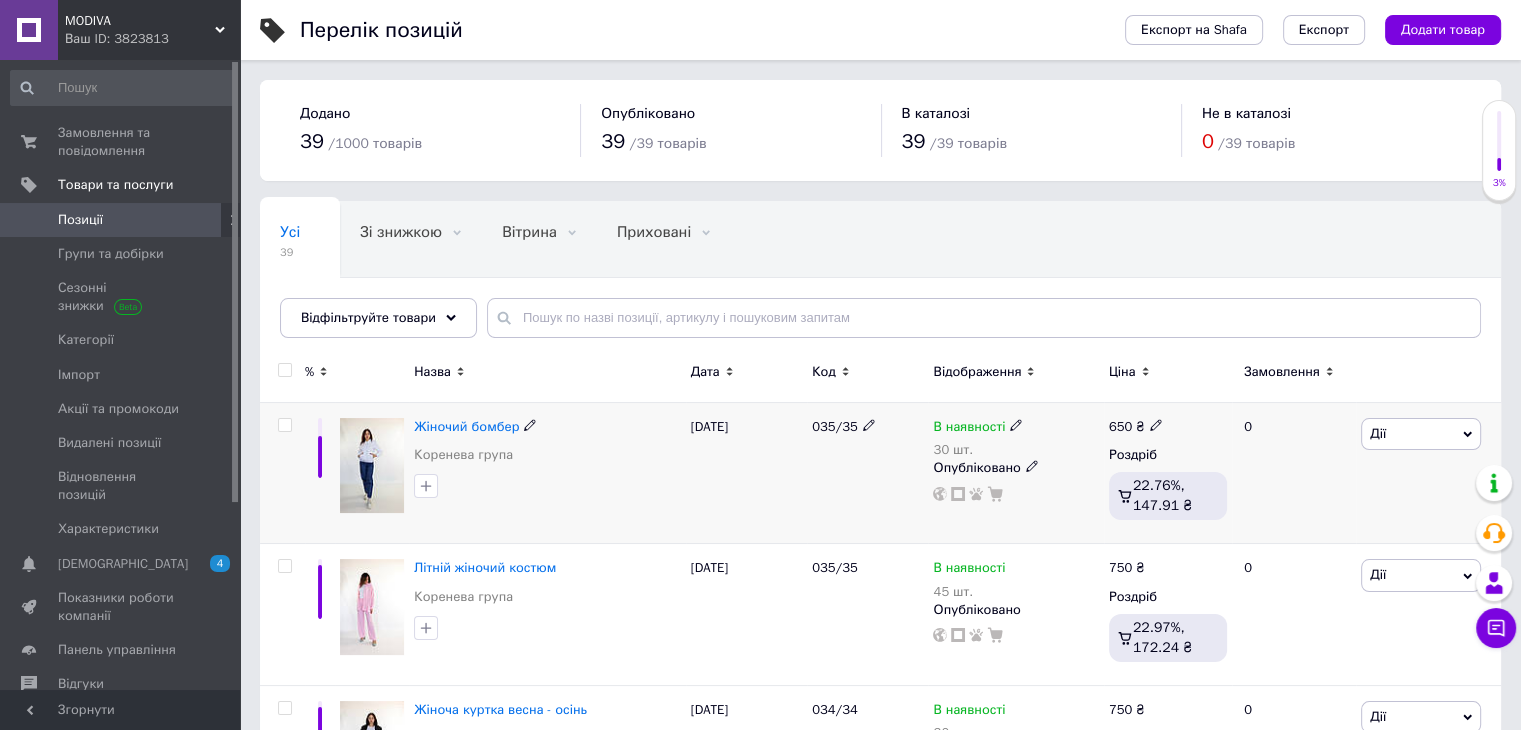 click 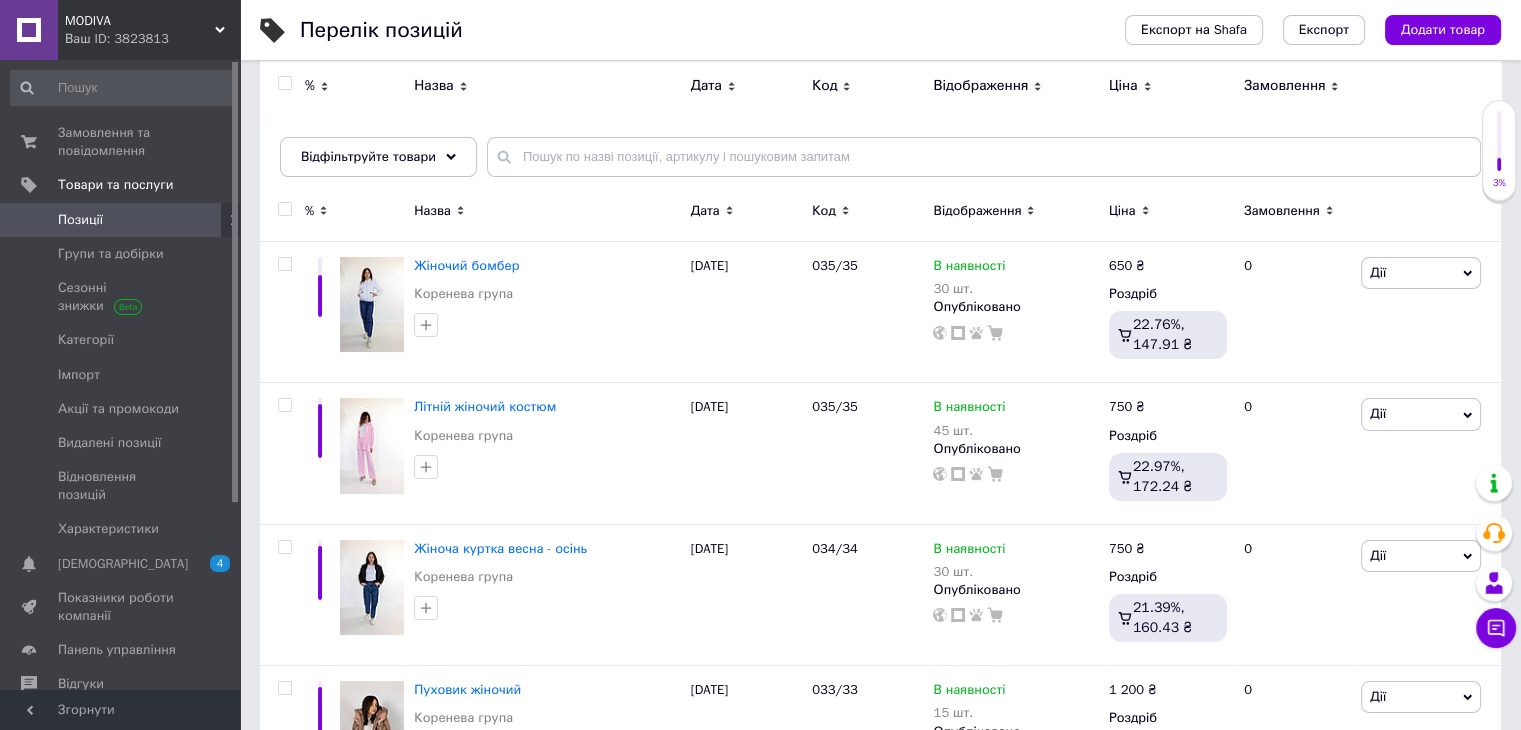 scroll, scrollTop: 146, scrollLeft: 0, axis: vertical 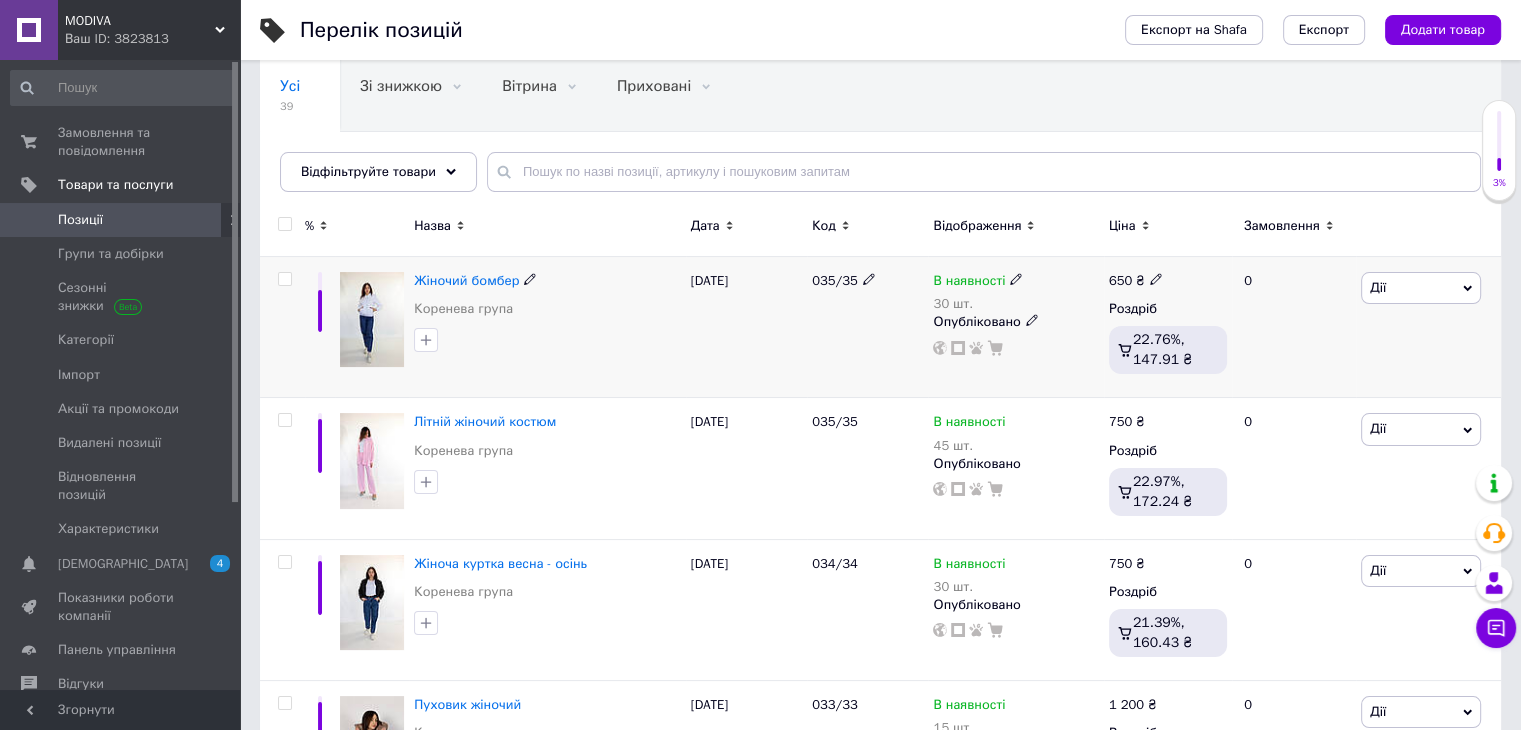 click 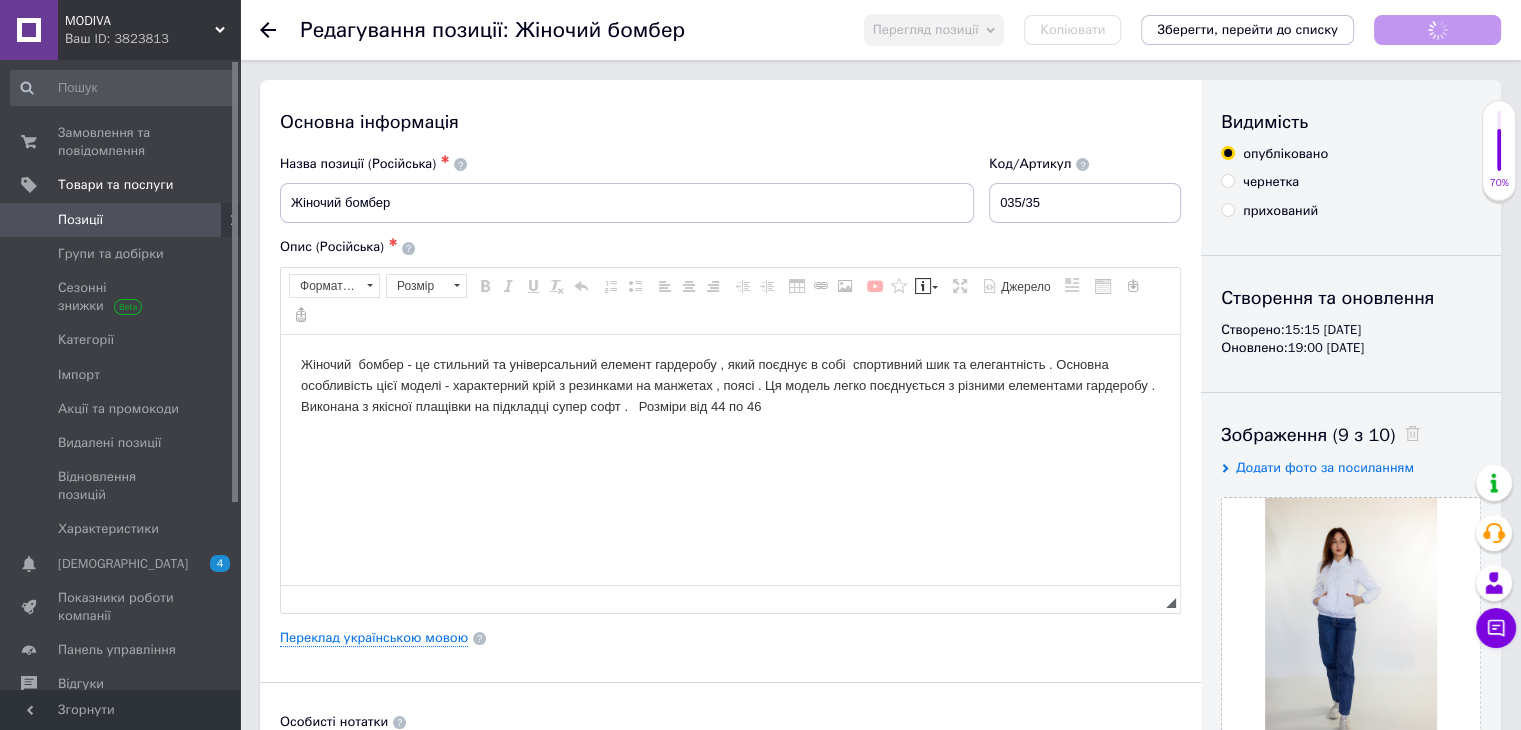 scroll, scrollTop: 0, scrollLeft: 0, axis: both 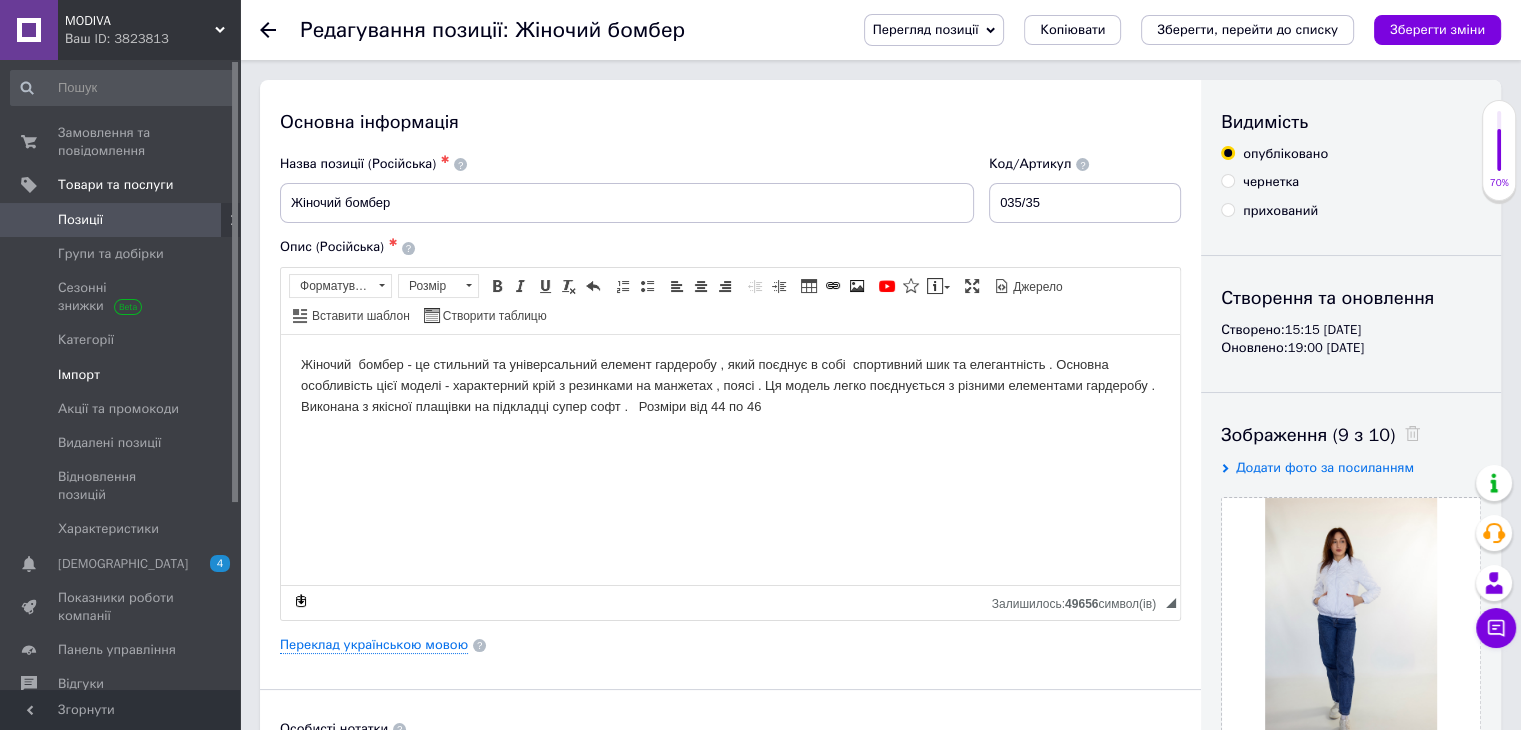 click on "Імпорт" at bounding box center [79, 375] 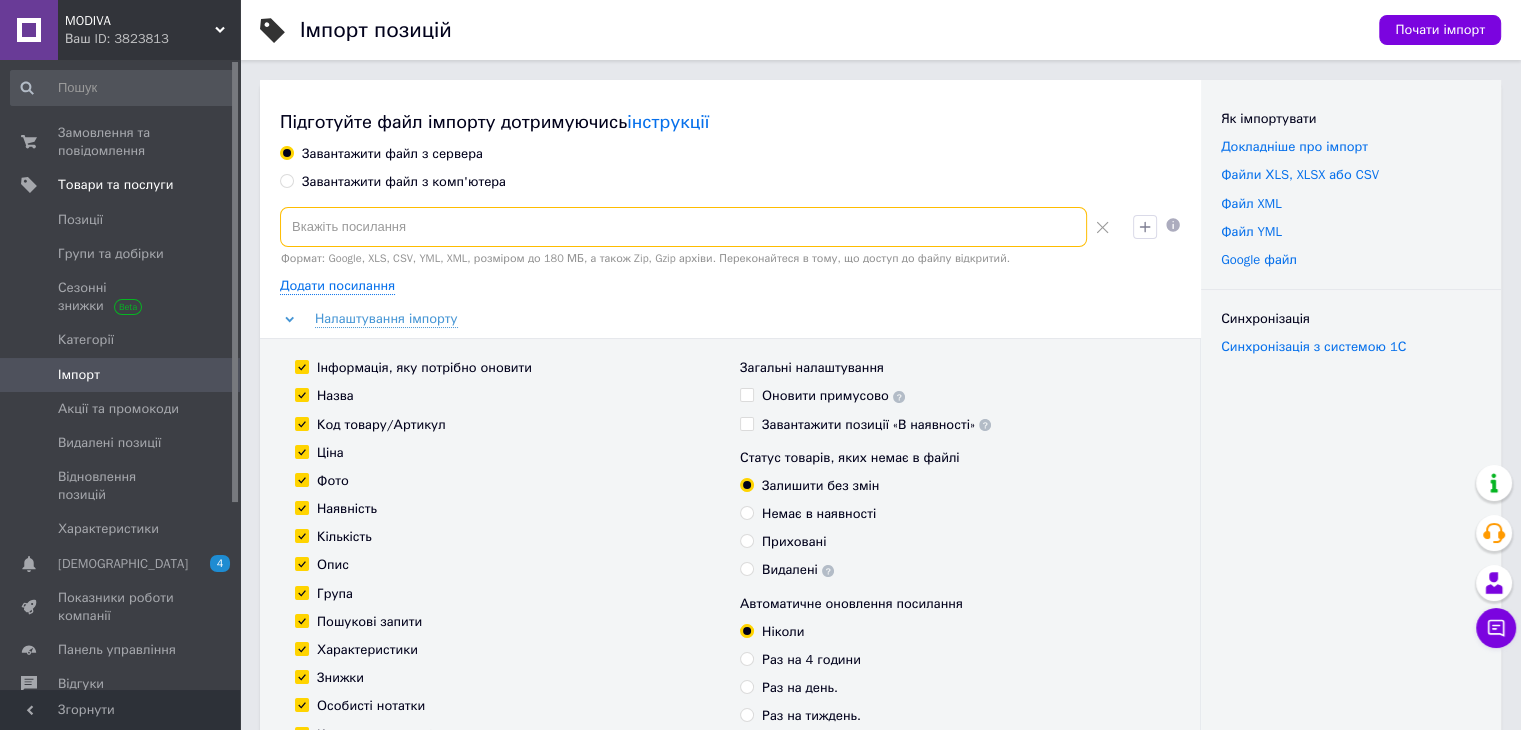 click at bounding box center [683, 227] 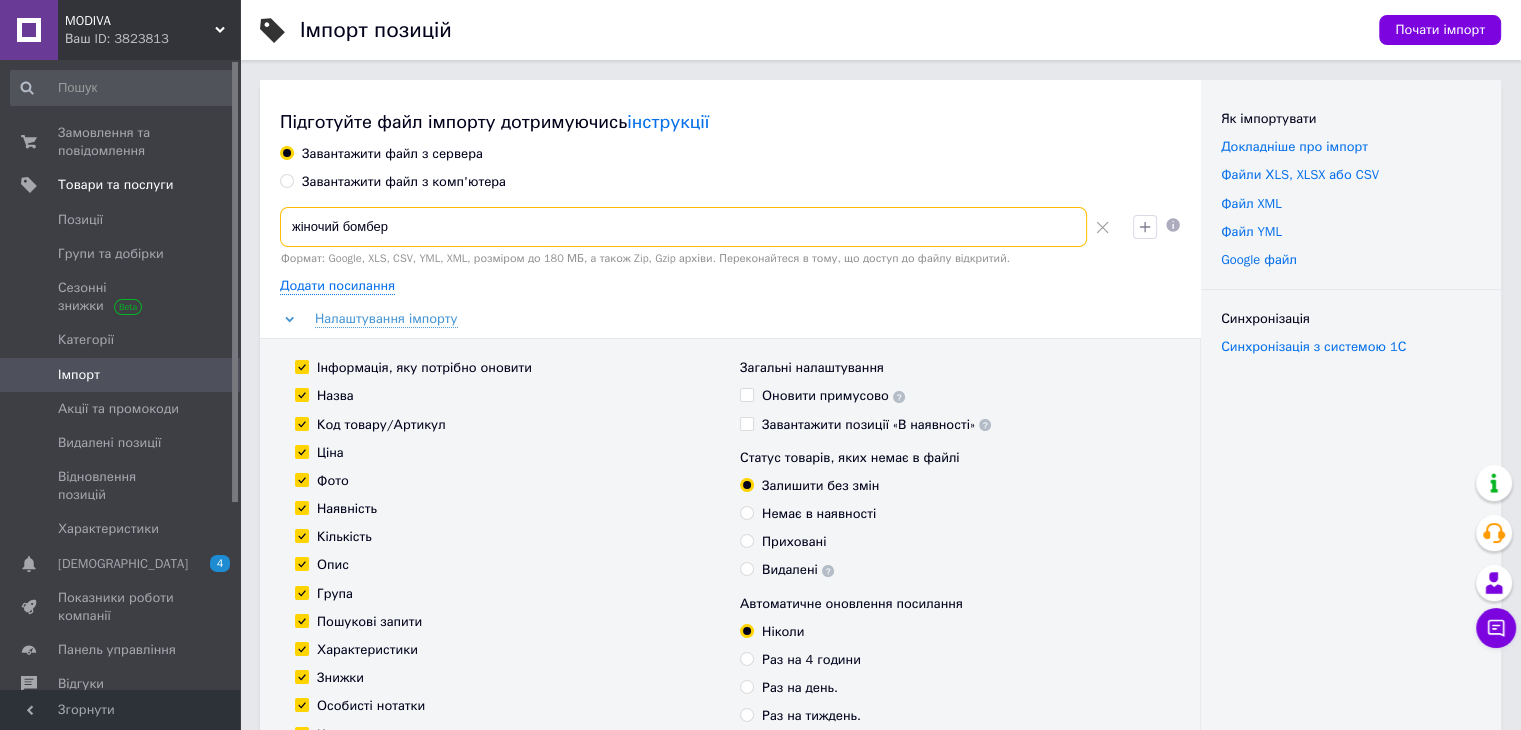 type on "жіночий бомбер" 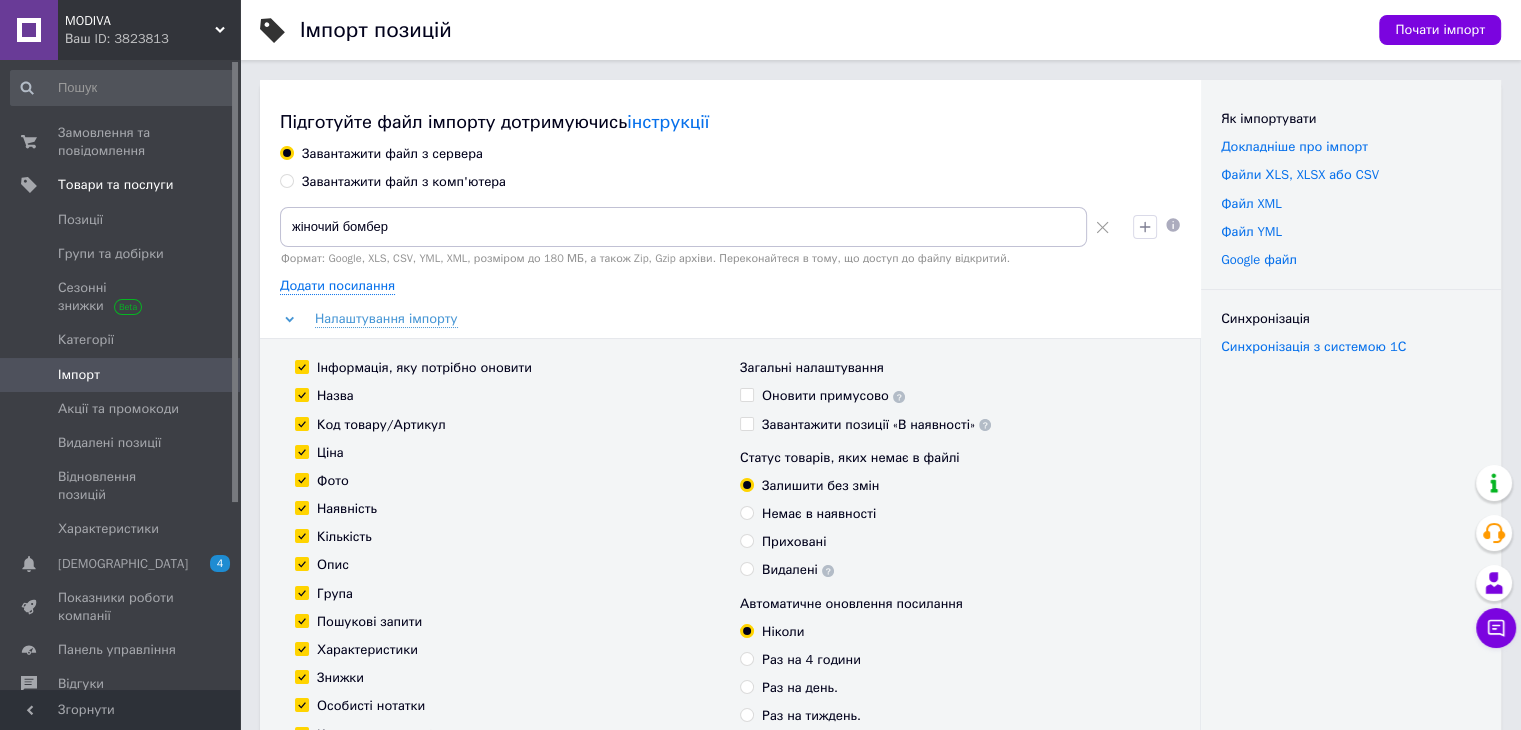 click on "Завантажити файл з комп'ютера" at bounding box center [286, 180] 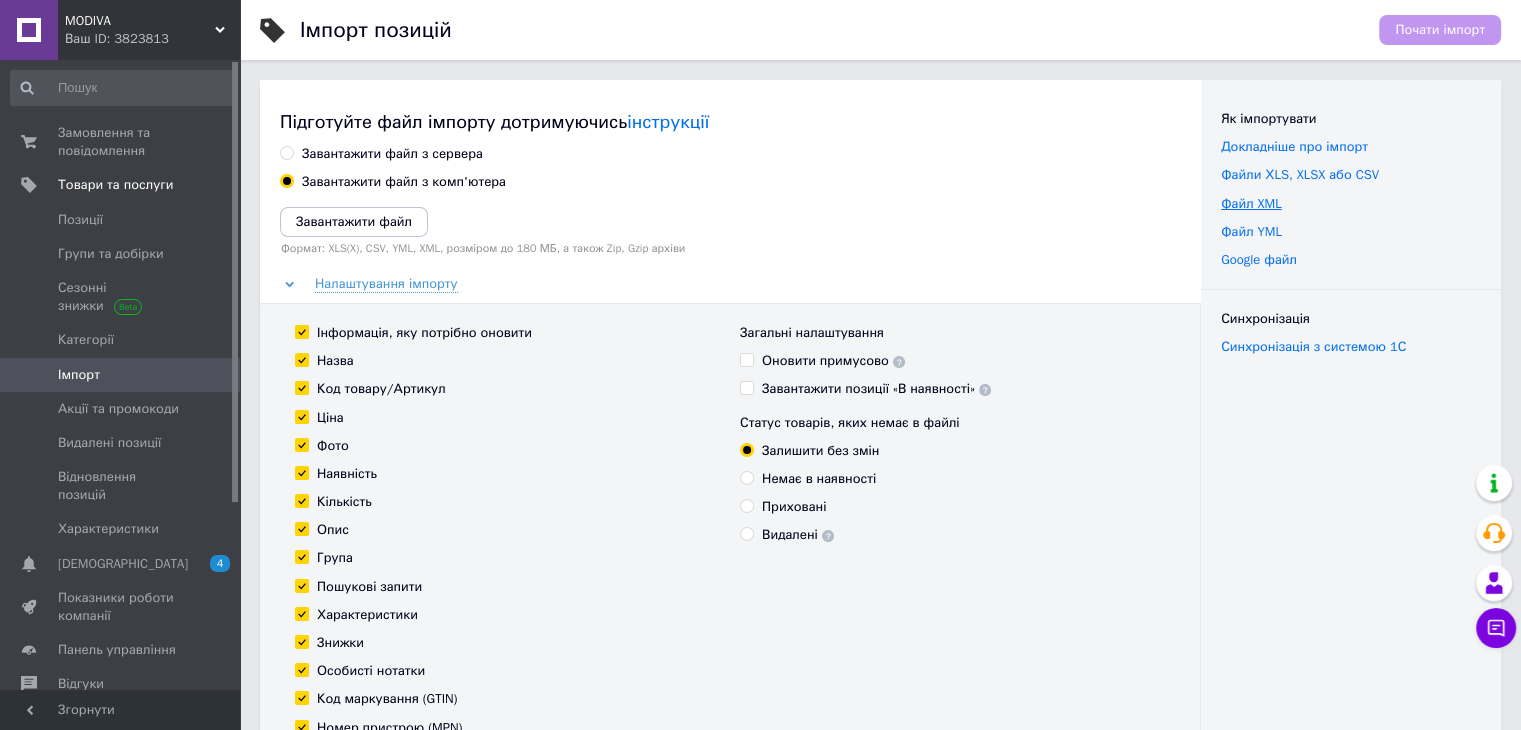 click on "Файл XML" at bounding box center (1251, 203) 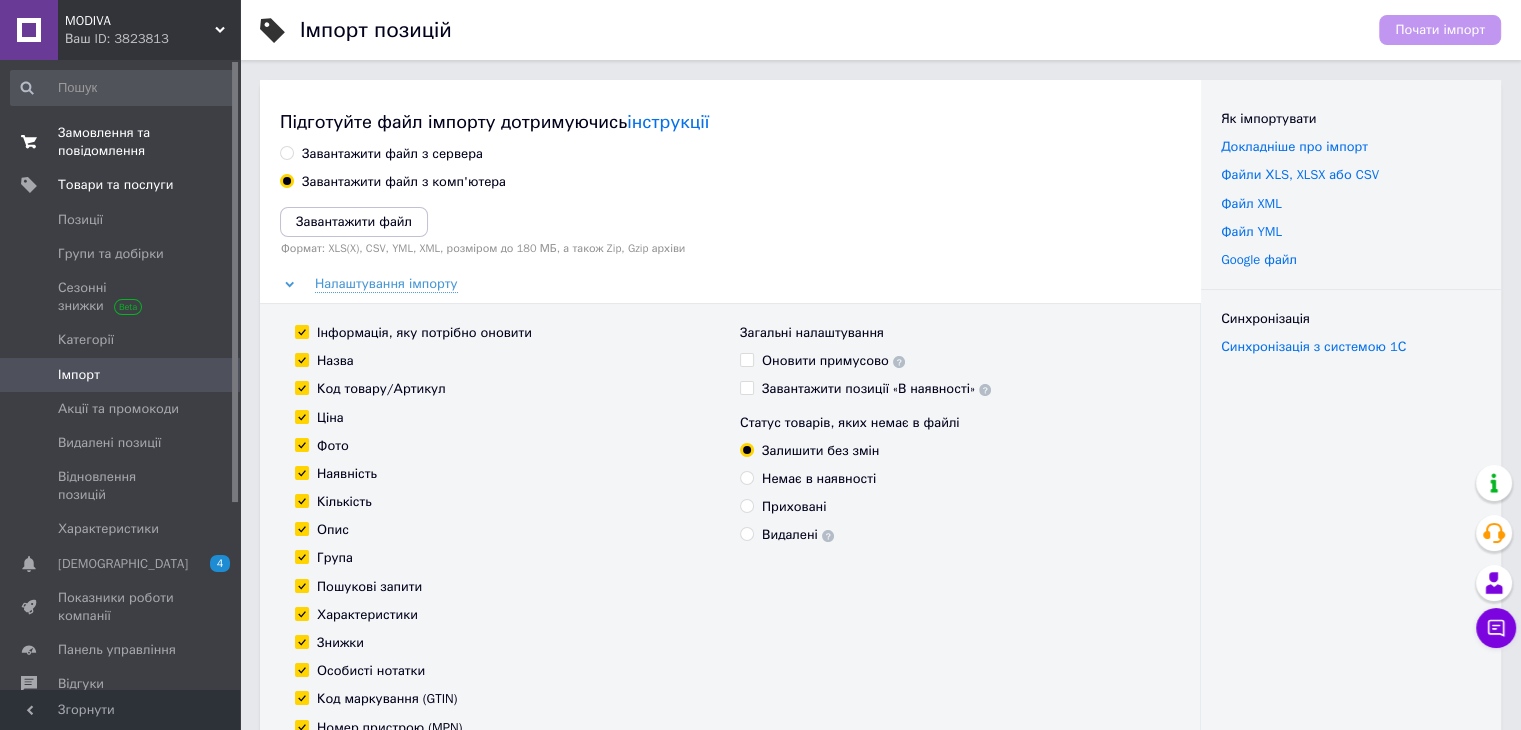click on "0 0" at bounding box center [212, 142] 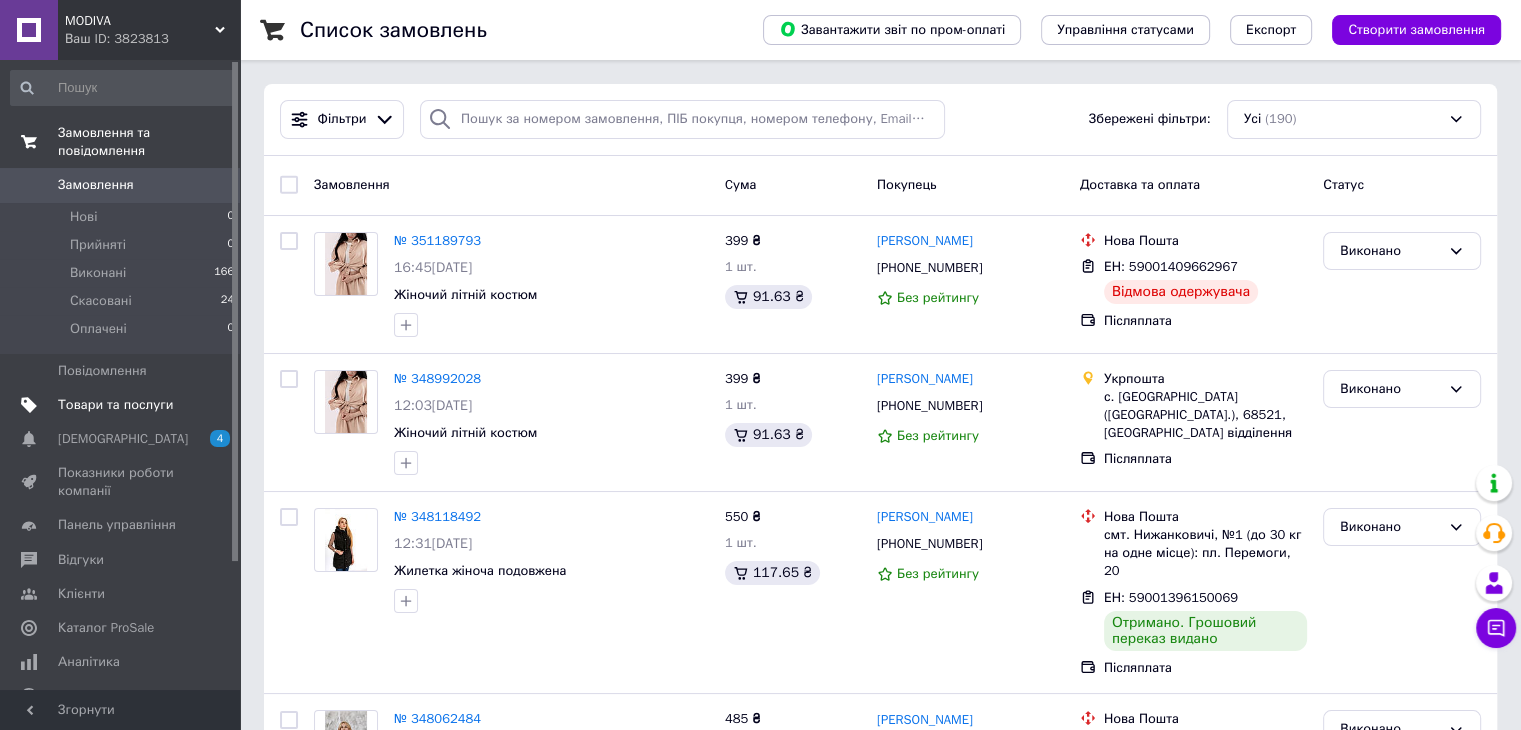 click on "Товари та послуги" at bounding box center (121, 405) 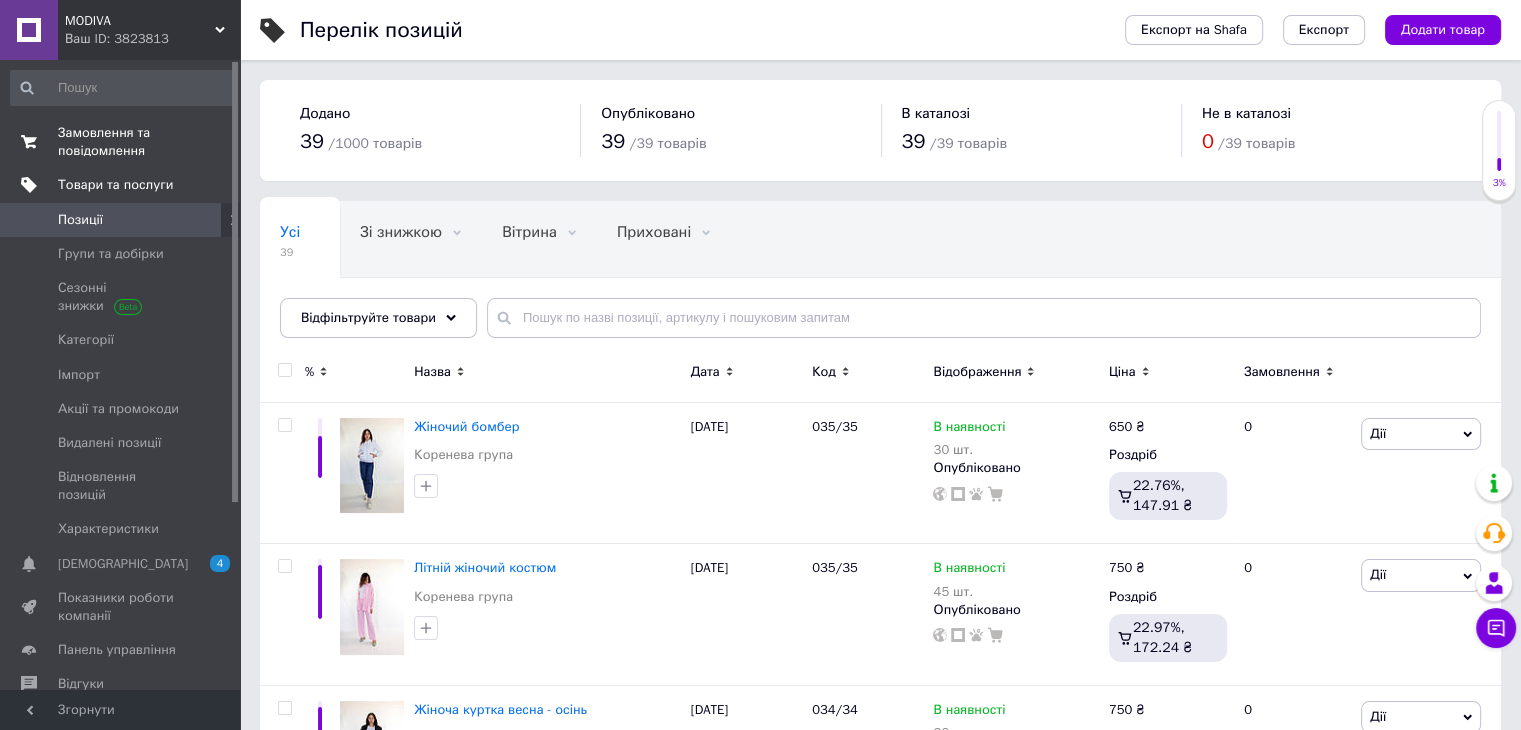 click on "Товари та послуги" at bounding box center [115, 185] 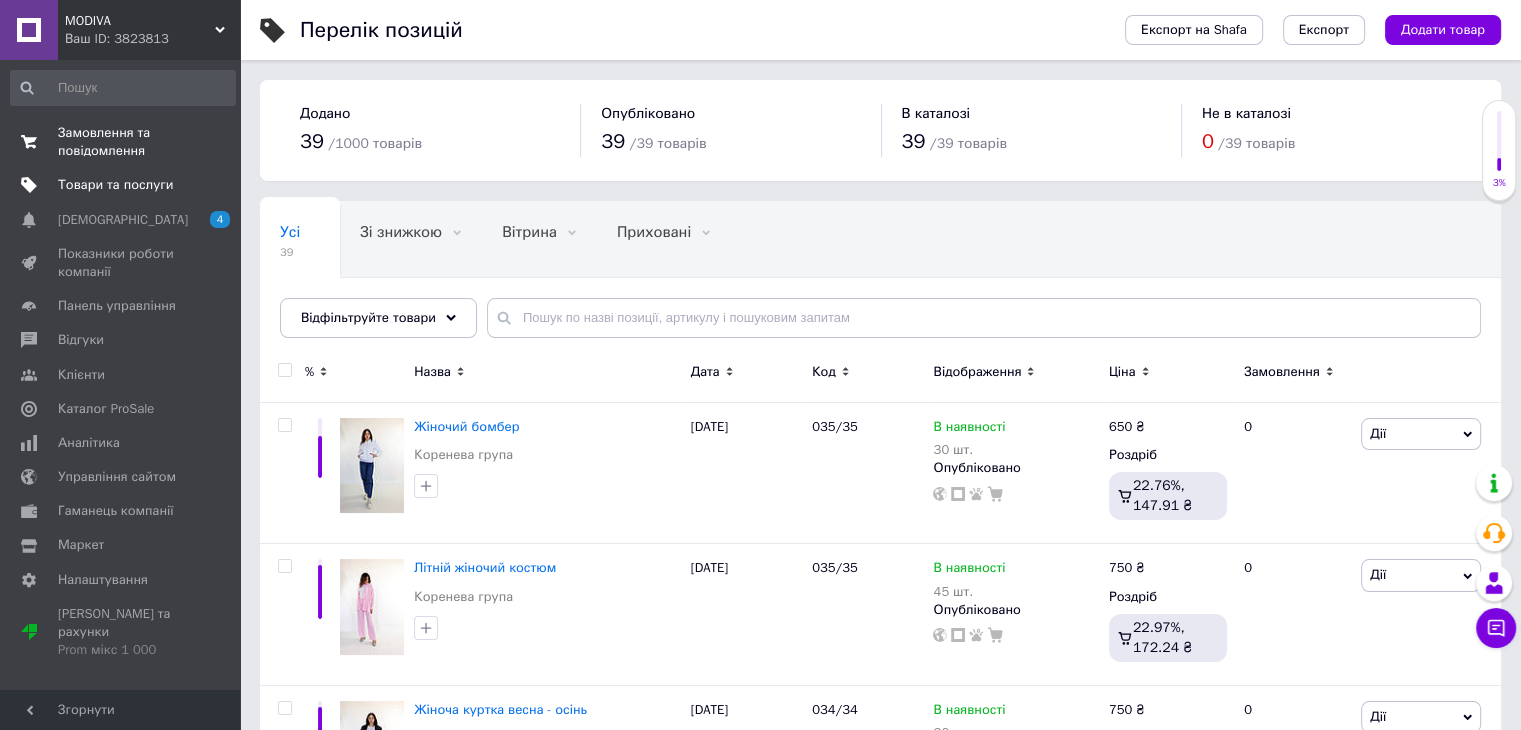 click on "Товари та послуги" at bounding box center [115, 185] 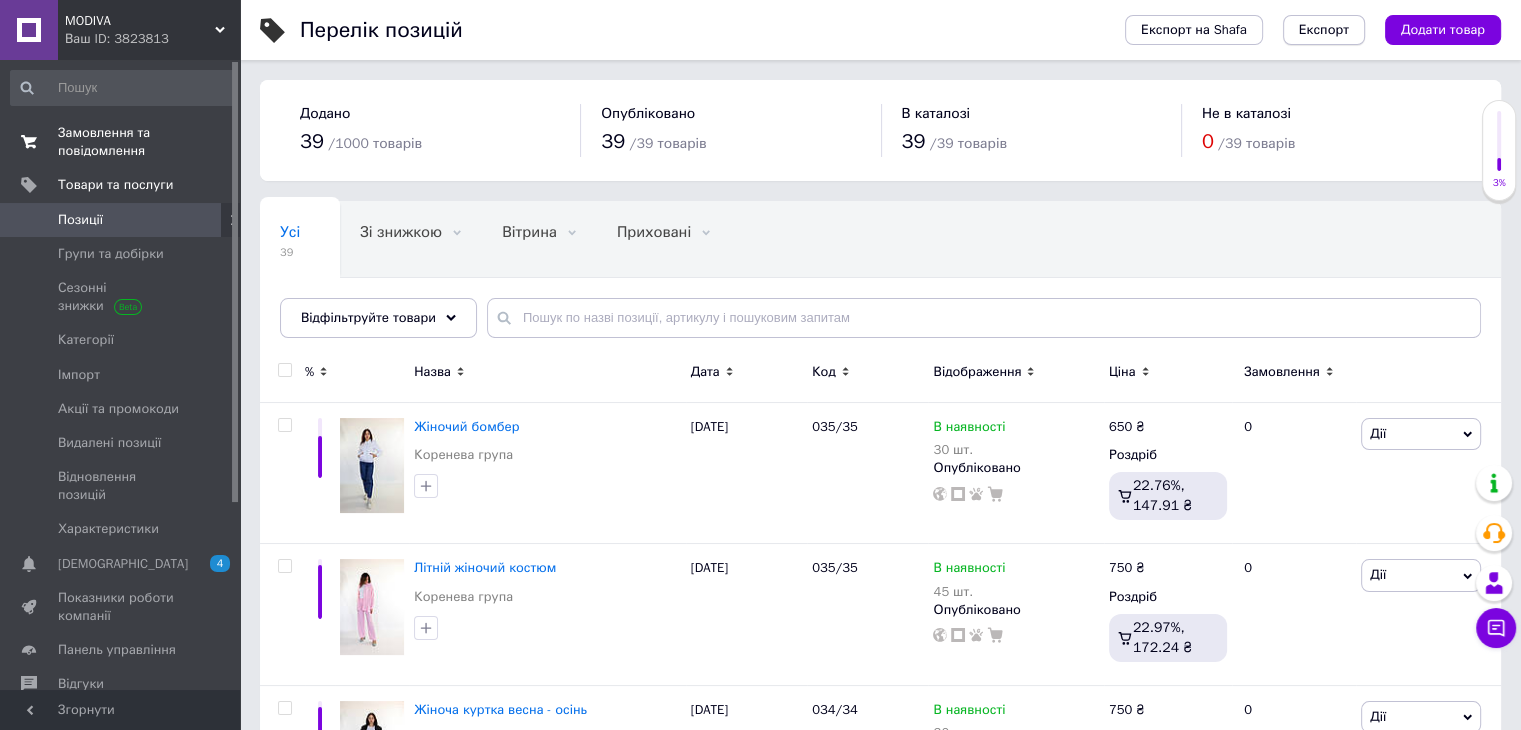 click on "Експорт" at bounding box center [1324, 30] 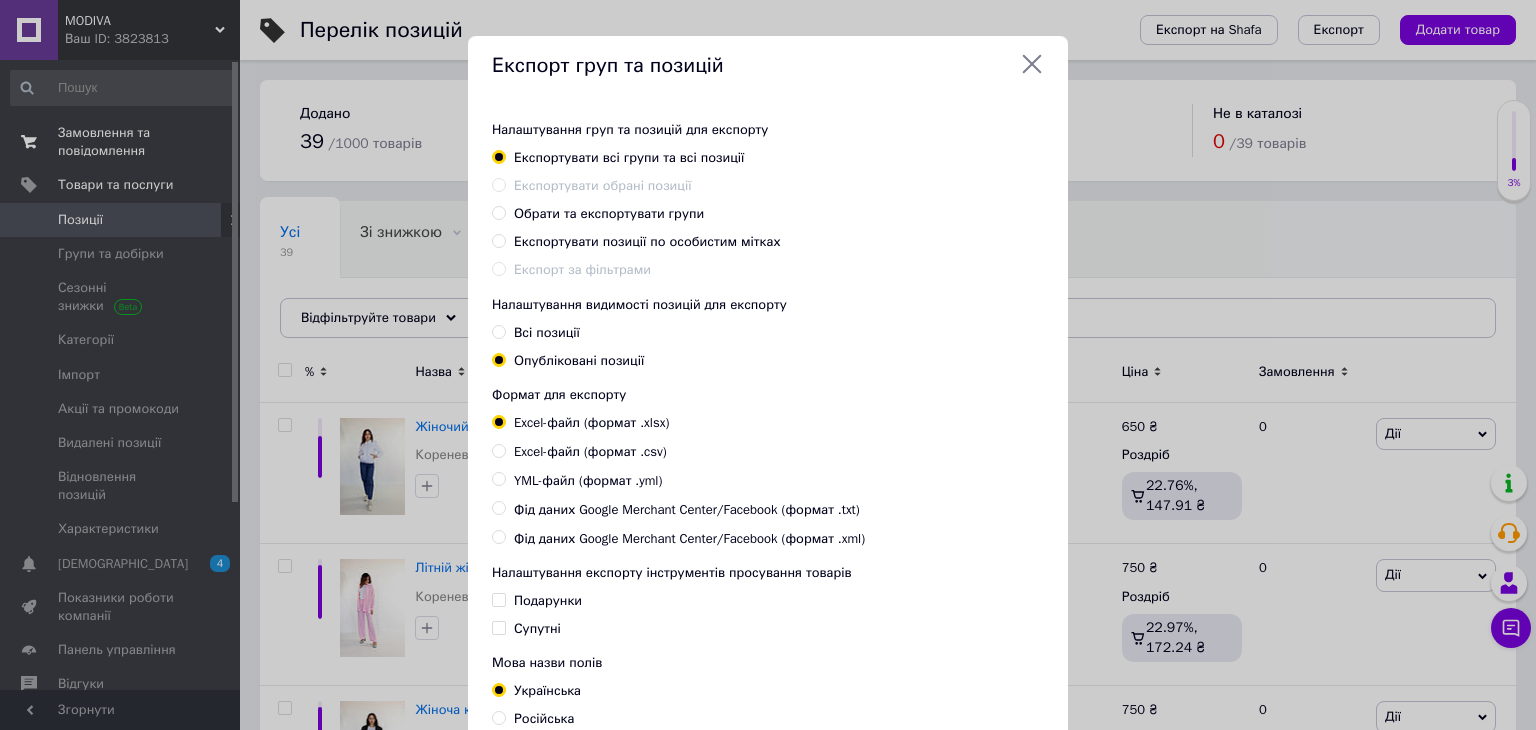 click on "Експортувати позиції по особистим мітках" at bounding box center (498, 240) 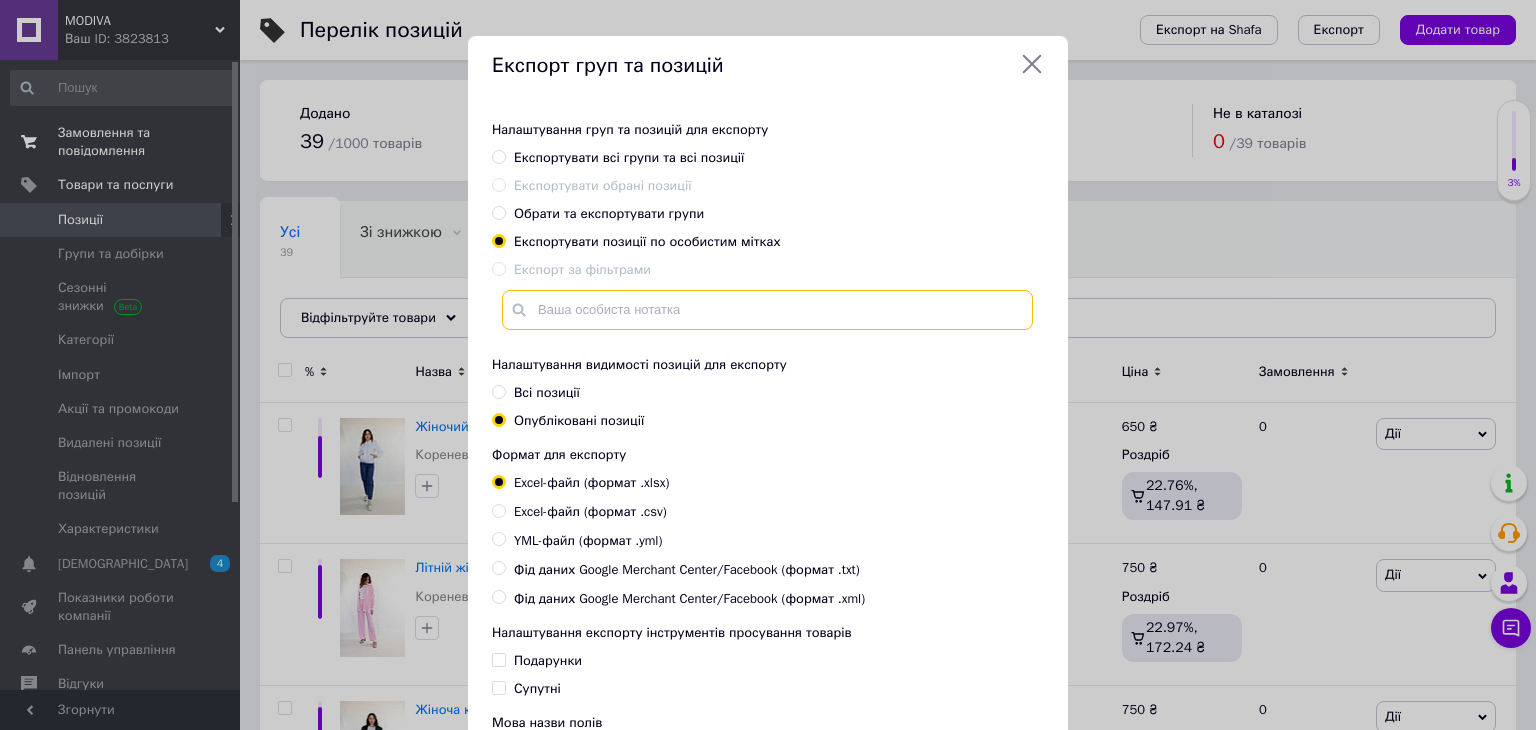 click at bounding box center (767, 310) 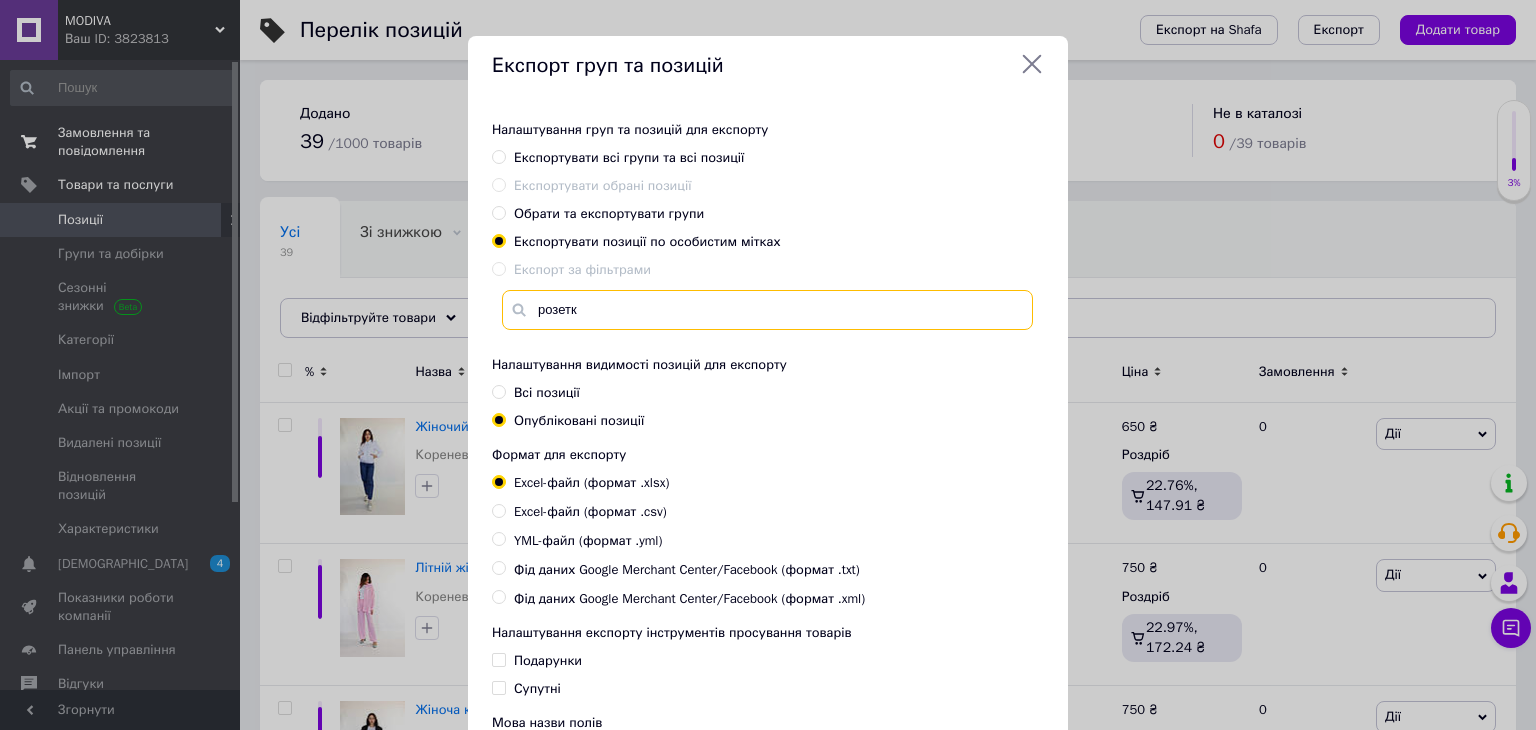 type on "розетка" 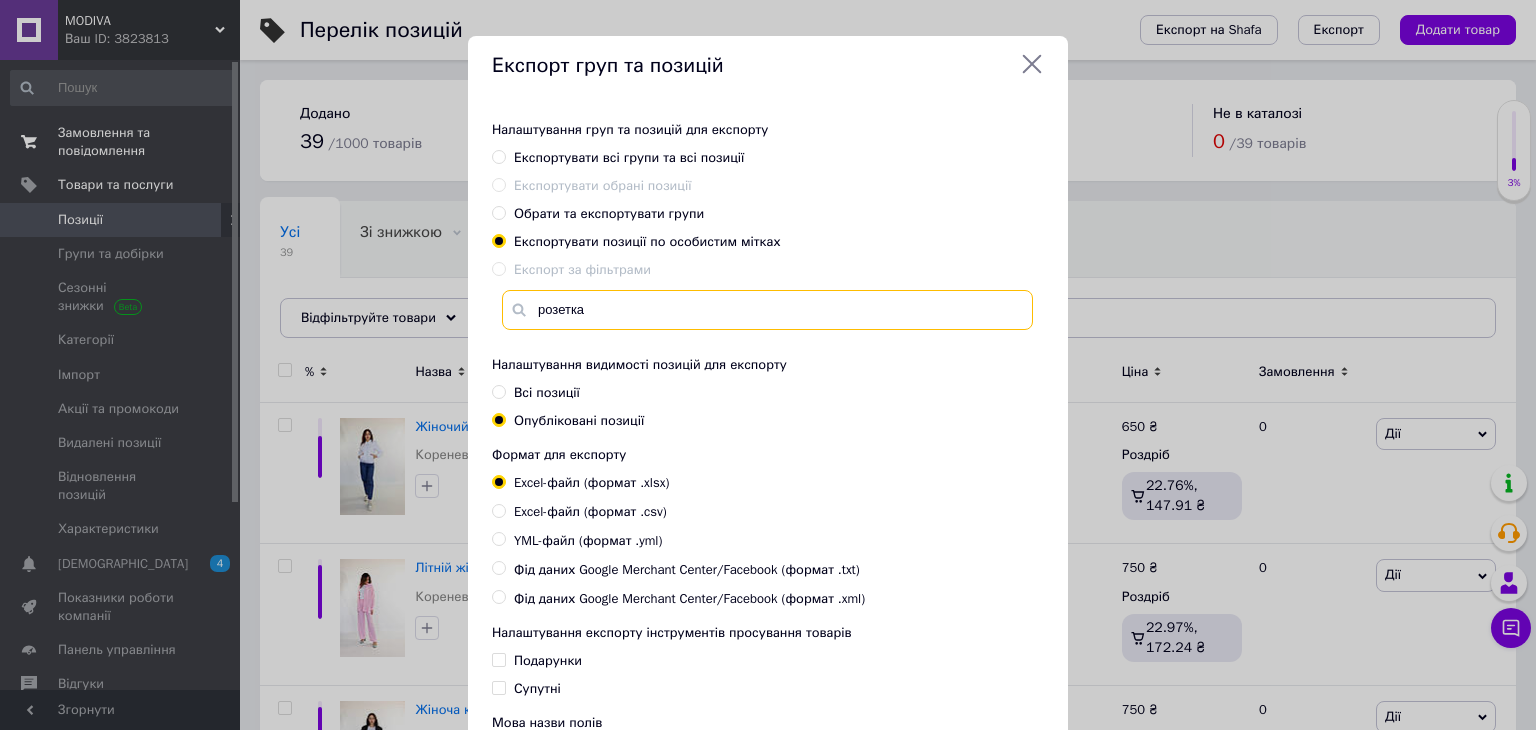 type 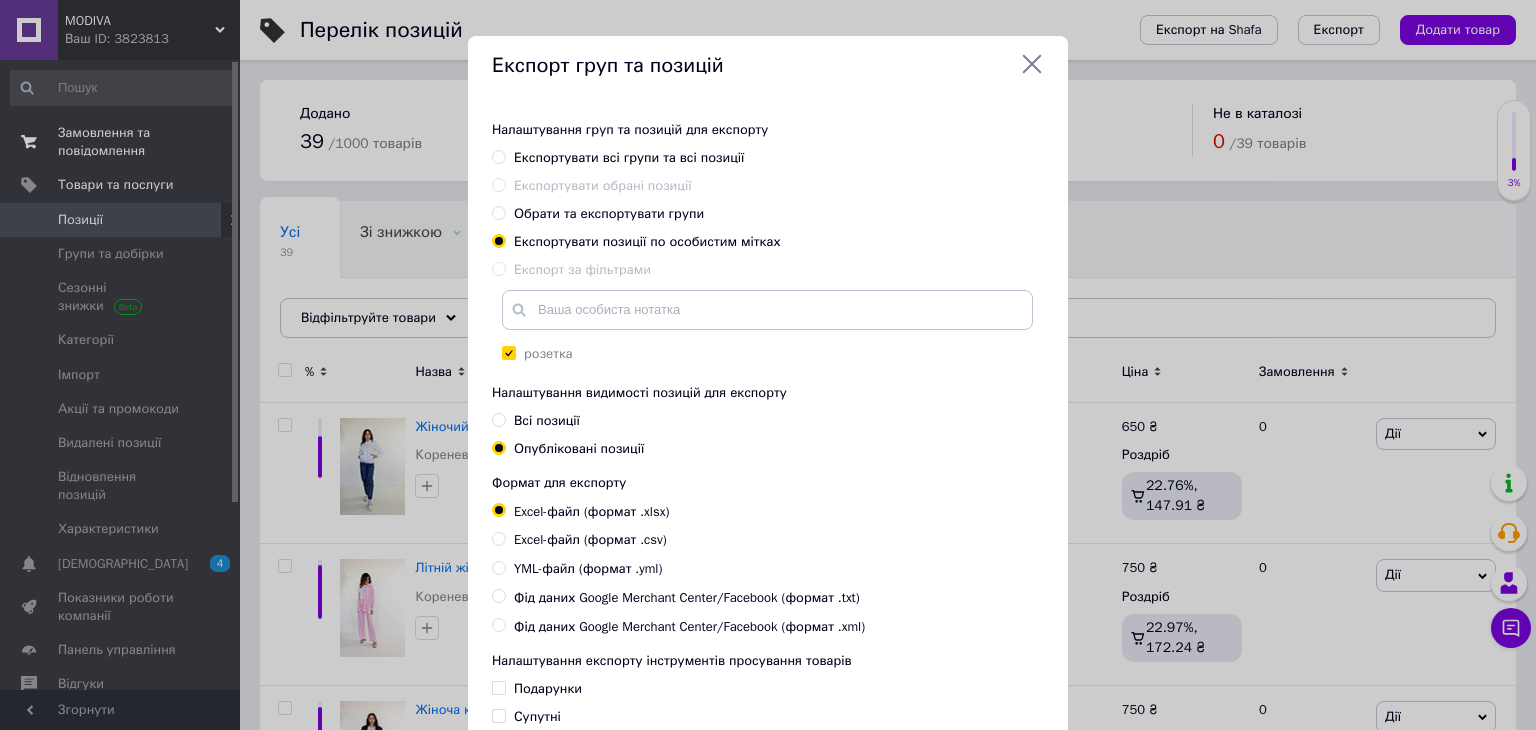click 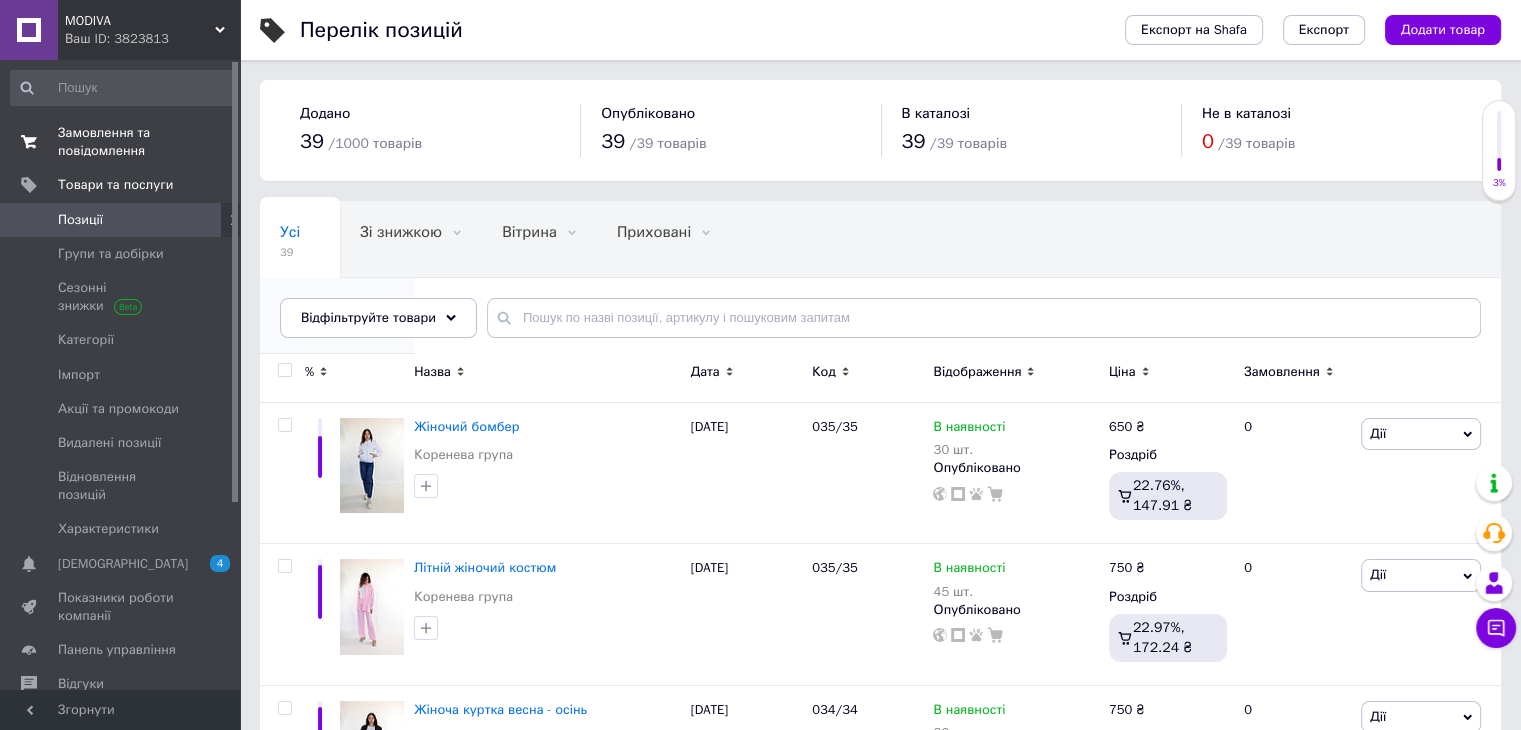 click on "Опубліковані 39" at bounding box center [337, 316] 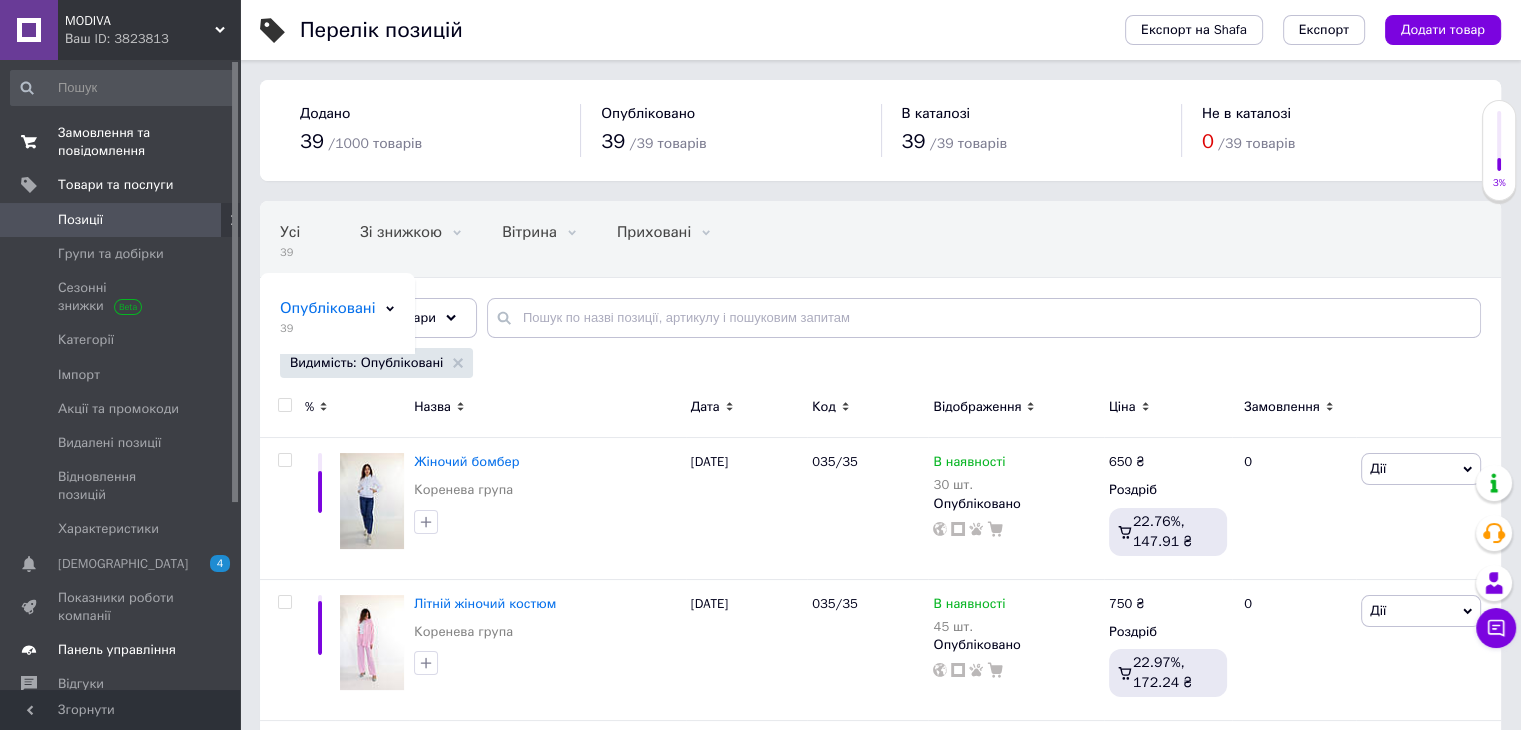 click on "Панель управління" at bounding box center [117, 650] 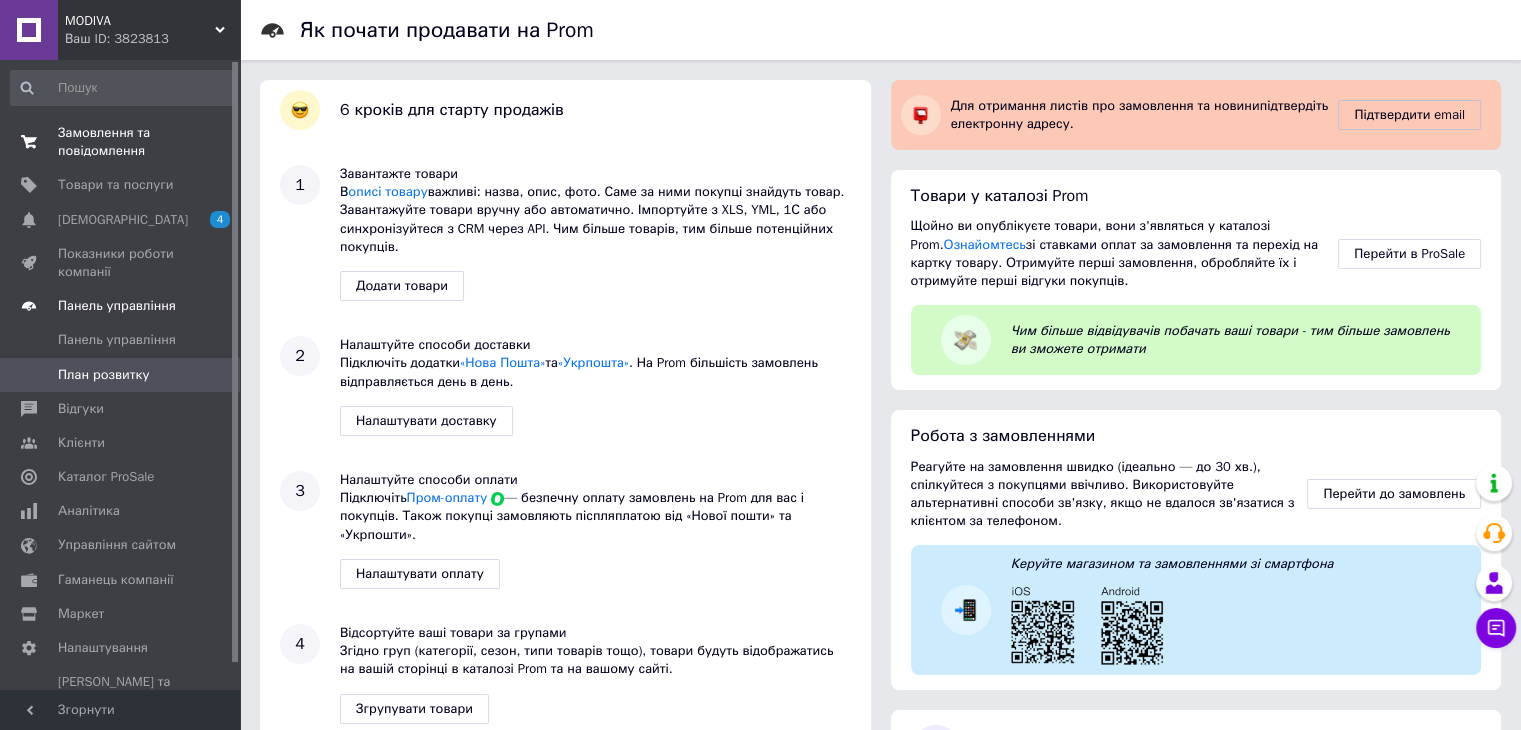 click on "Маркет" at bounding box center [121, 614] 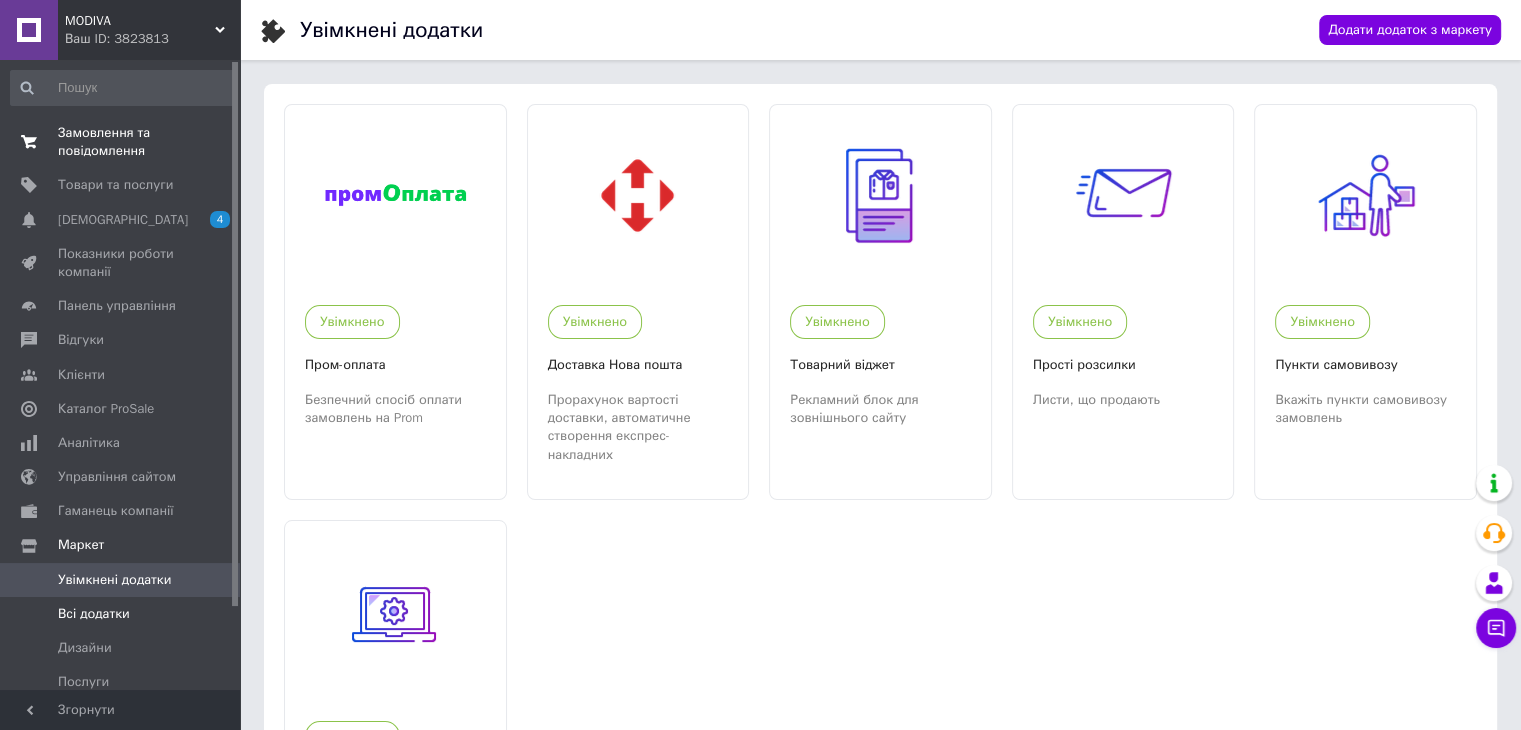 click on "Всі додатки" at bounding box center (121, 614) 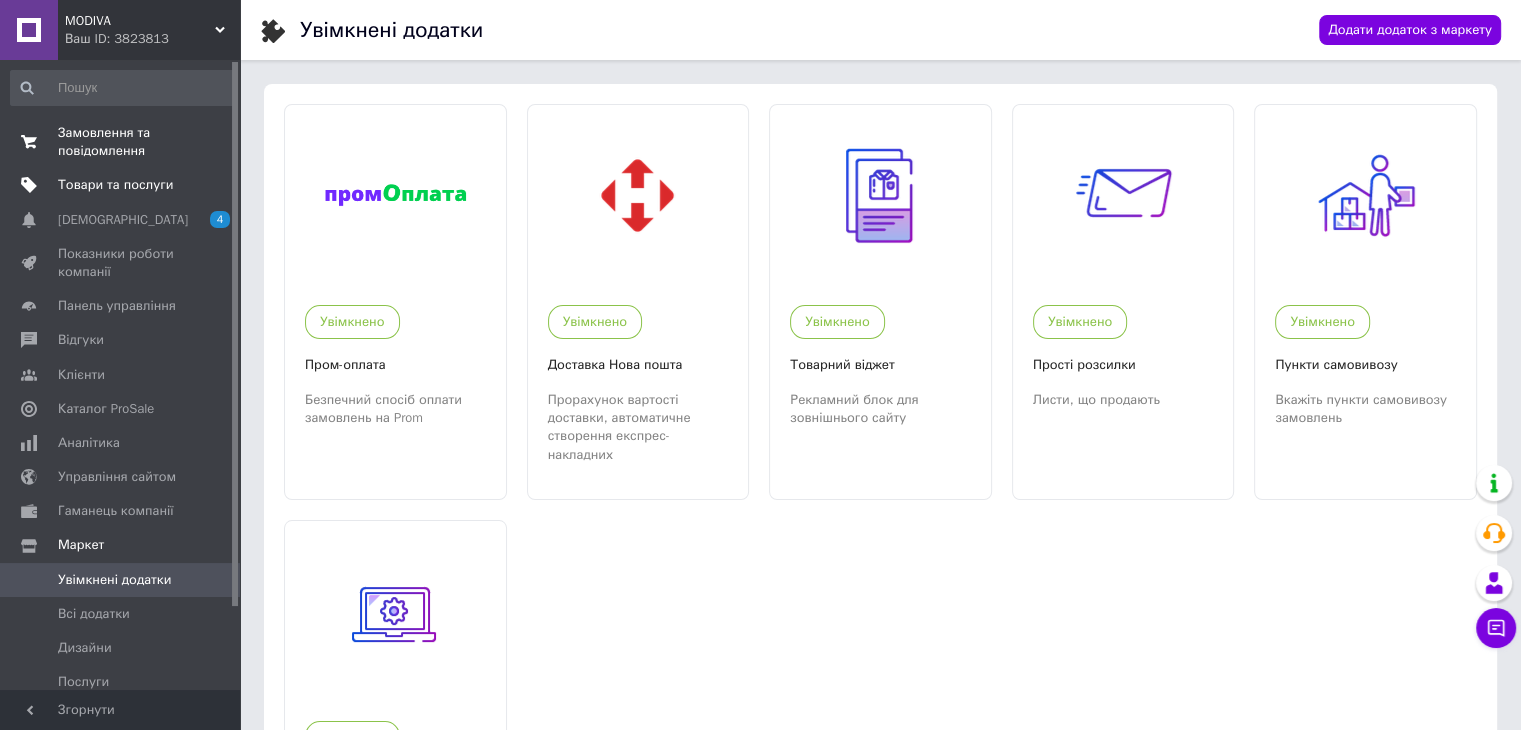 click at bounding box center [212, 185] 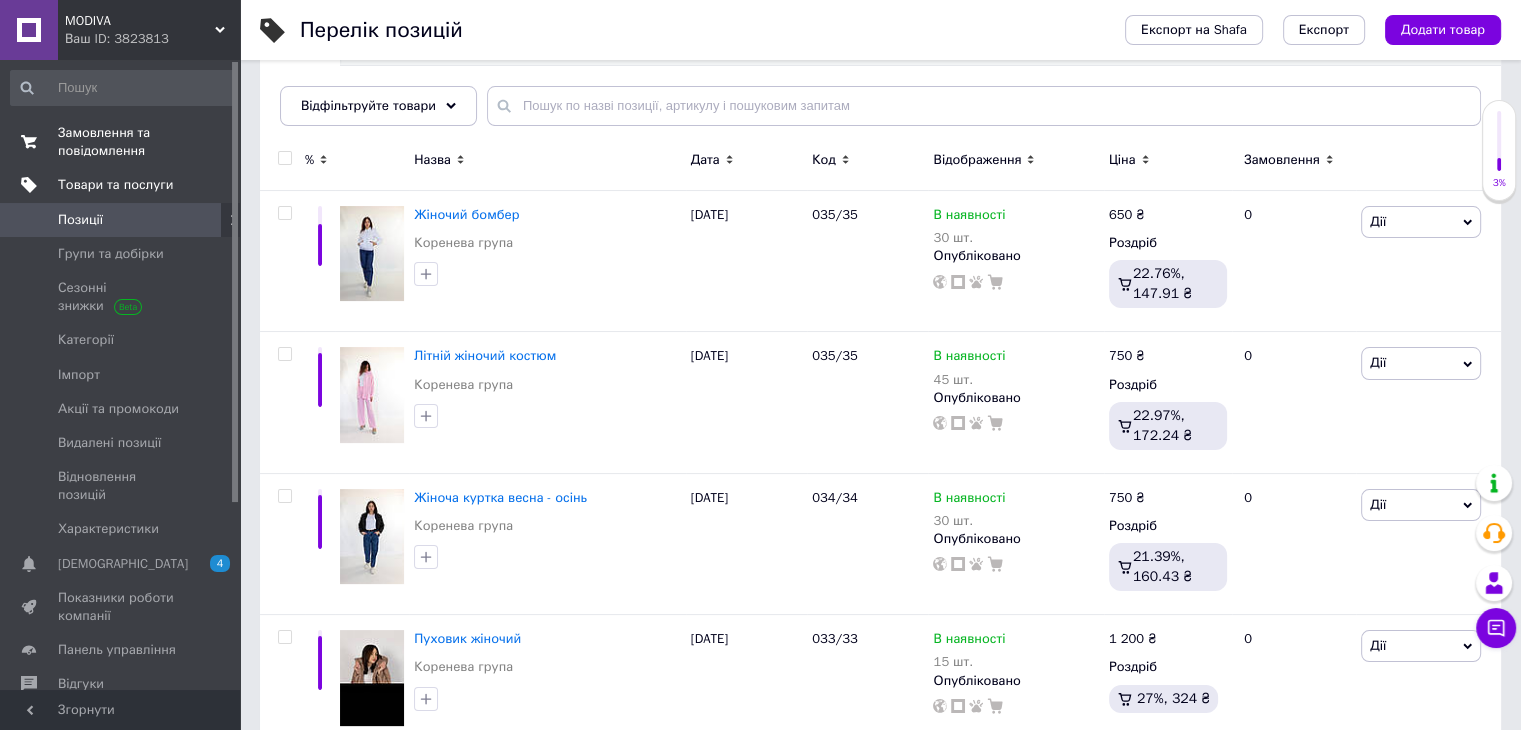 scroll, scrollTop: 269, scrollLeft: 0, axis: vertical 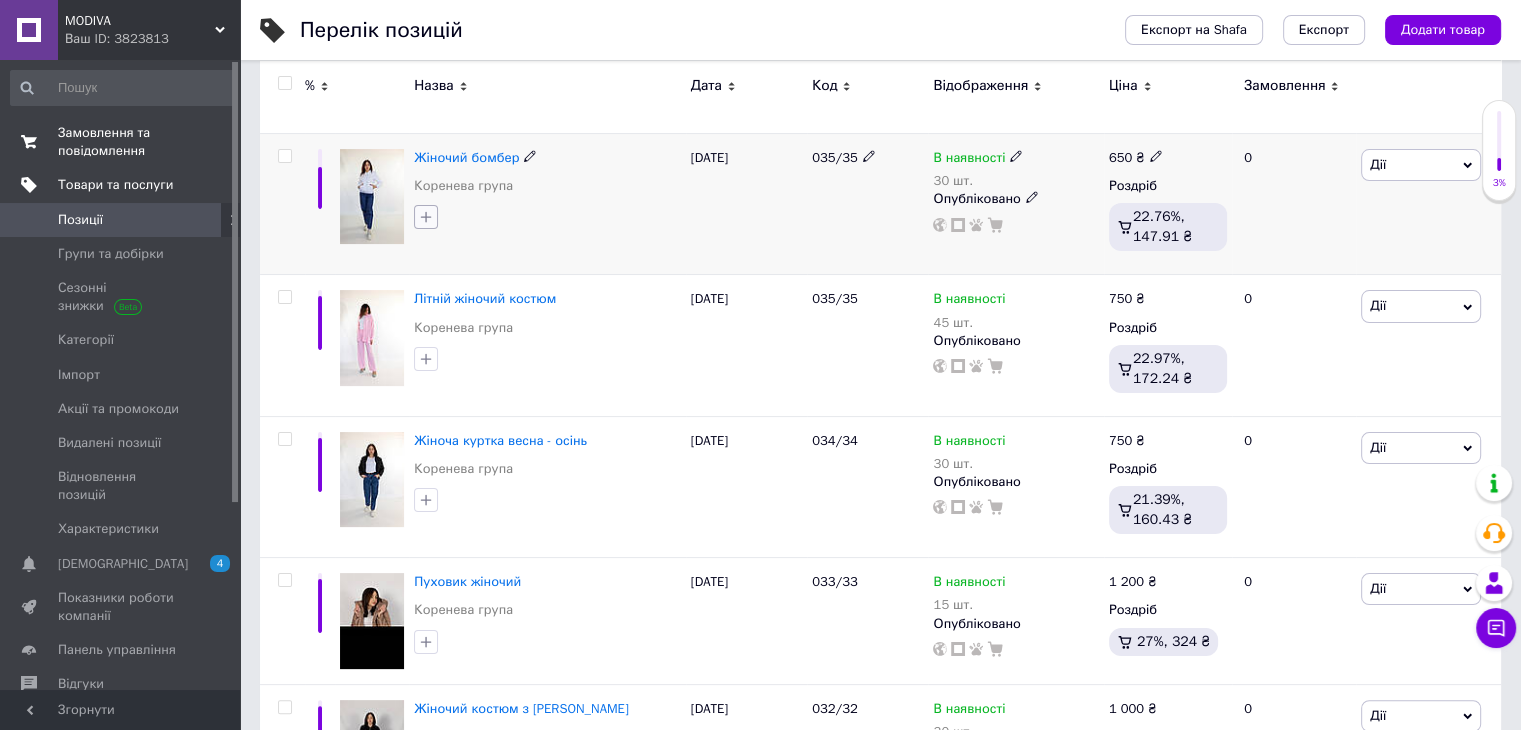 click 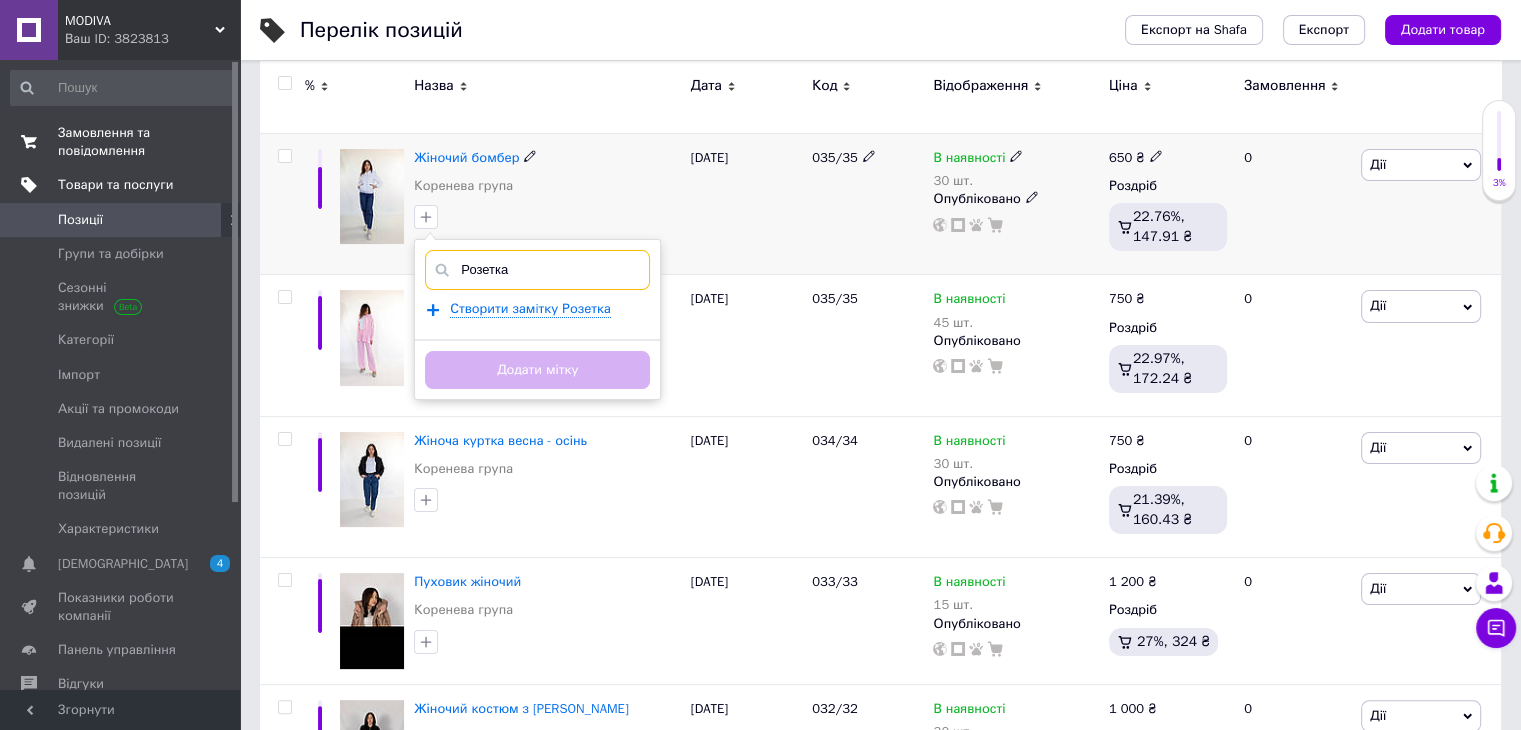 type on "Розетка" 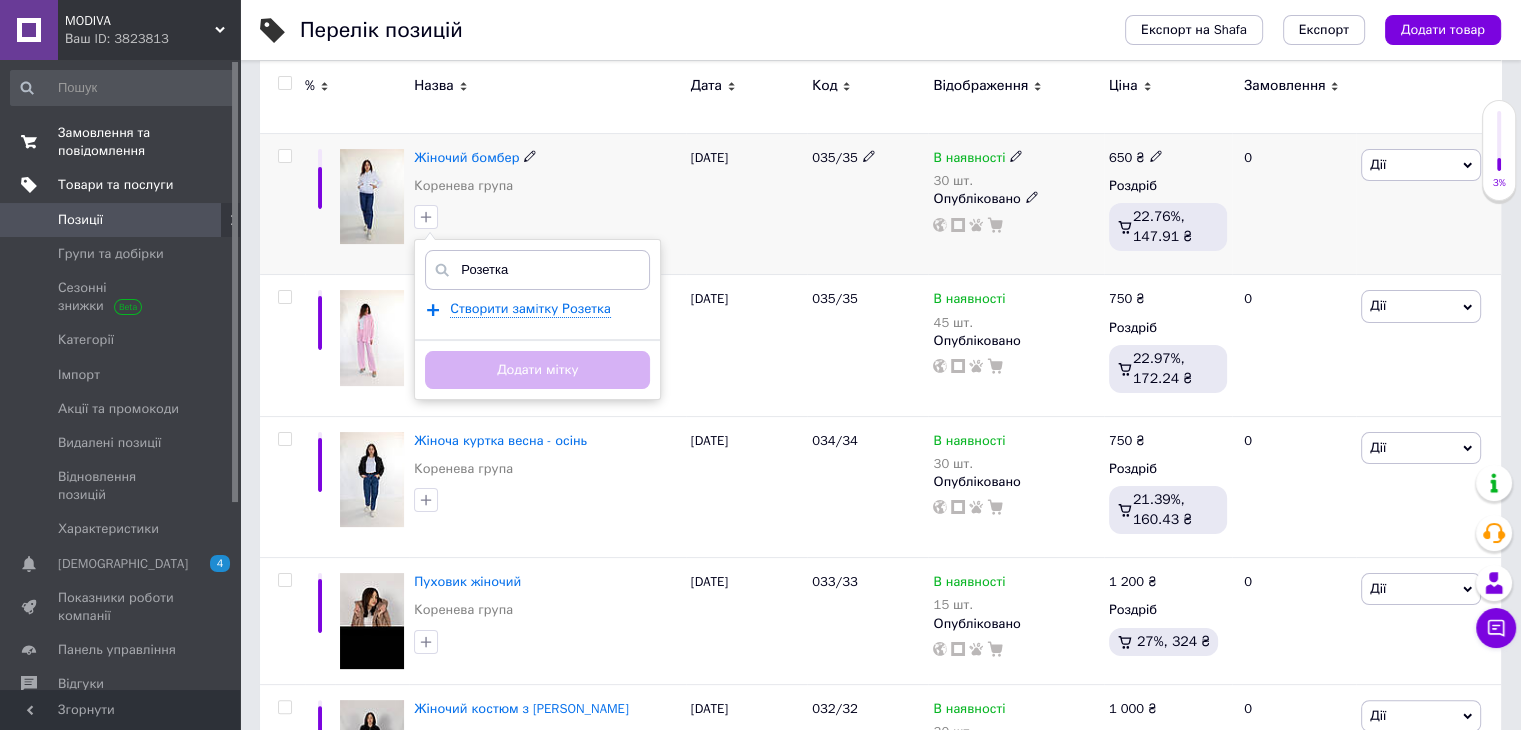 click on "Розетка Створити замiтку   Розетка Додати мітку" at bounding box center (537, 319) 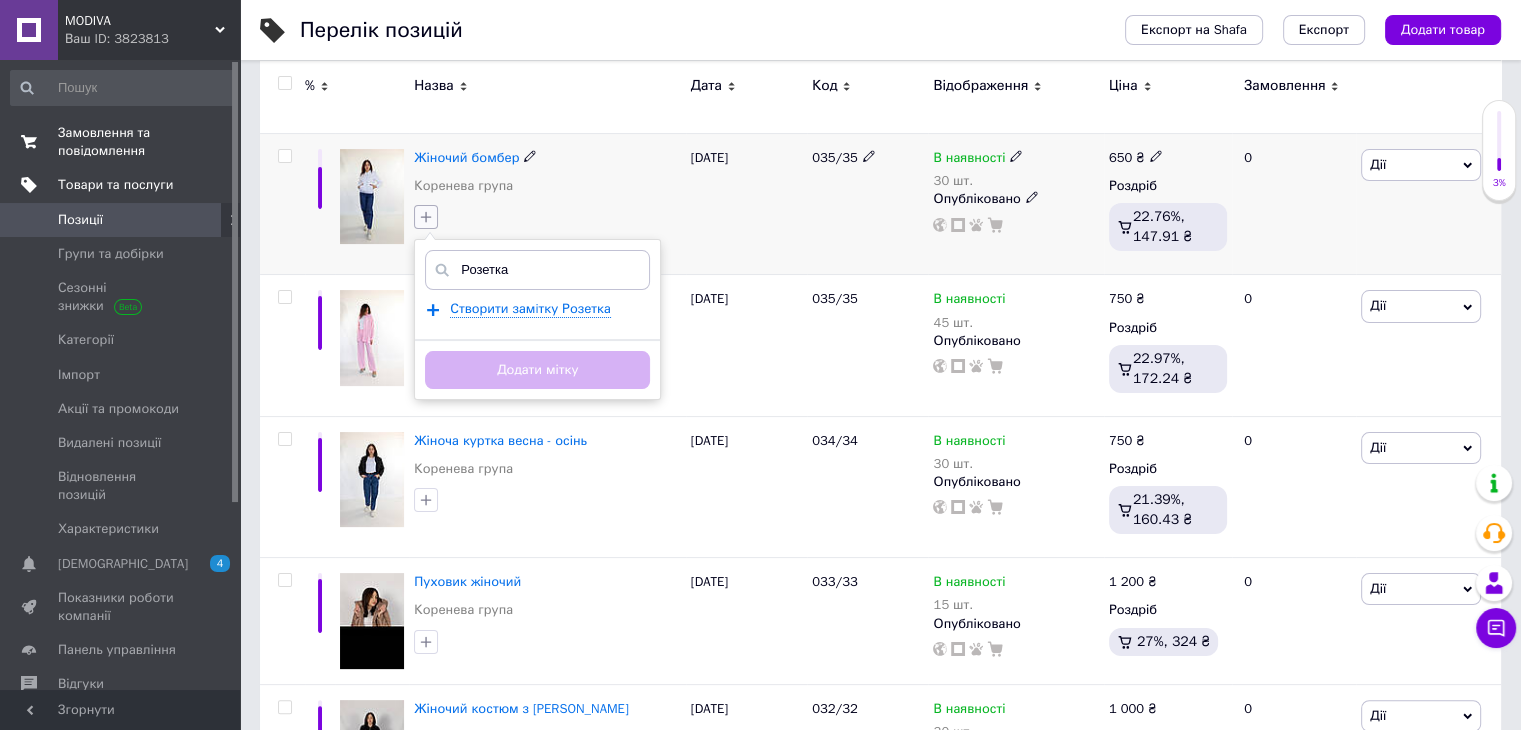 click 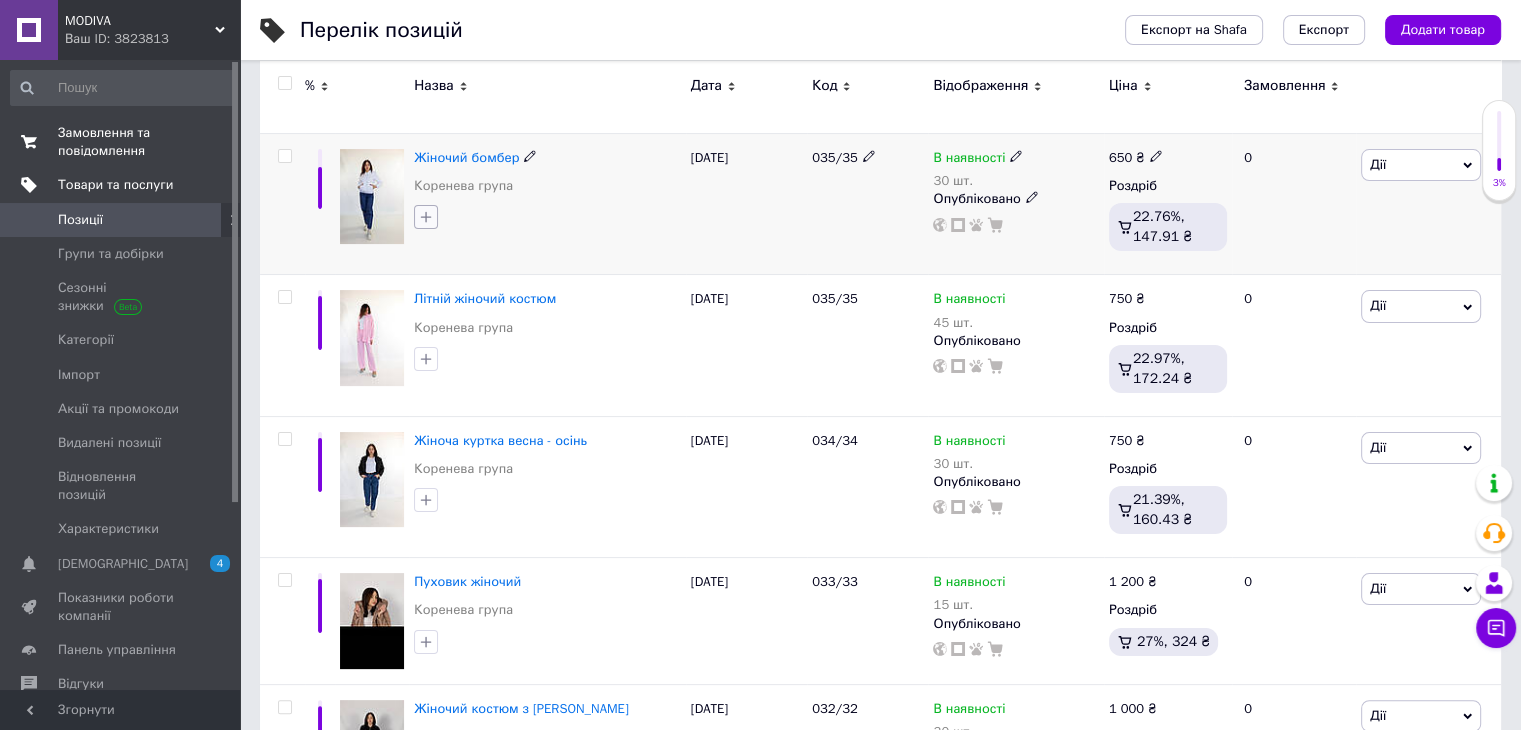 click 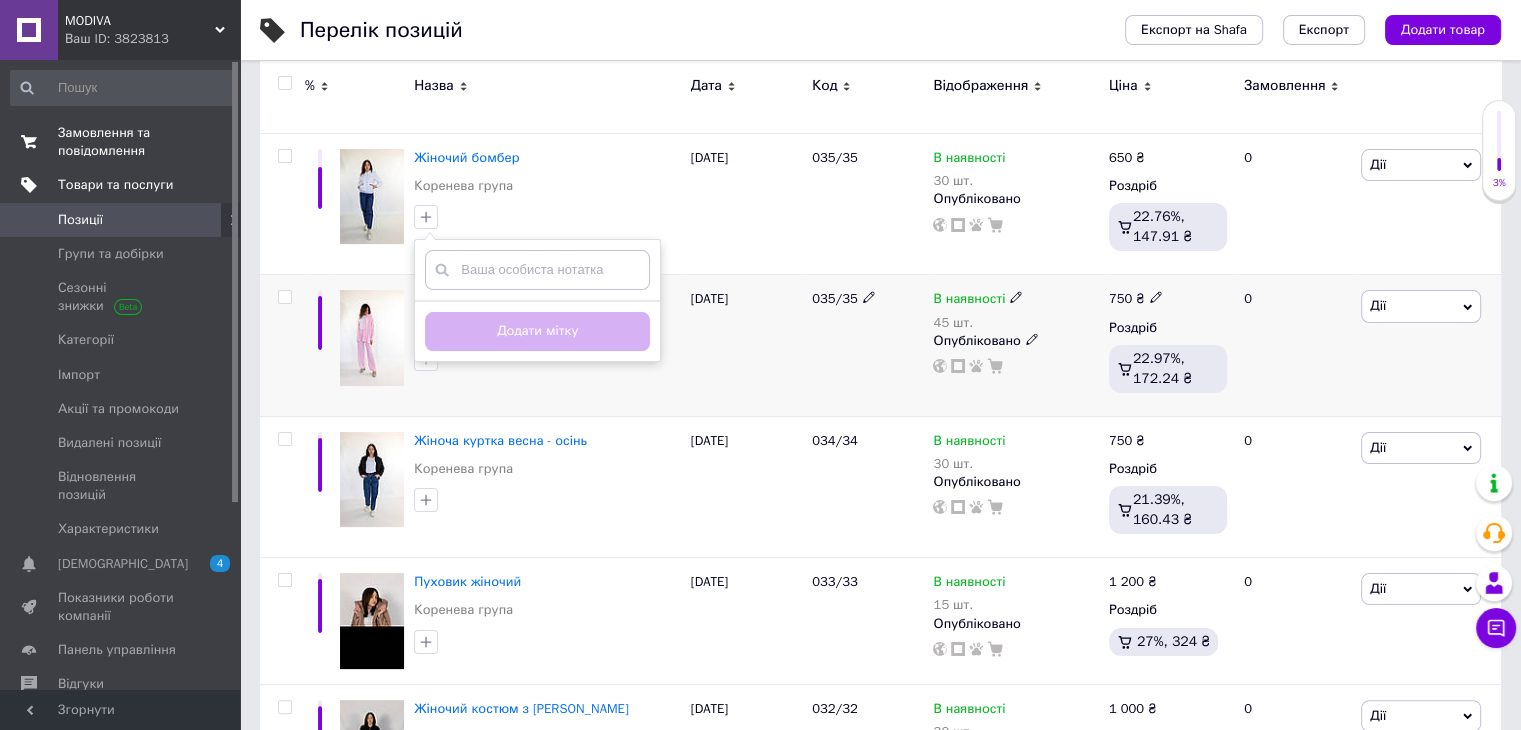 click at bounding box center [547, 359] 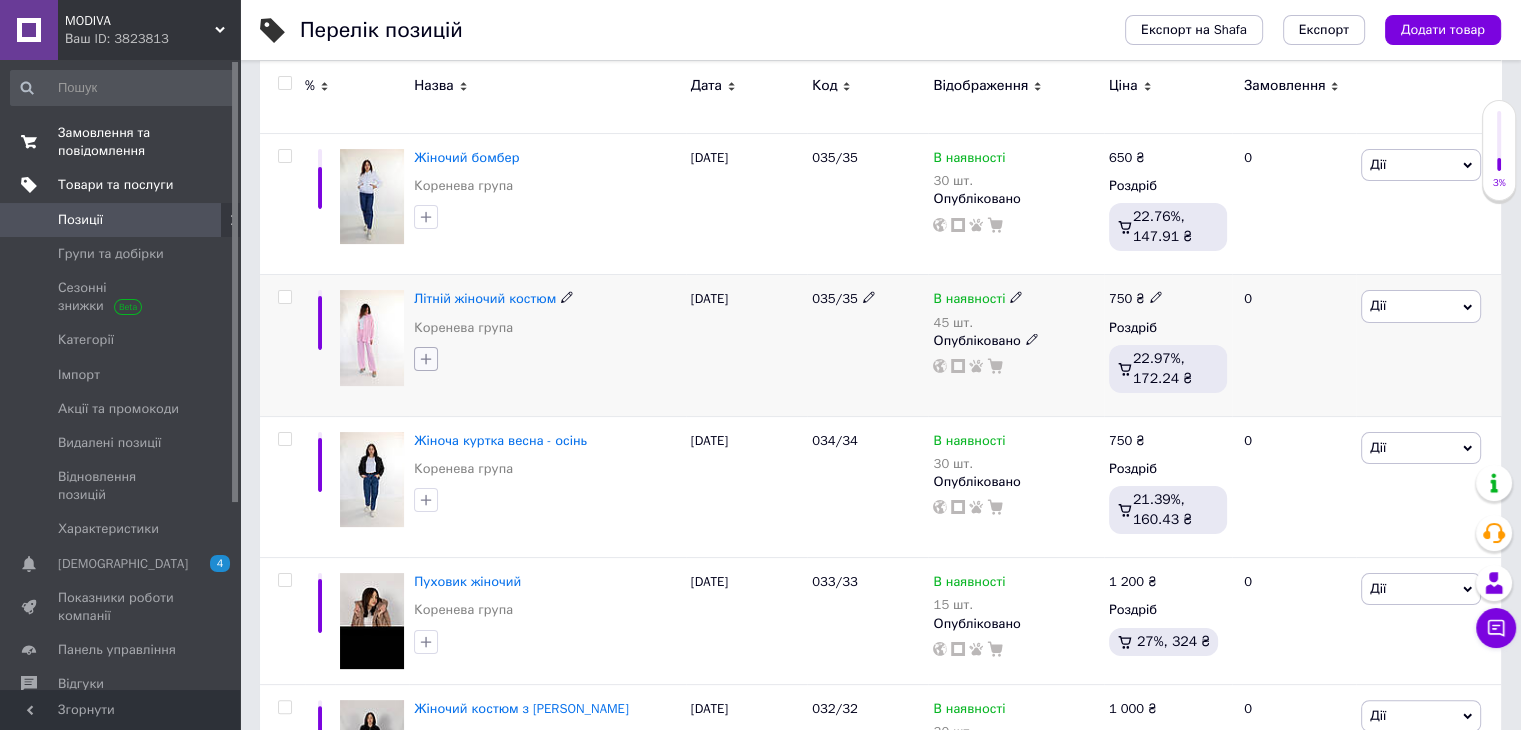 click 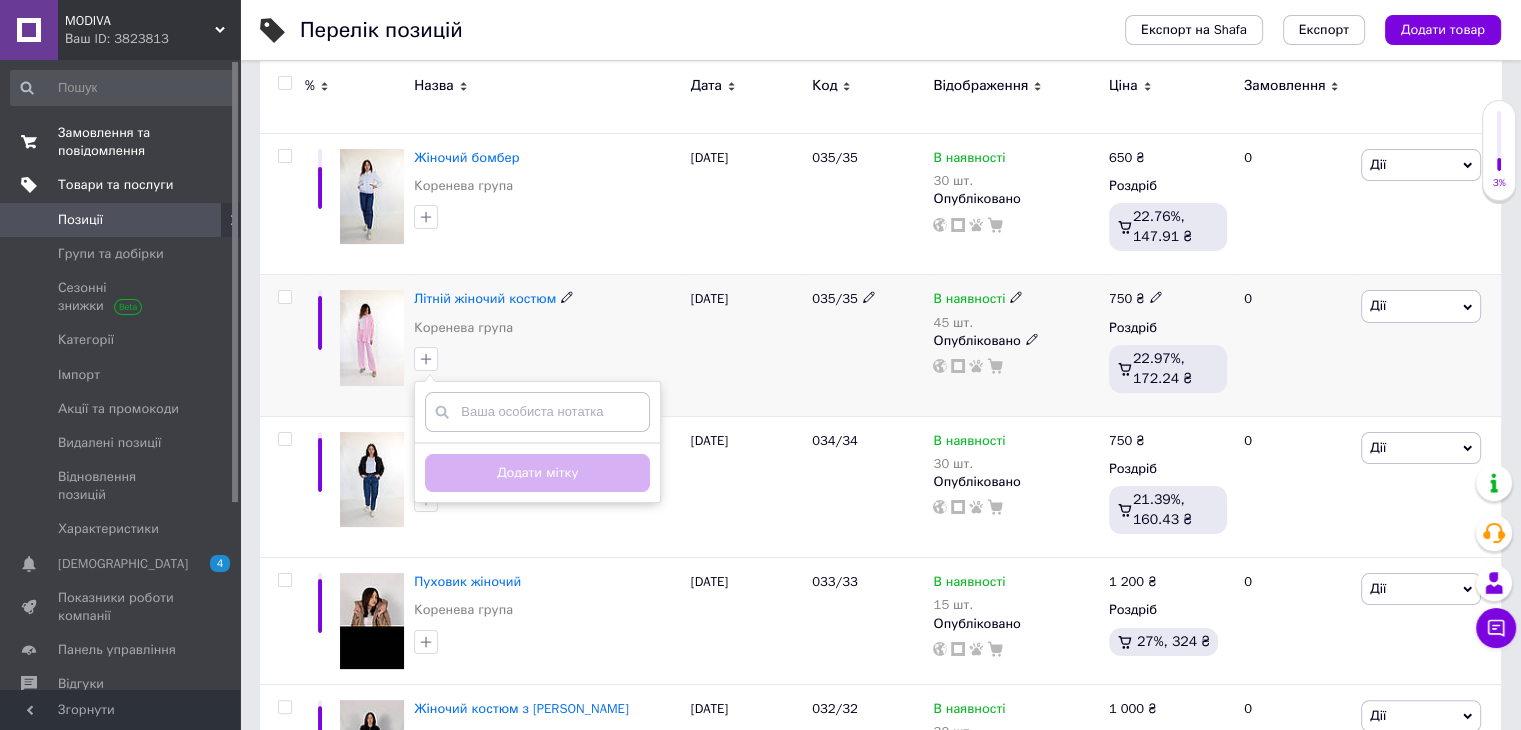 click at bounding box center (537, 412) 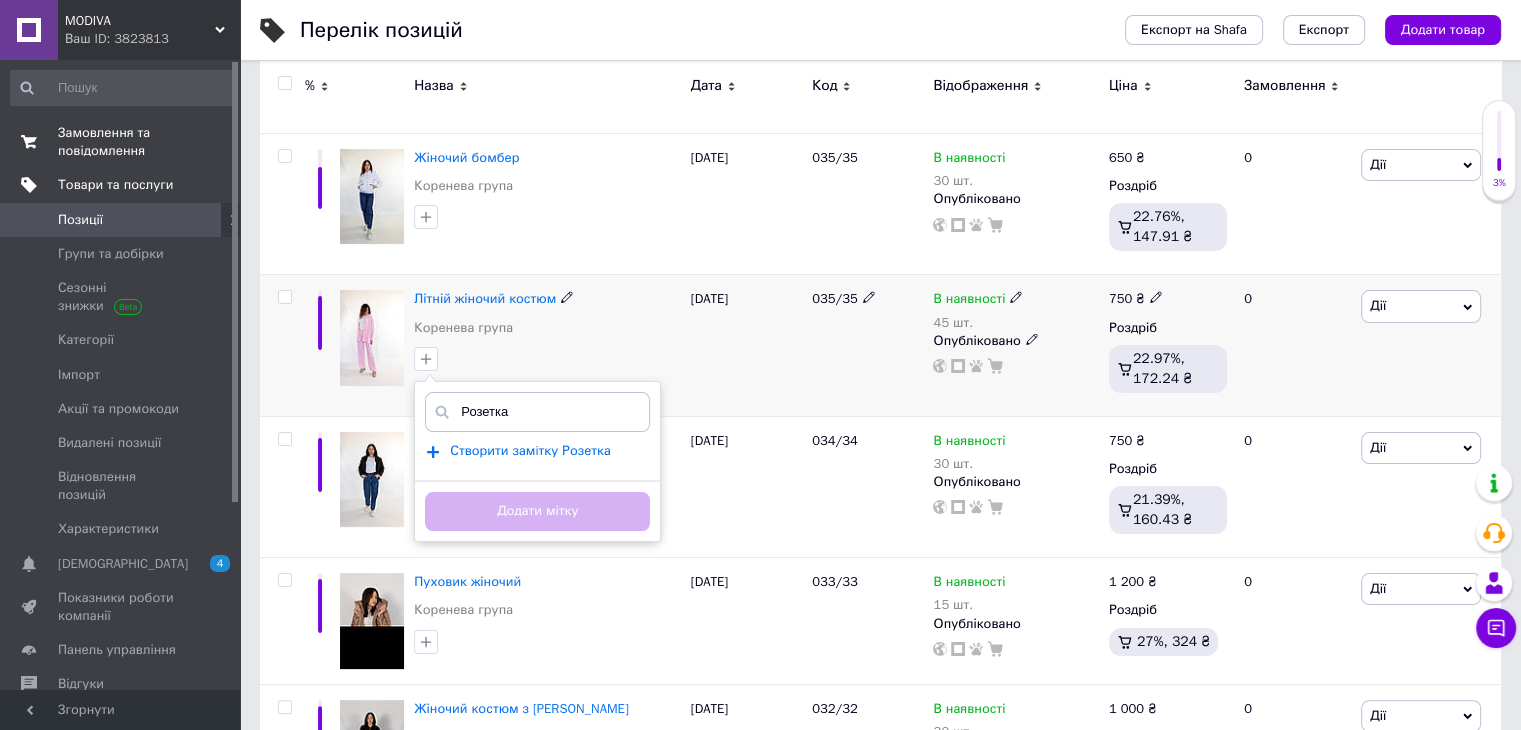 type on "Розетка" 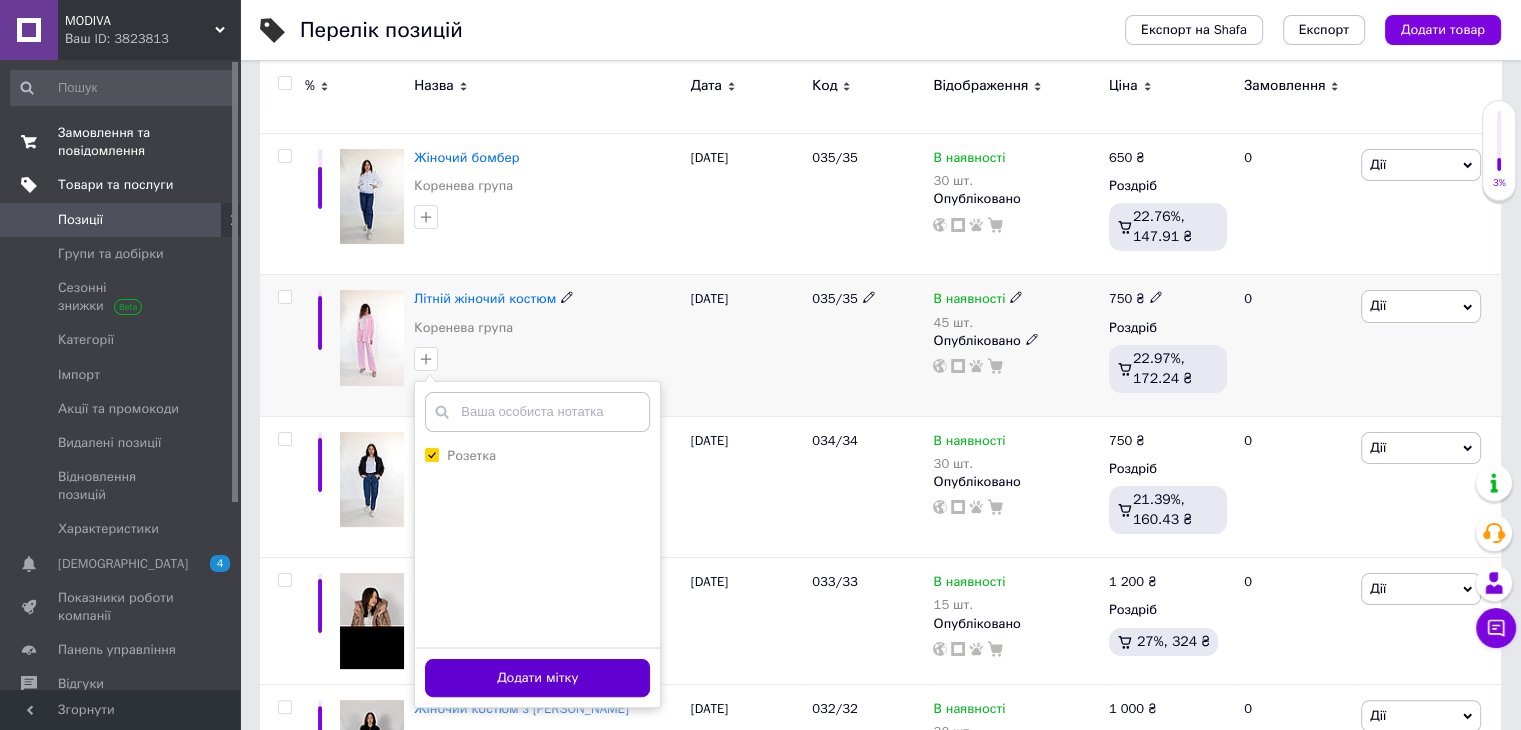 click on "Додати мітку" at bounding box center [537, 678] 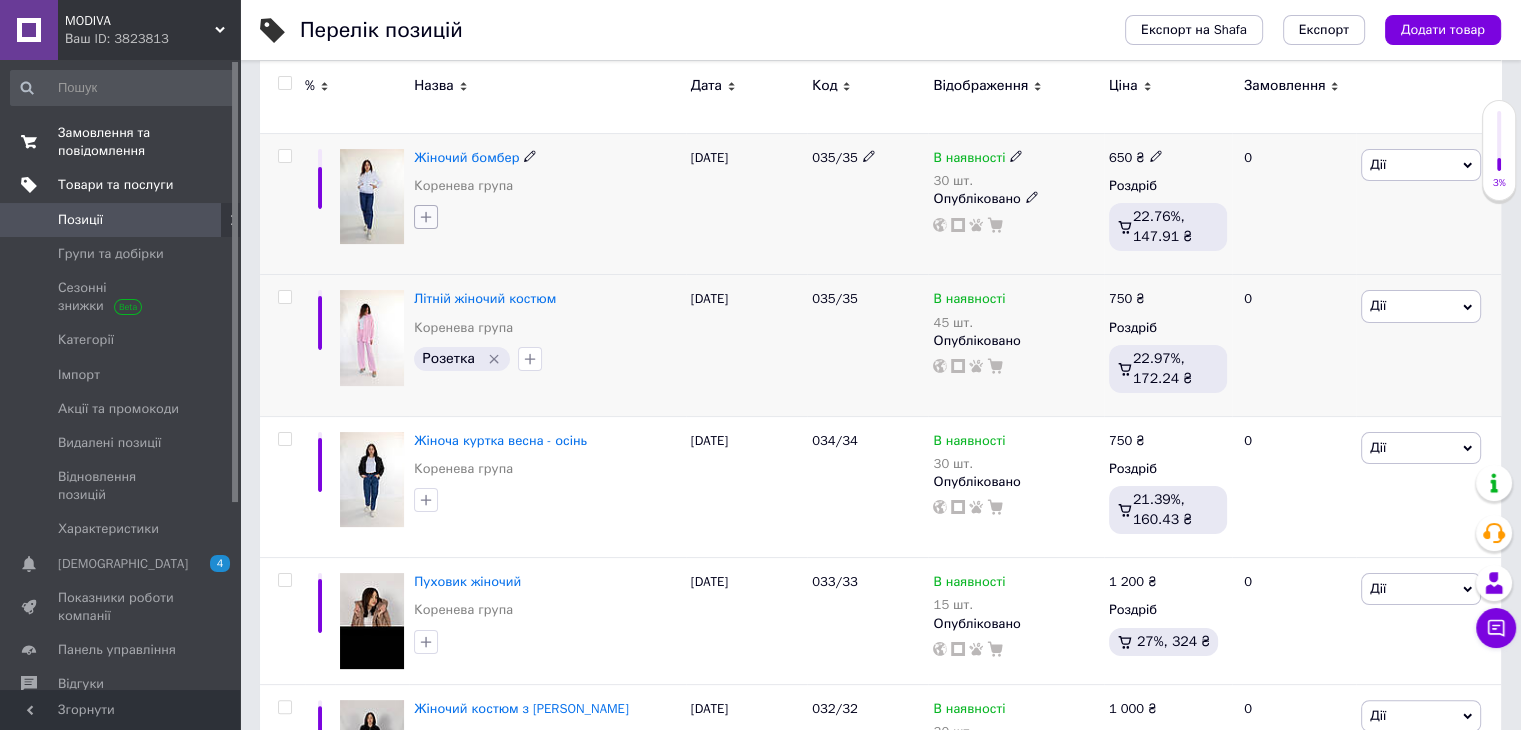 click at bounding box center (426, 217) 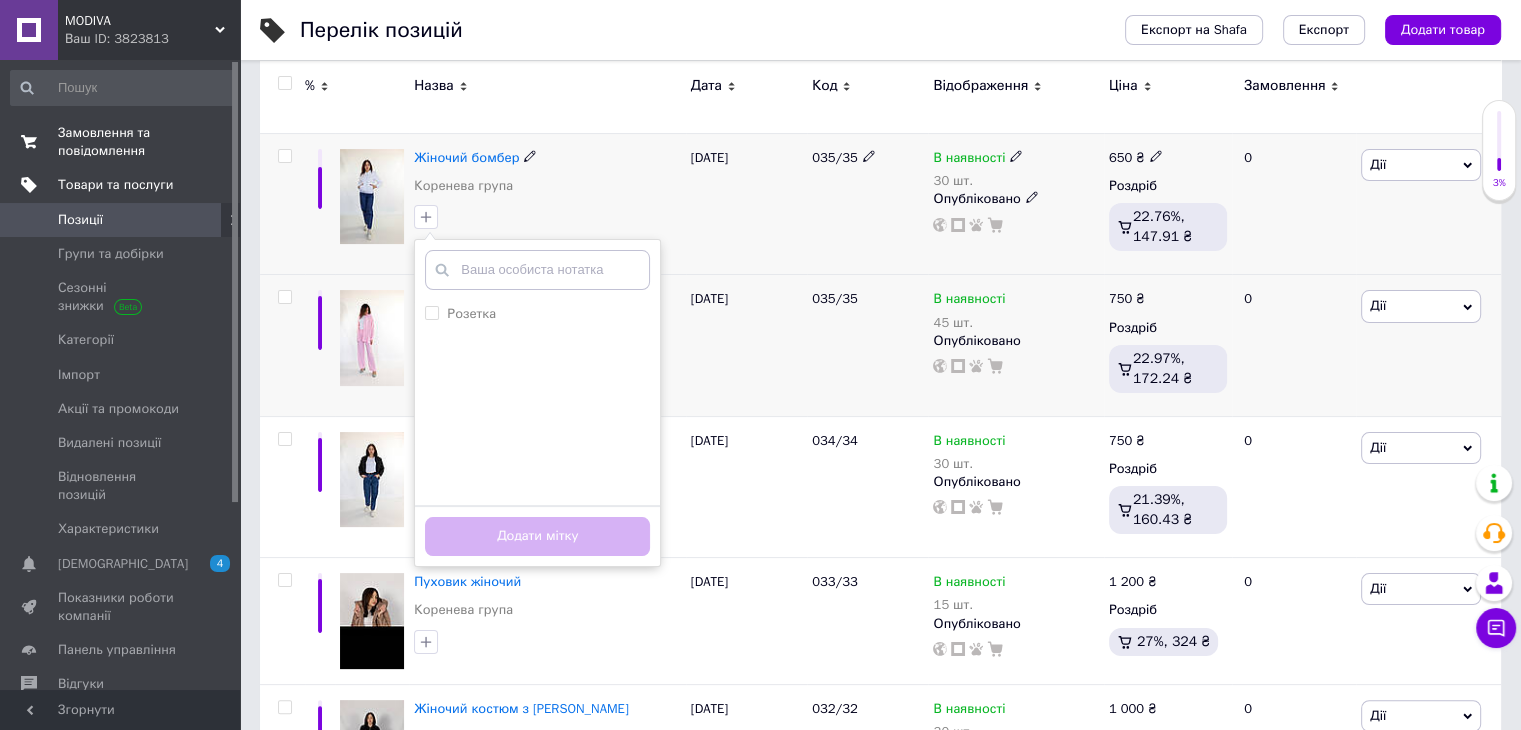 click at bounding box center [537, 270] 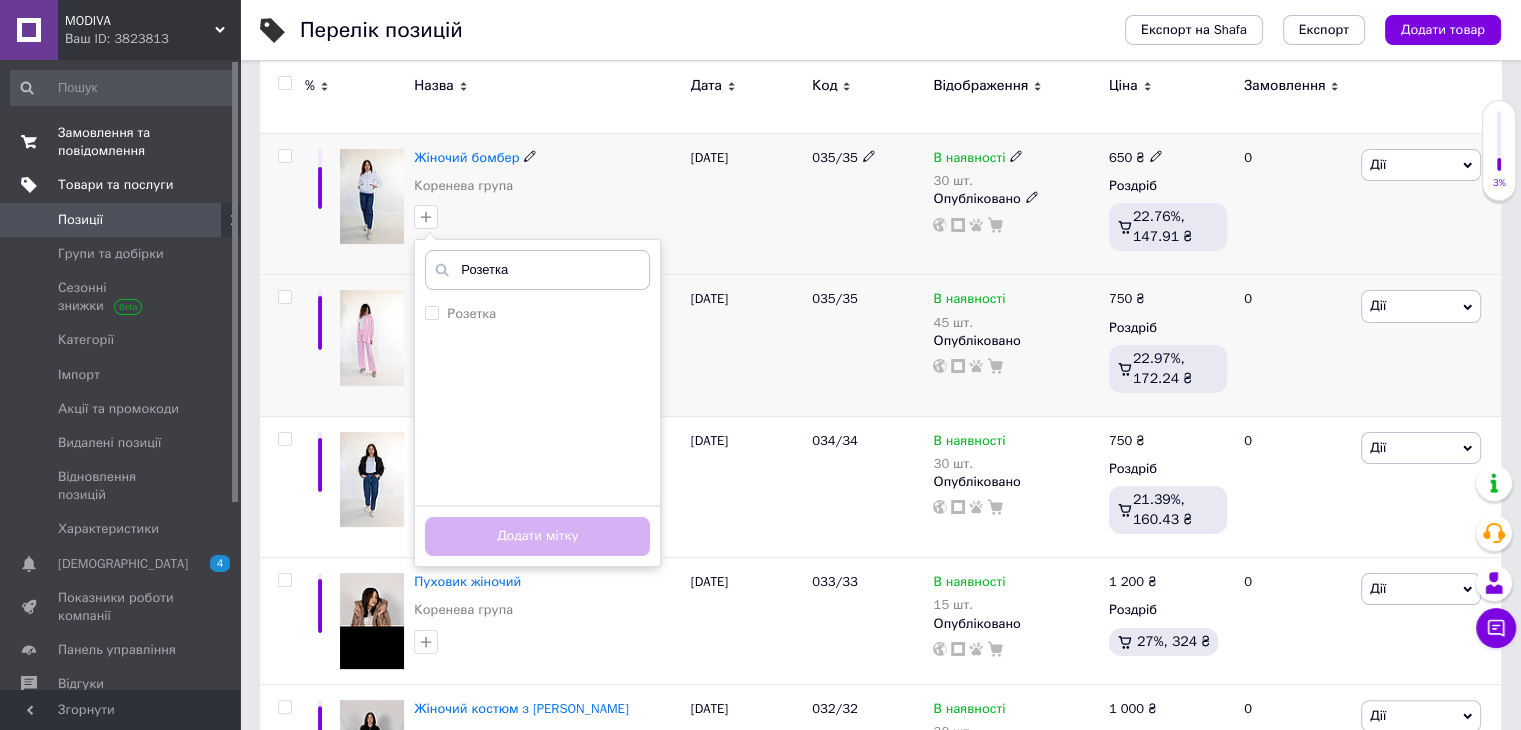 type on "Розетка" 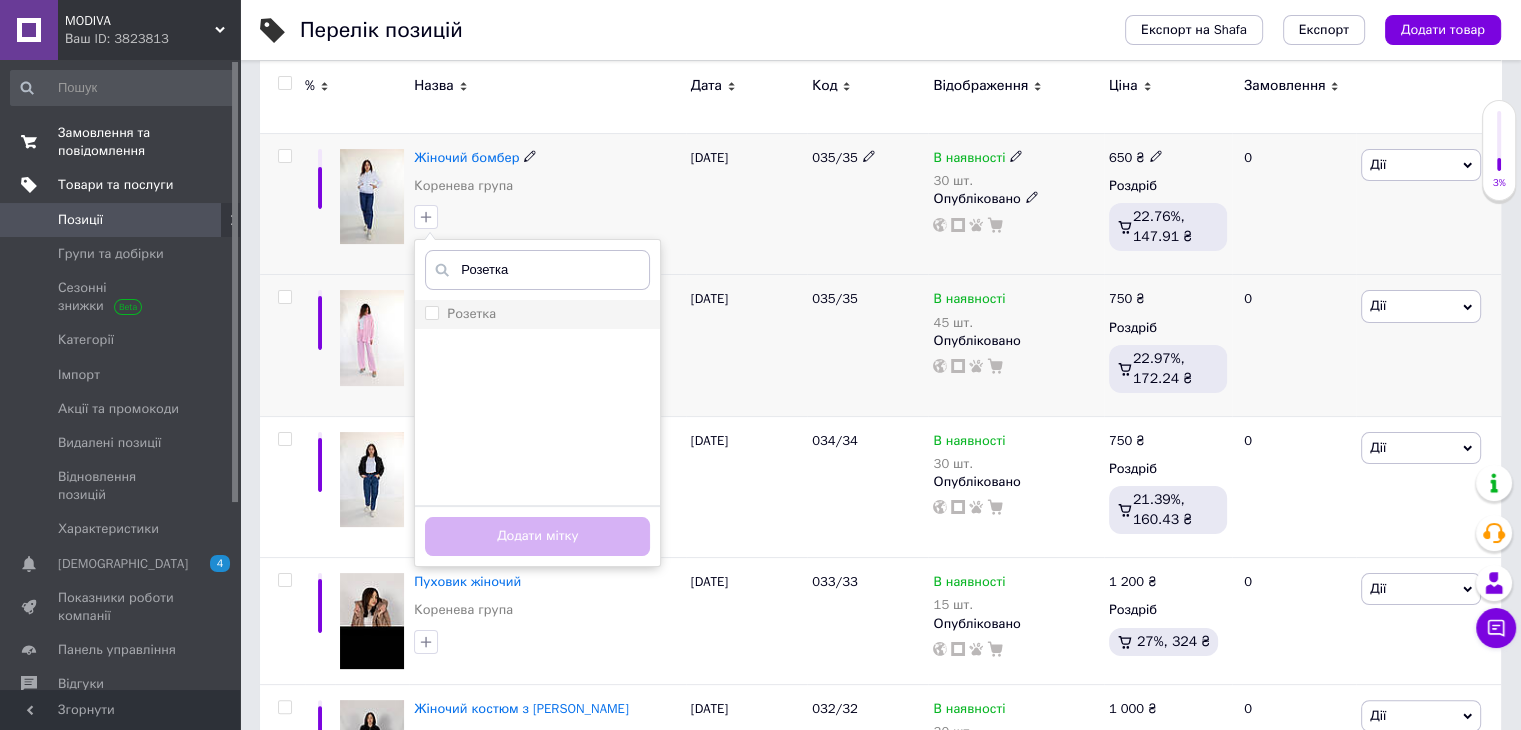 click on "Розетка" at bounding box center (431, 312) 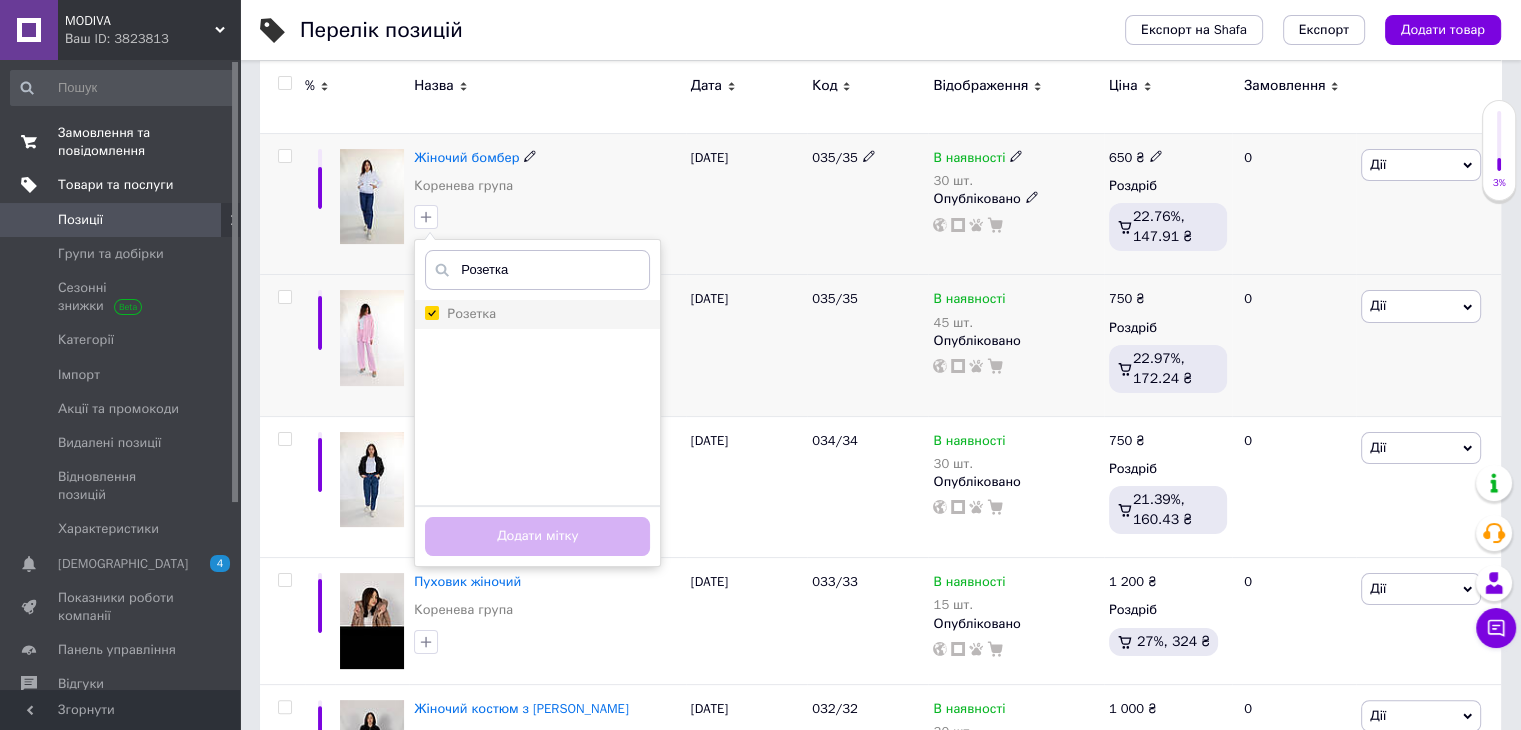 checkbox on "true" 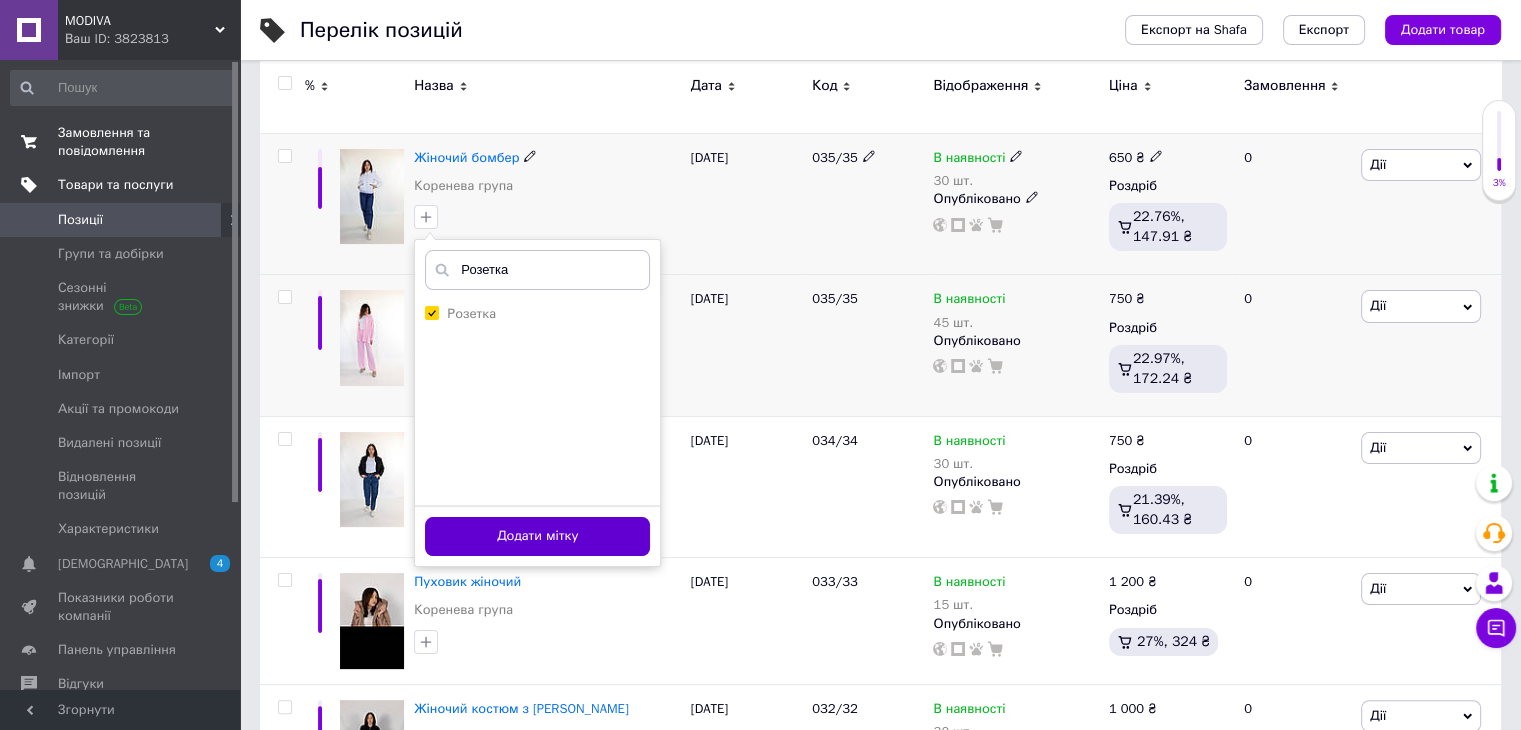 click on "Додати мітку" at bounding box center [537, 536] 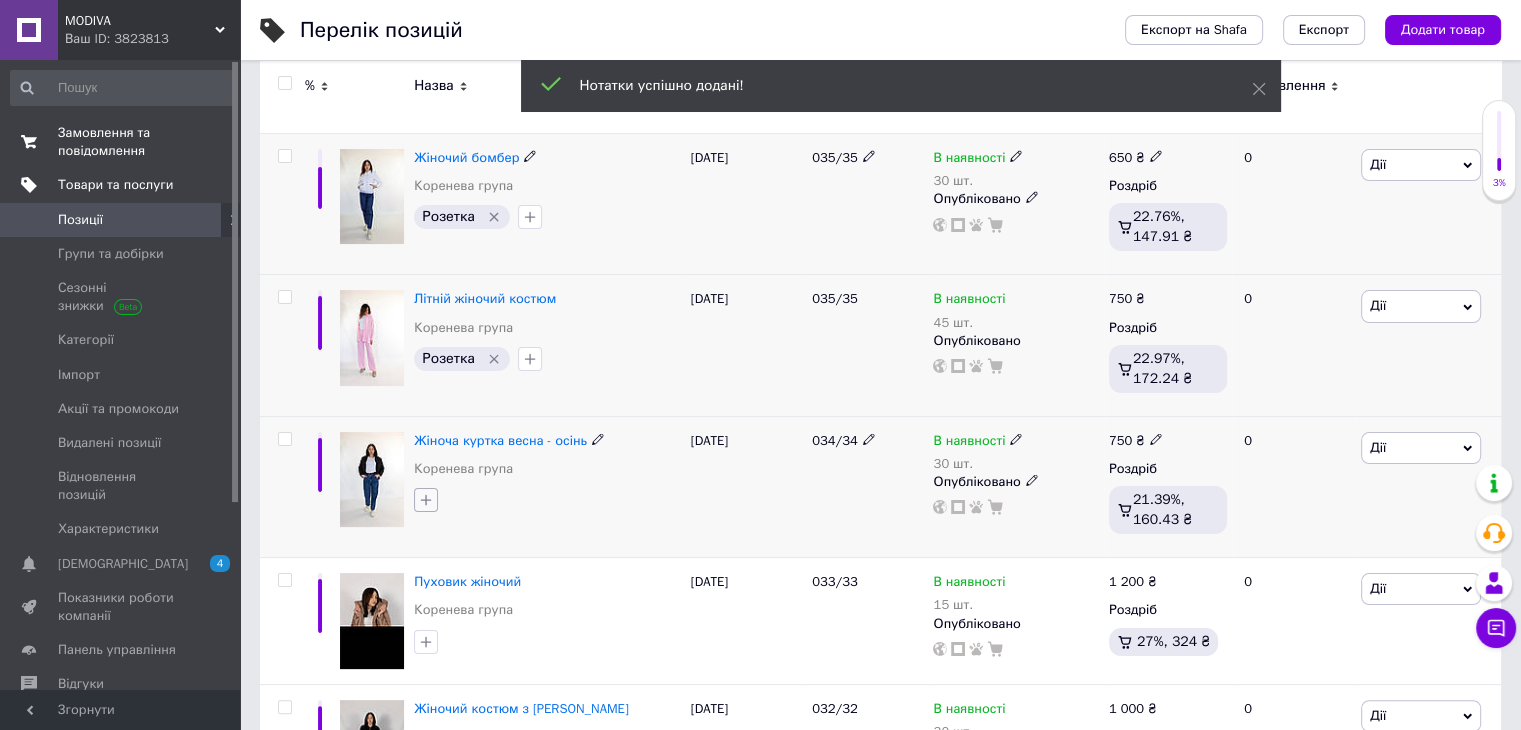 click 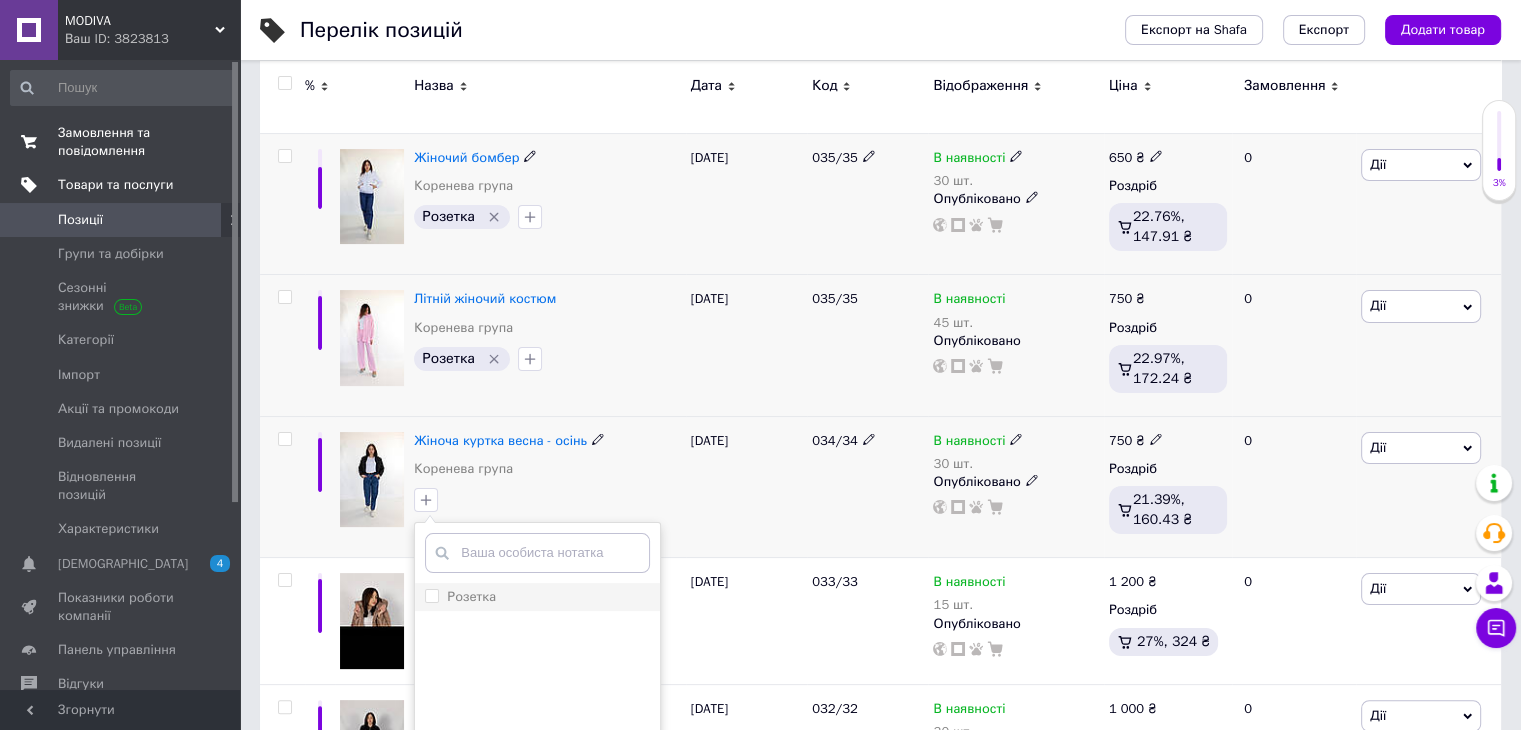 click on "Розетка" at bounding box center [460, 597] 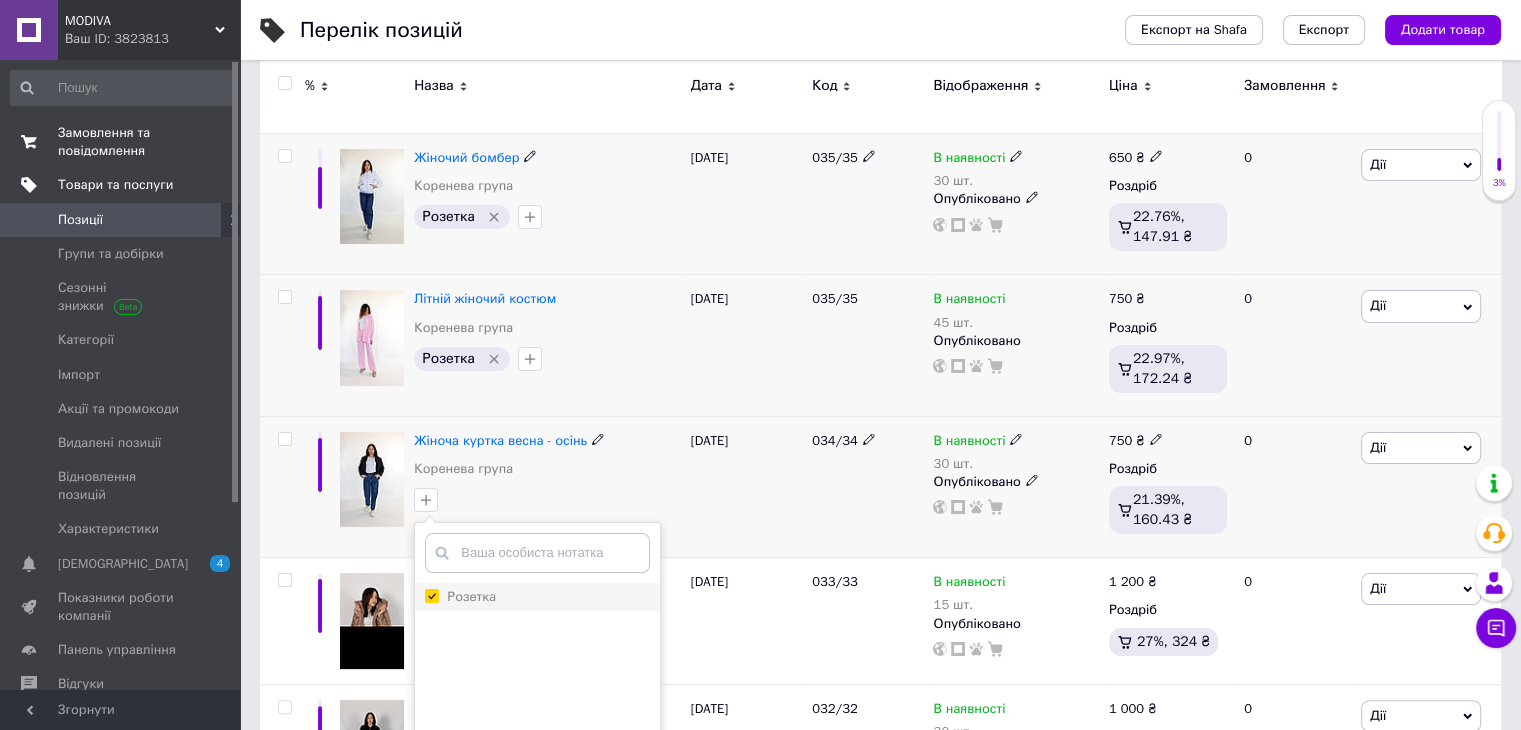 click on "Розетка" at bounding box center (431, 595) 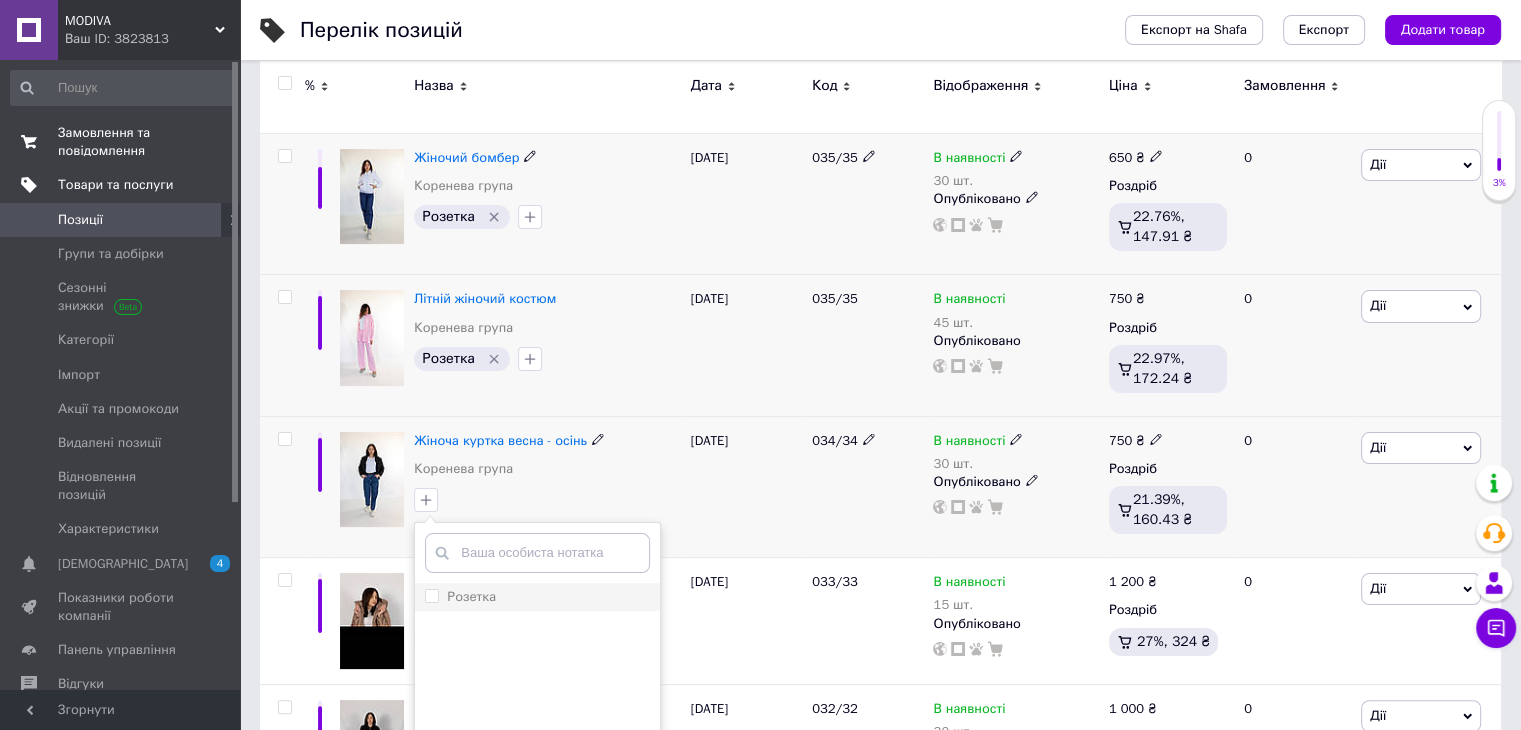 click on "Розетка" at bounding box center [431, 595] 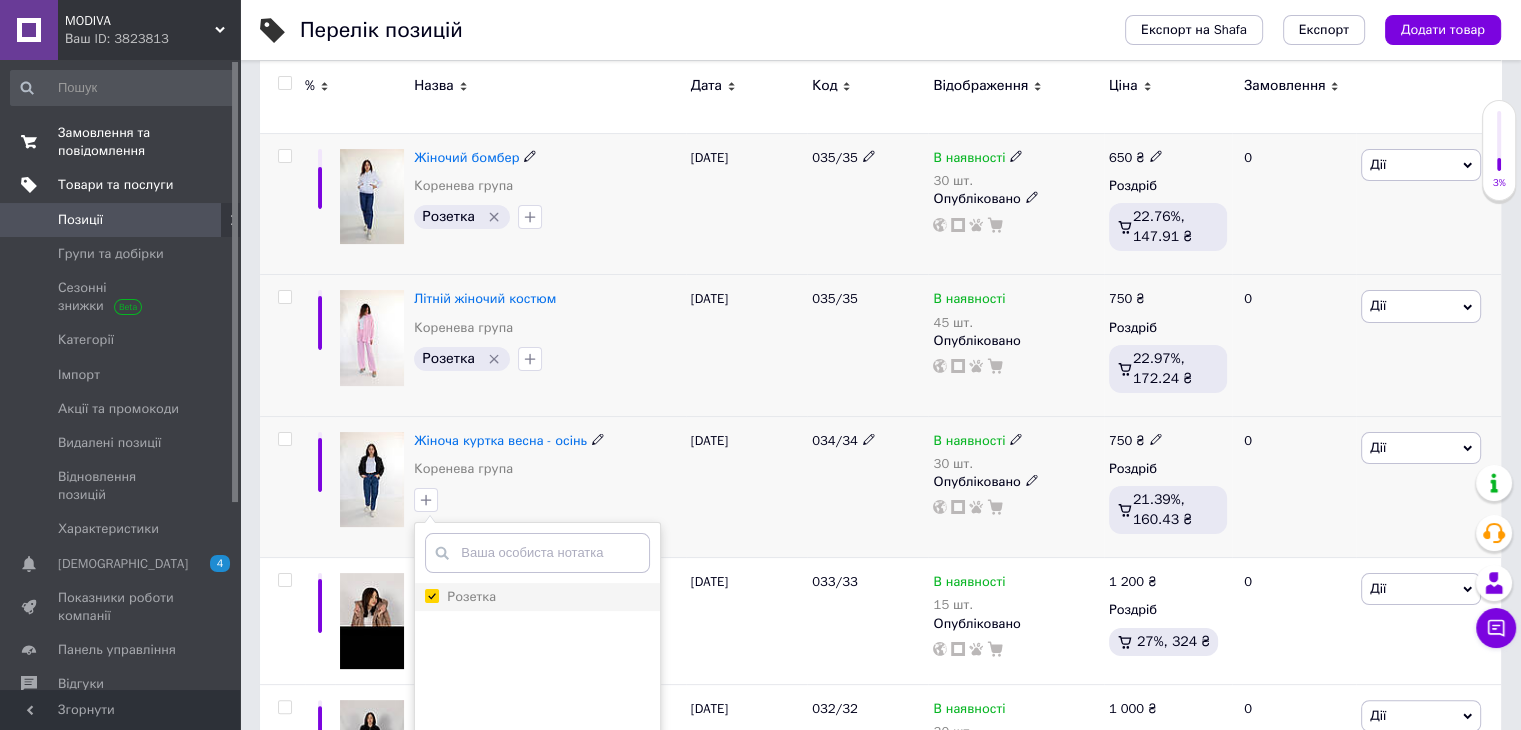 checkbox on "true" 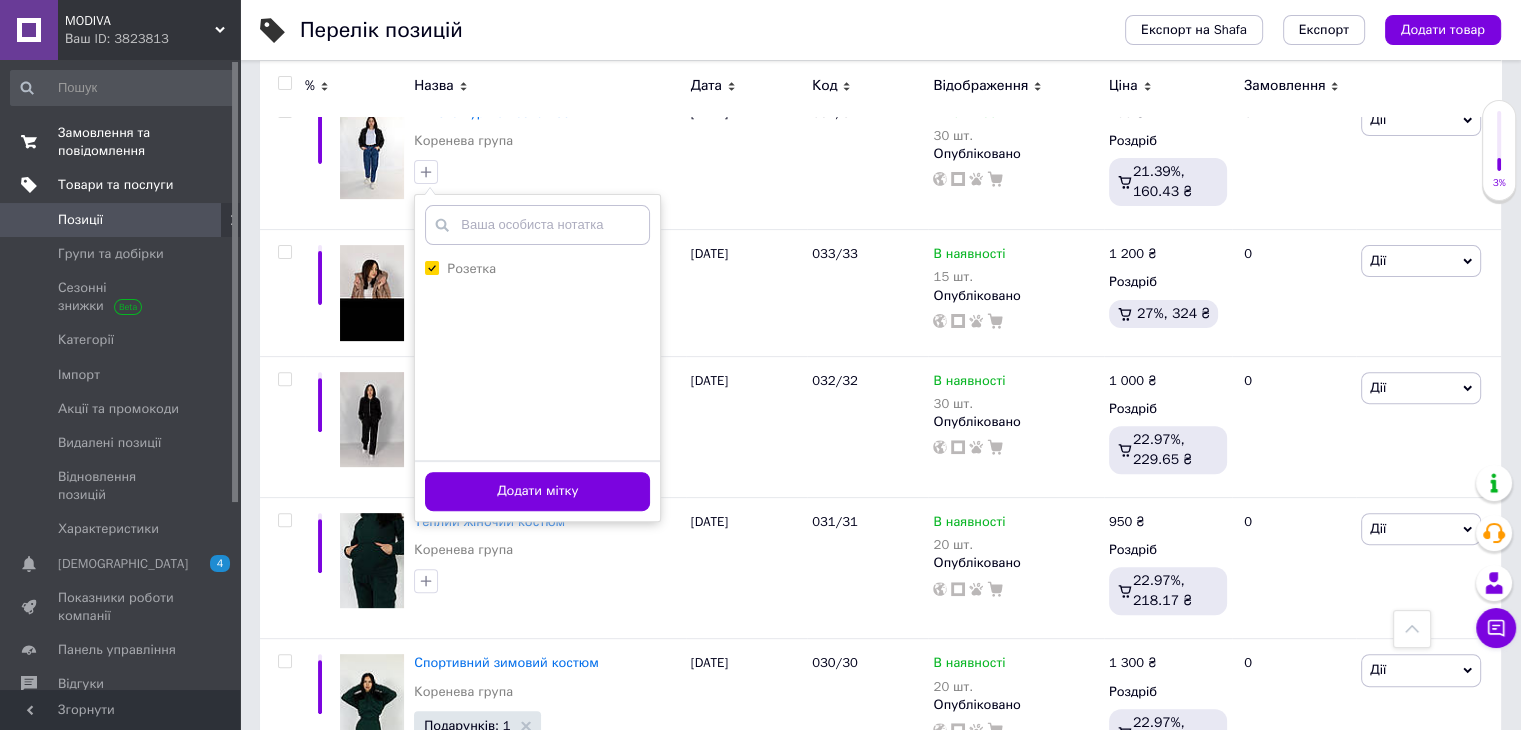 scroll, scrollTop: 586, scrollLeft: 0, axis: vertical 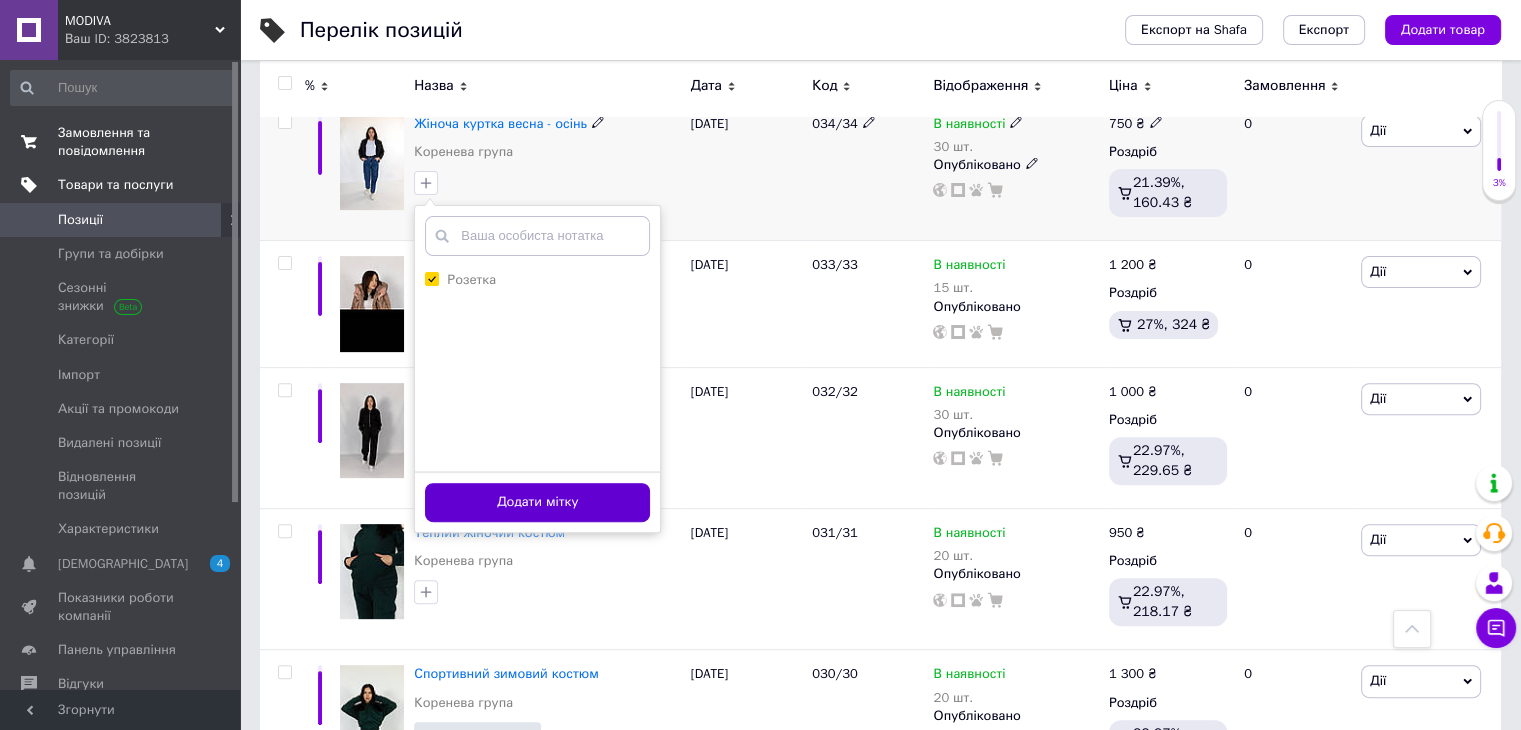 click on "Додати мітку" at bounding box center (537, 502) 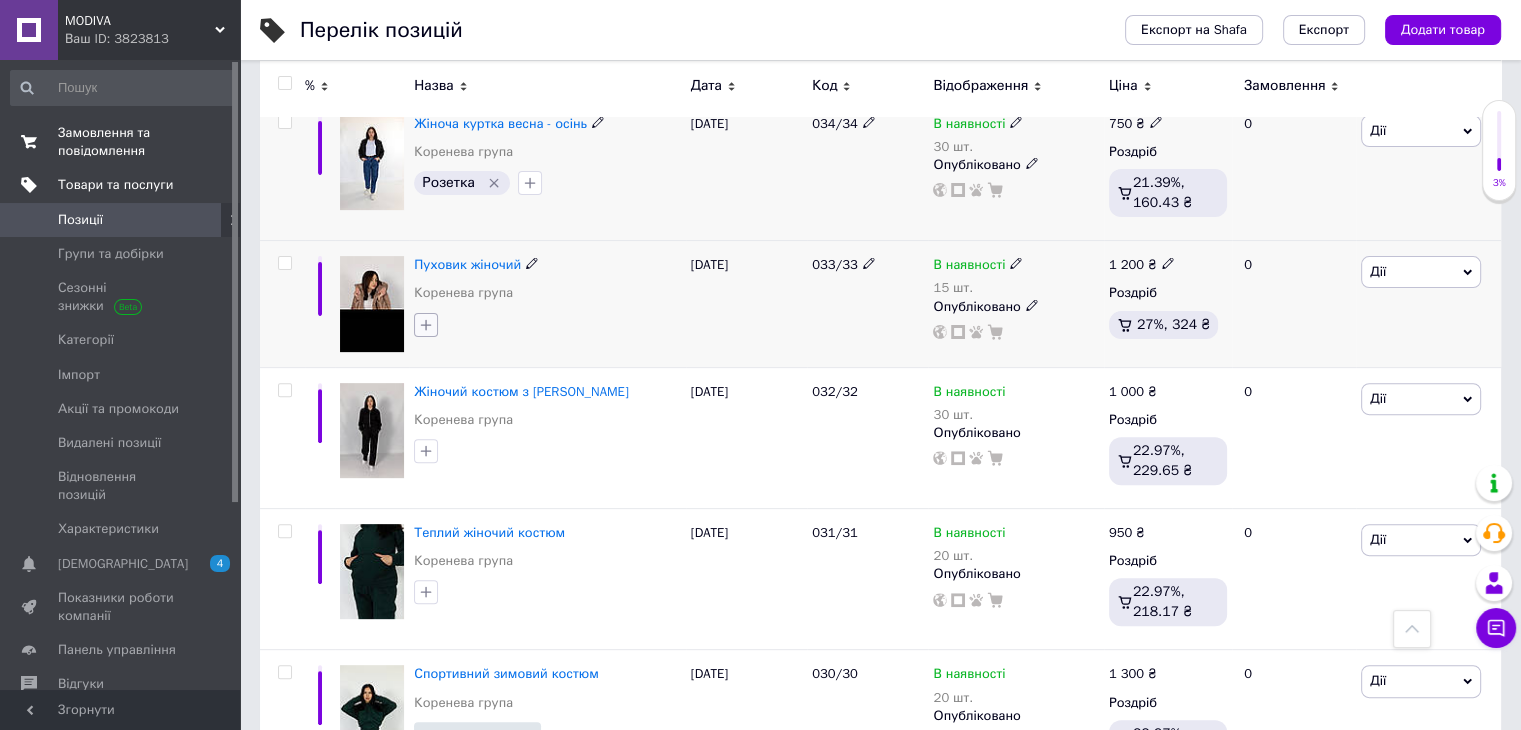 click 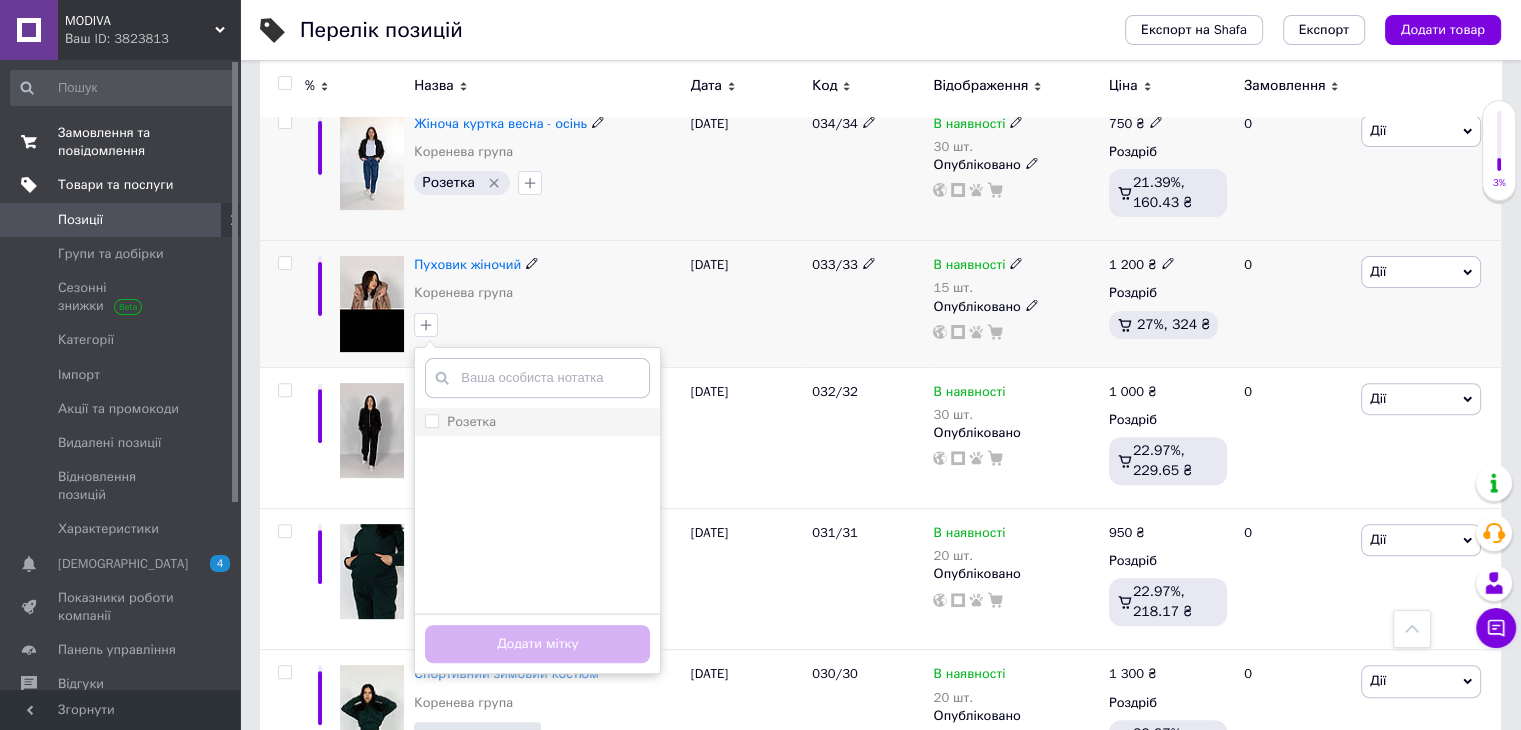 click on "Розетка" at bounding box center (431, 420) 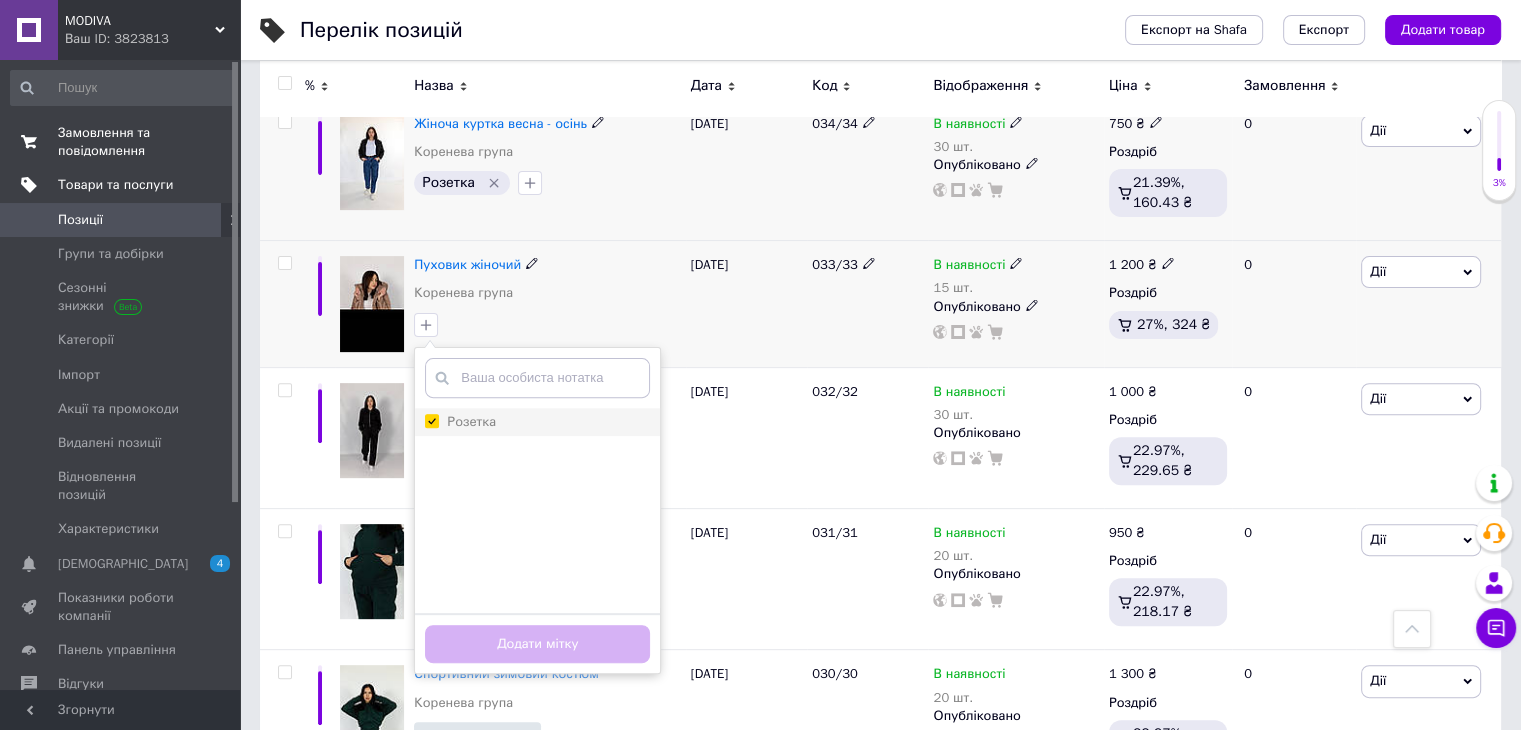 checkbox on "true" 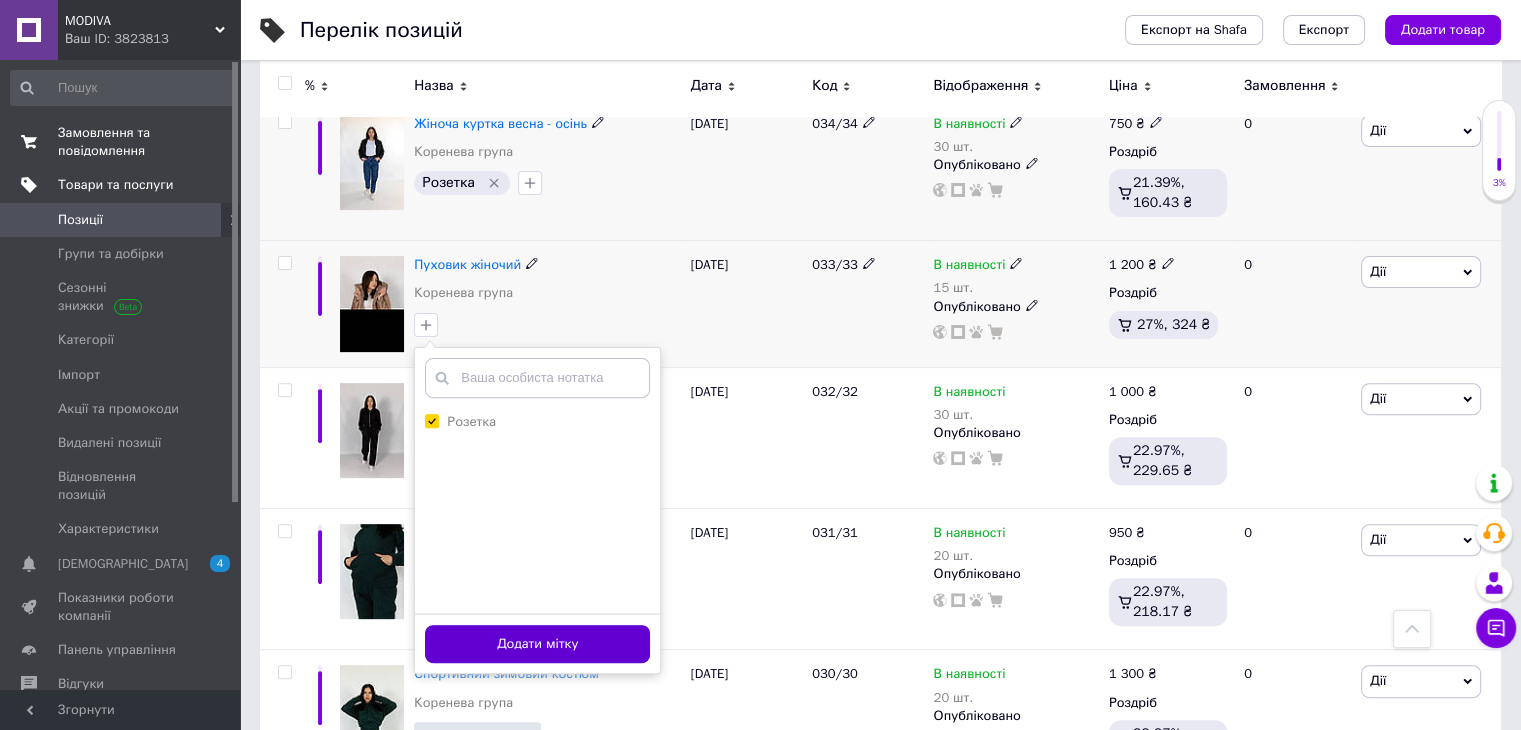 click on "Додати мітку" at bounding box center (537, 644) 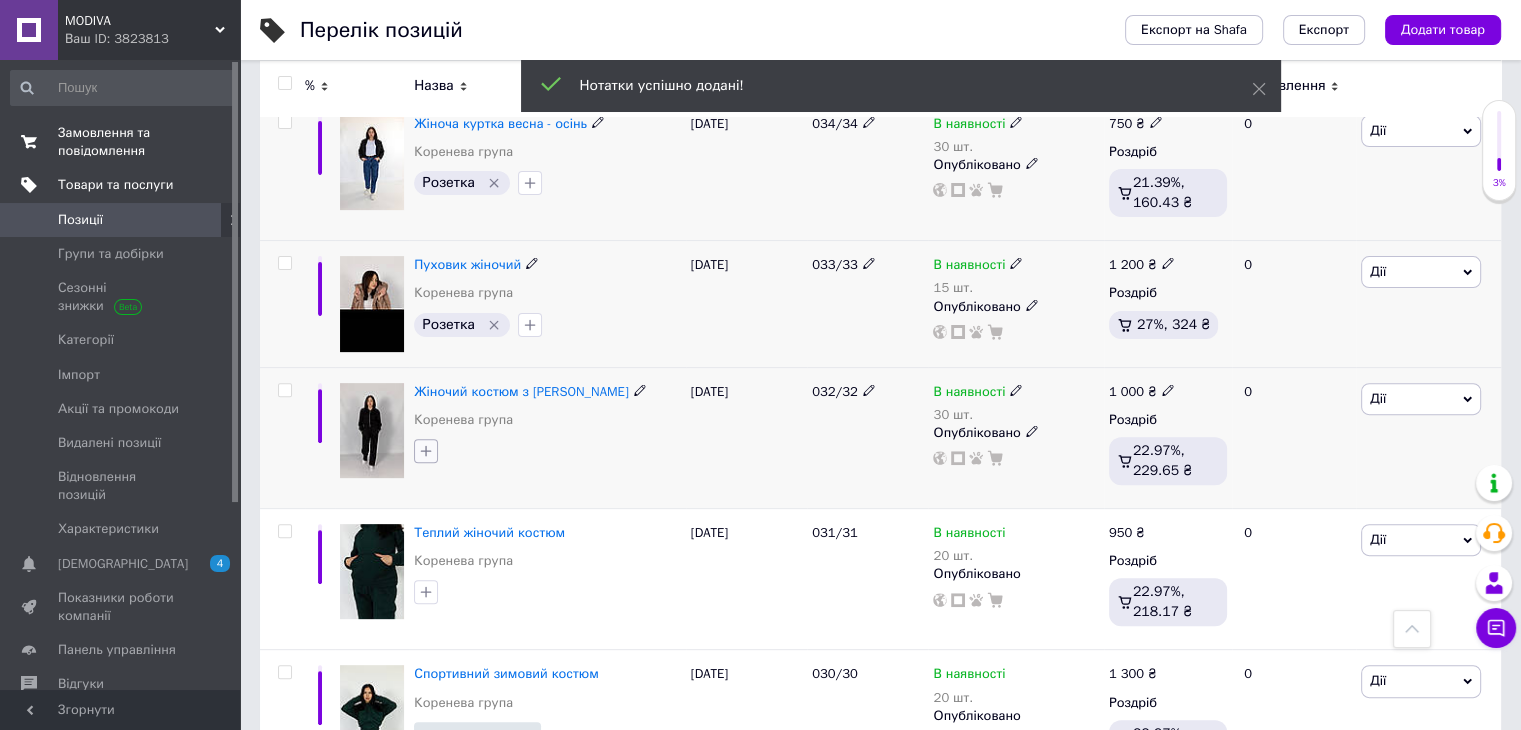 click 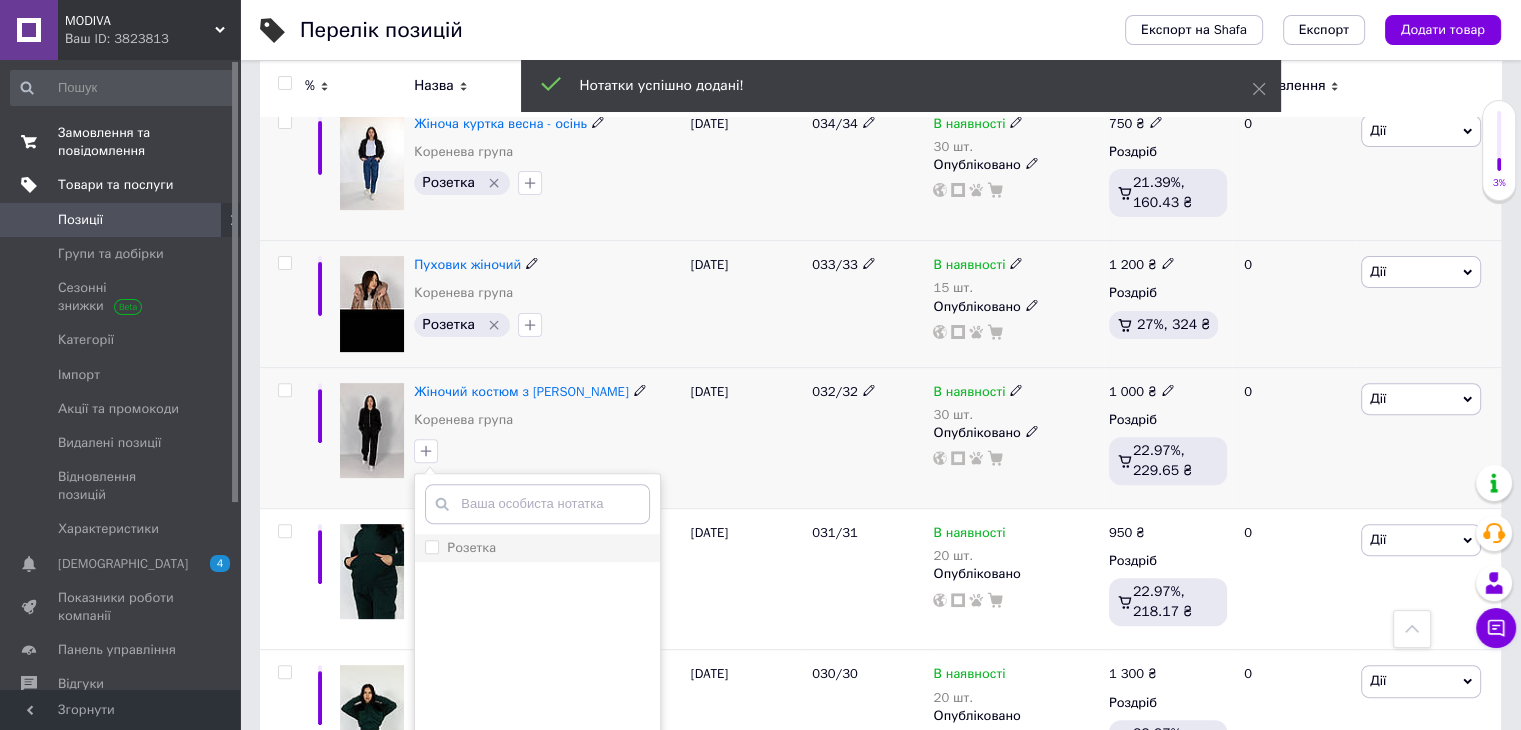 click on "Розетка" at bounding box center (431, 546) 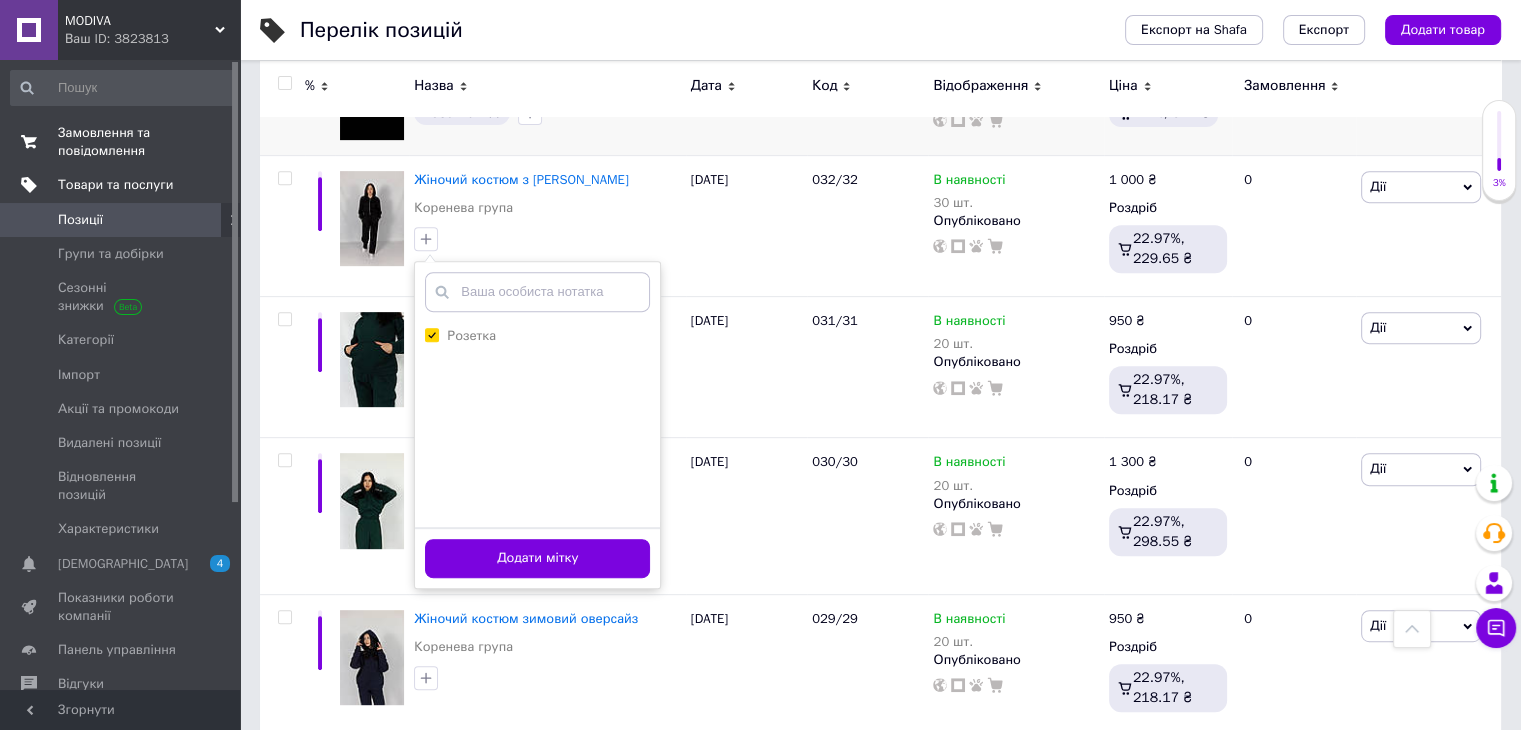 scroll, scrollTop: 794, scrollLeft: 0, axis: vertical 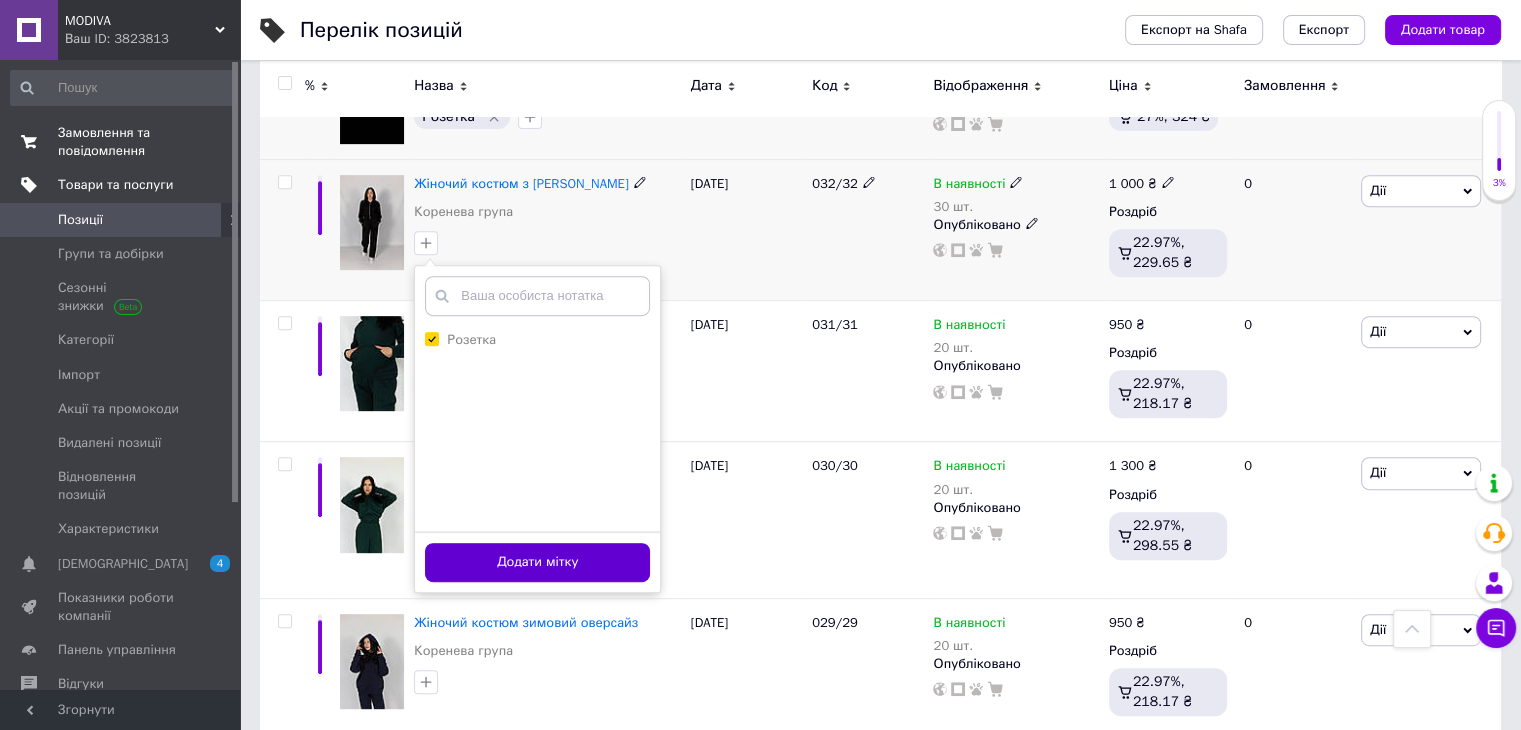 click on "Додати мітку" at bounding box center [537, 562] 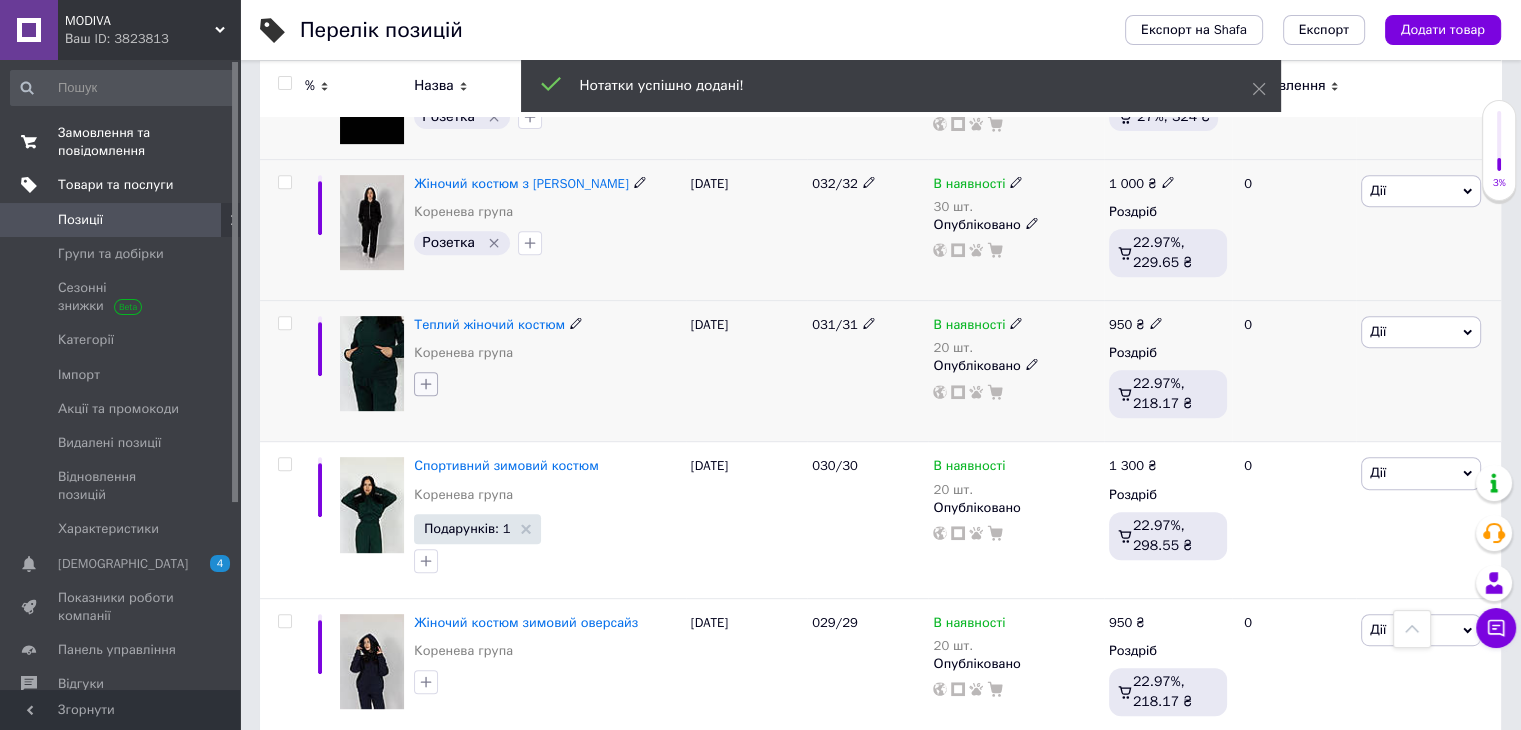 click 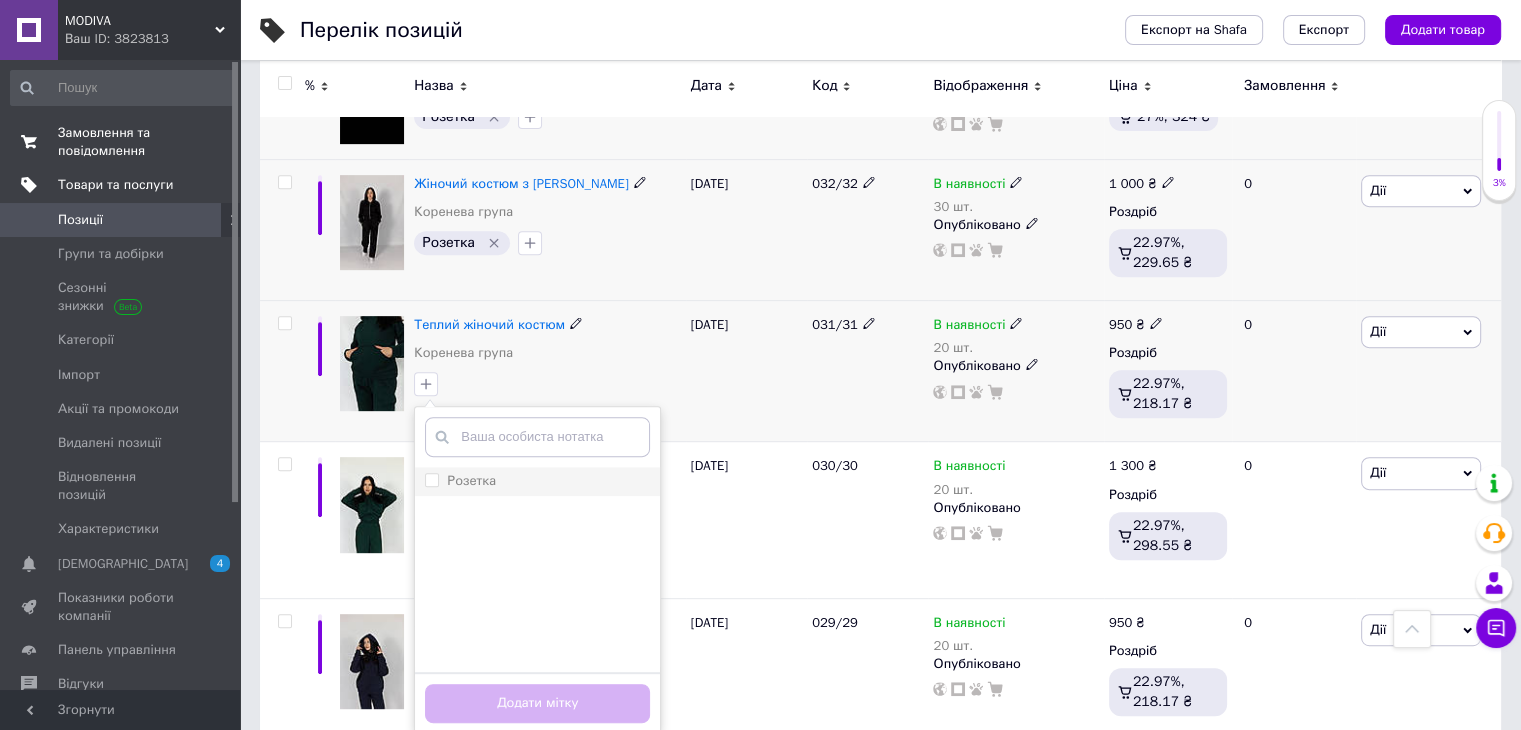 click on "Розетка" at bounding box center (431, 479) 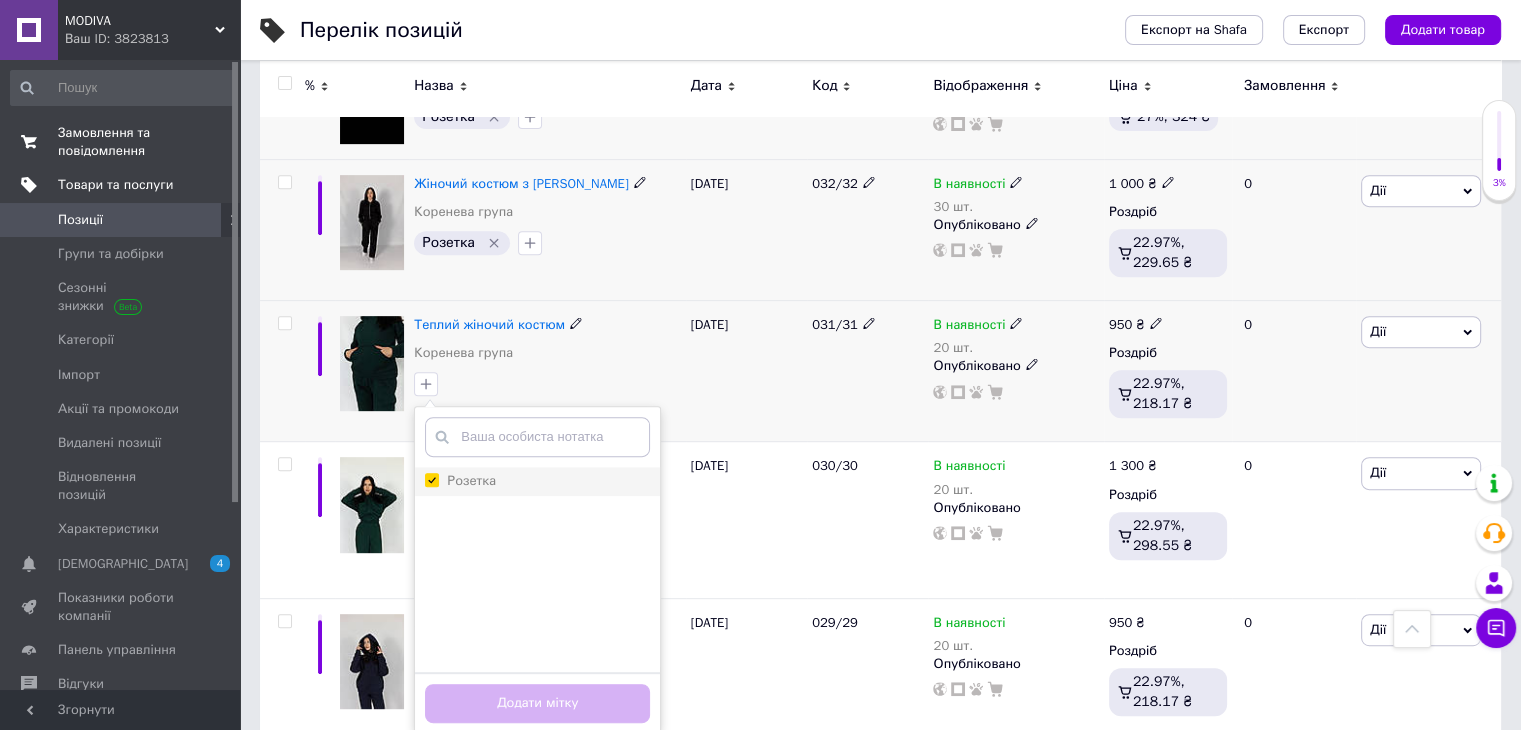 checkbox on "true" 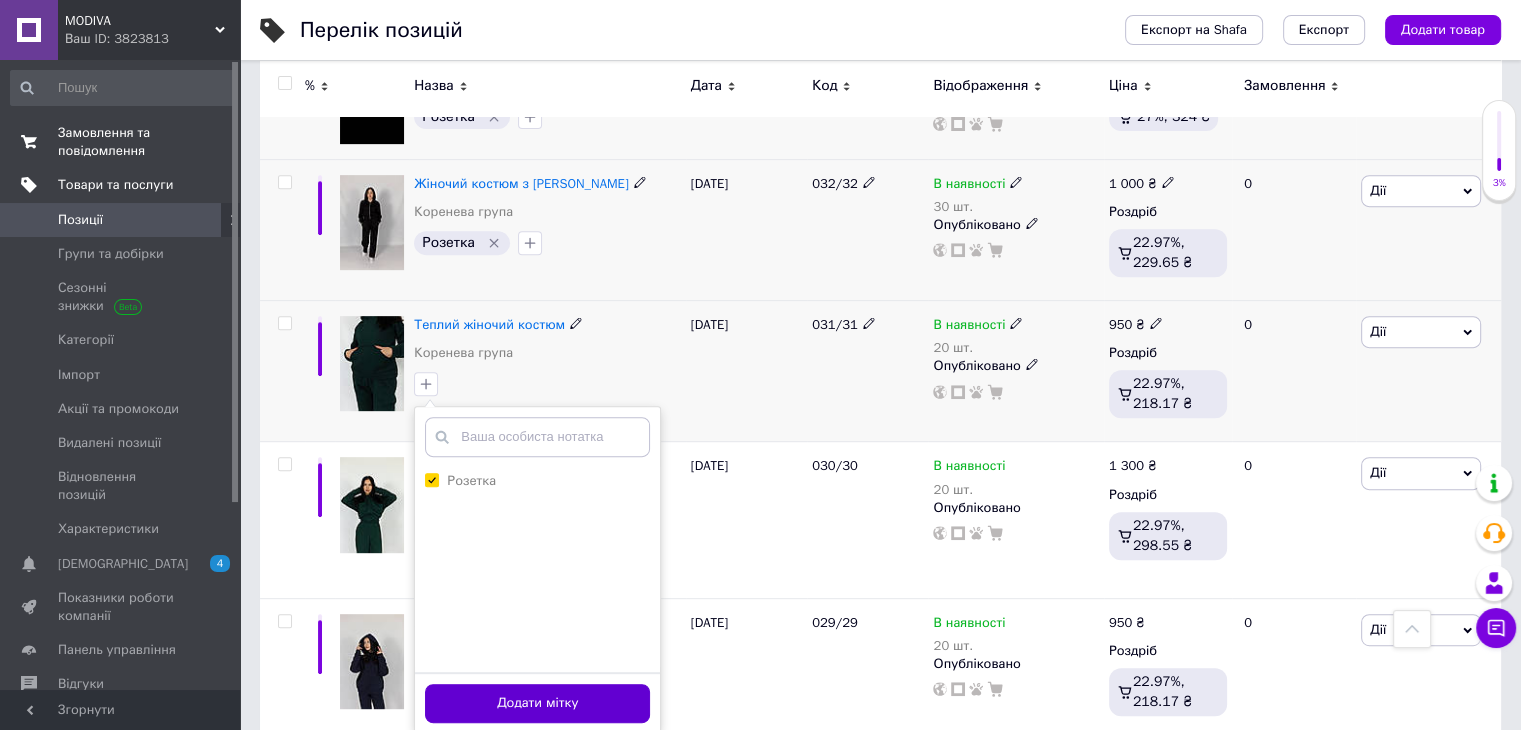 click on "Додати мітку" at bounding box center [537, 703] 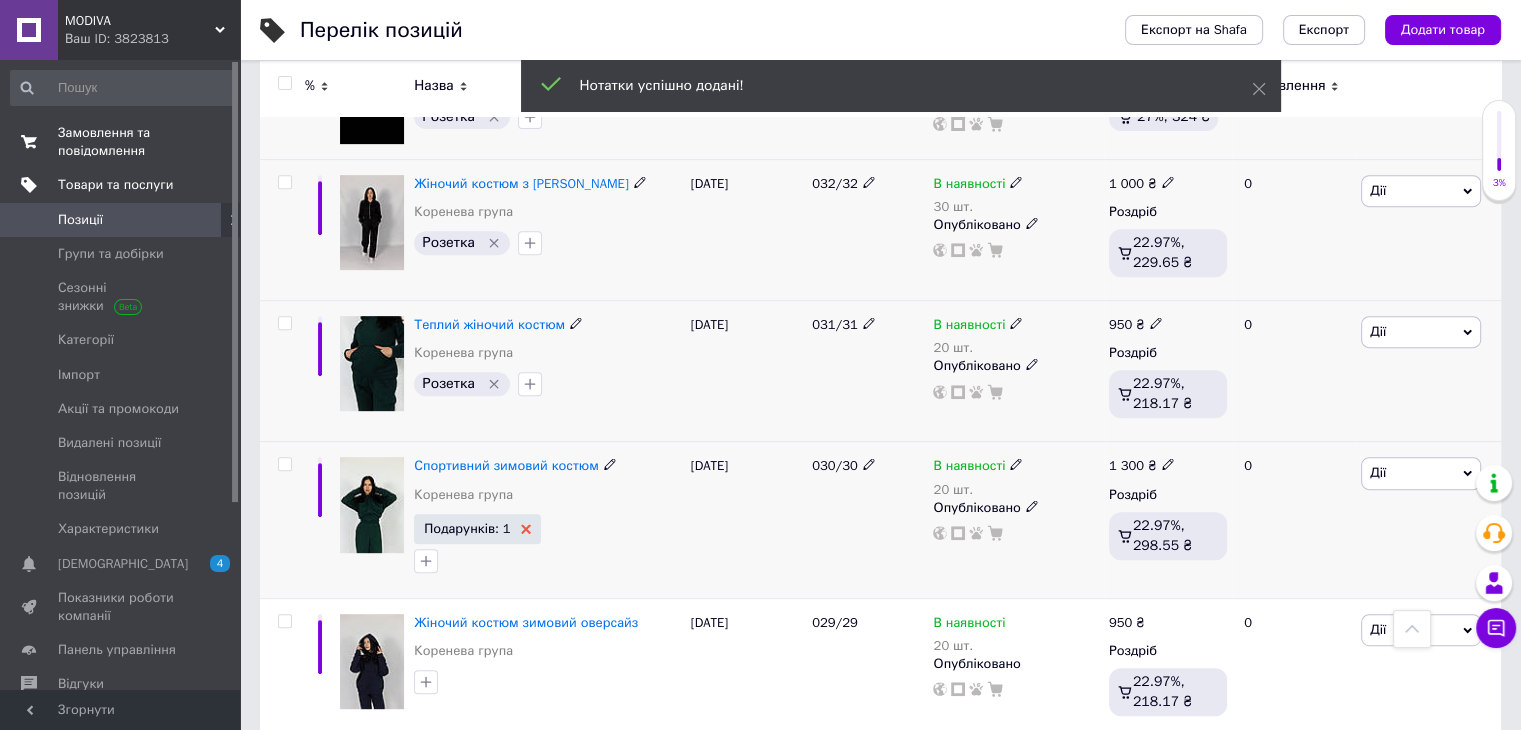 click 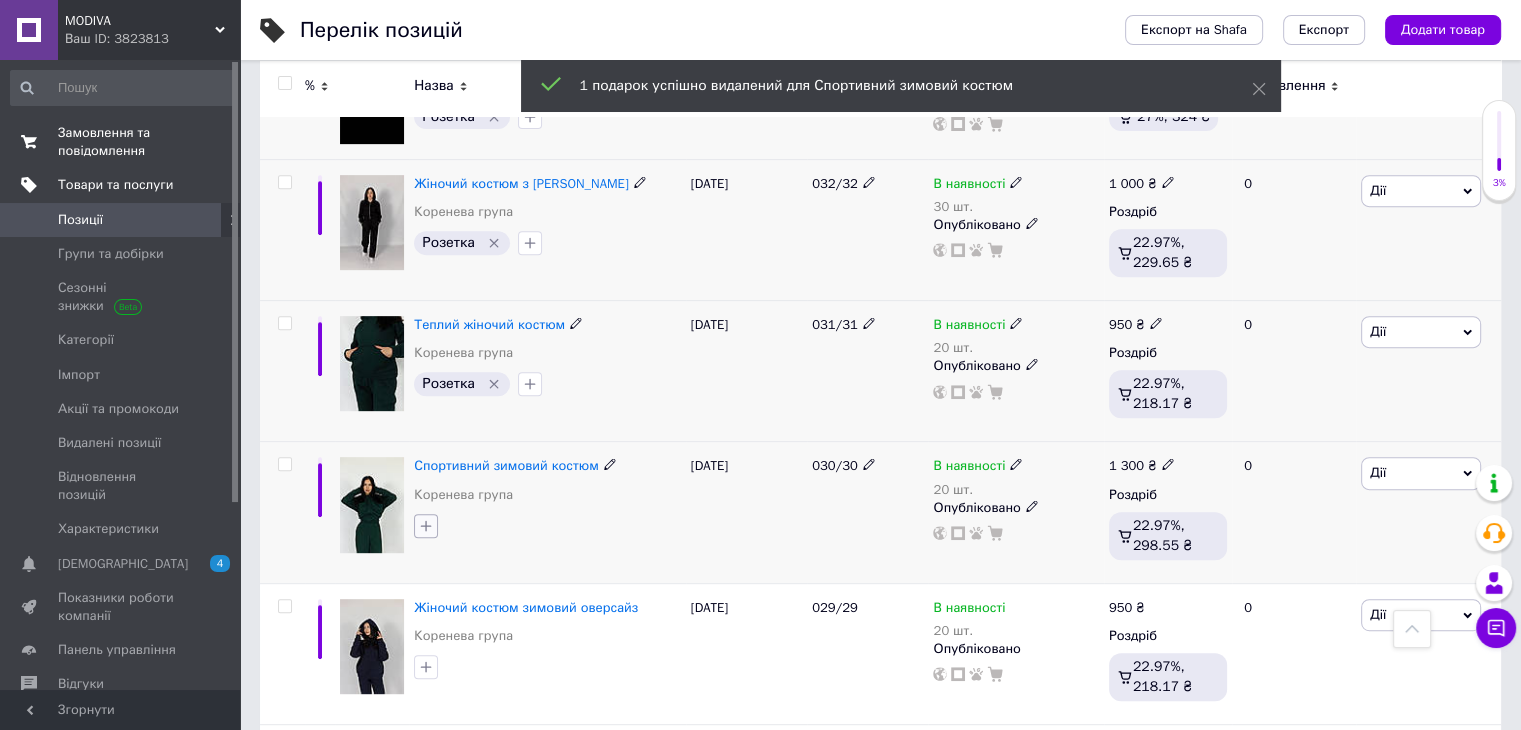 click at bounding box center [426, 526] 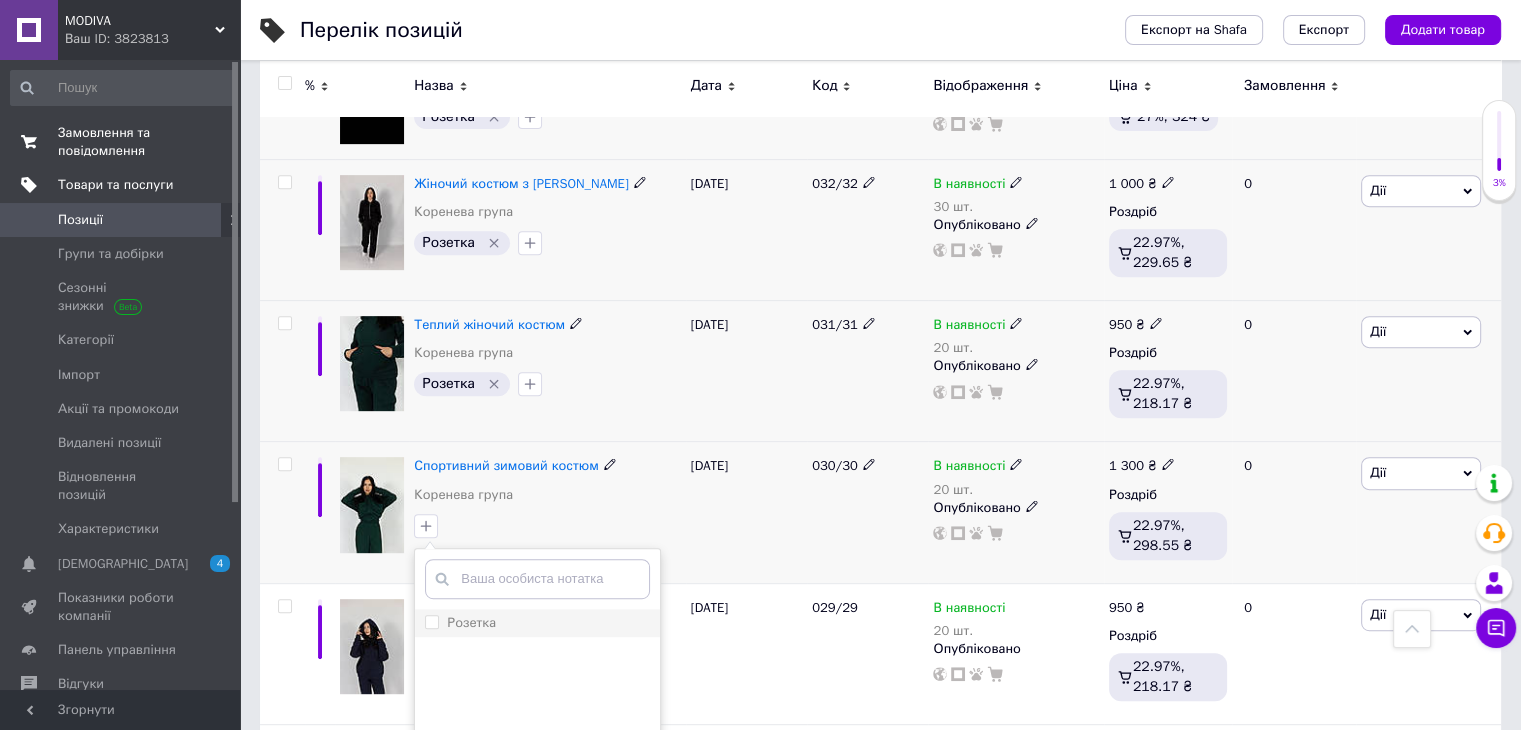 click on "Розетка" at bounding box center [431, 621] 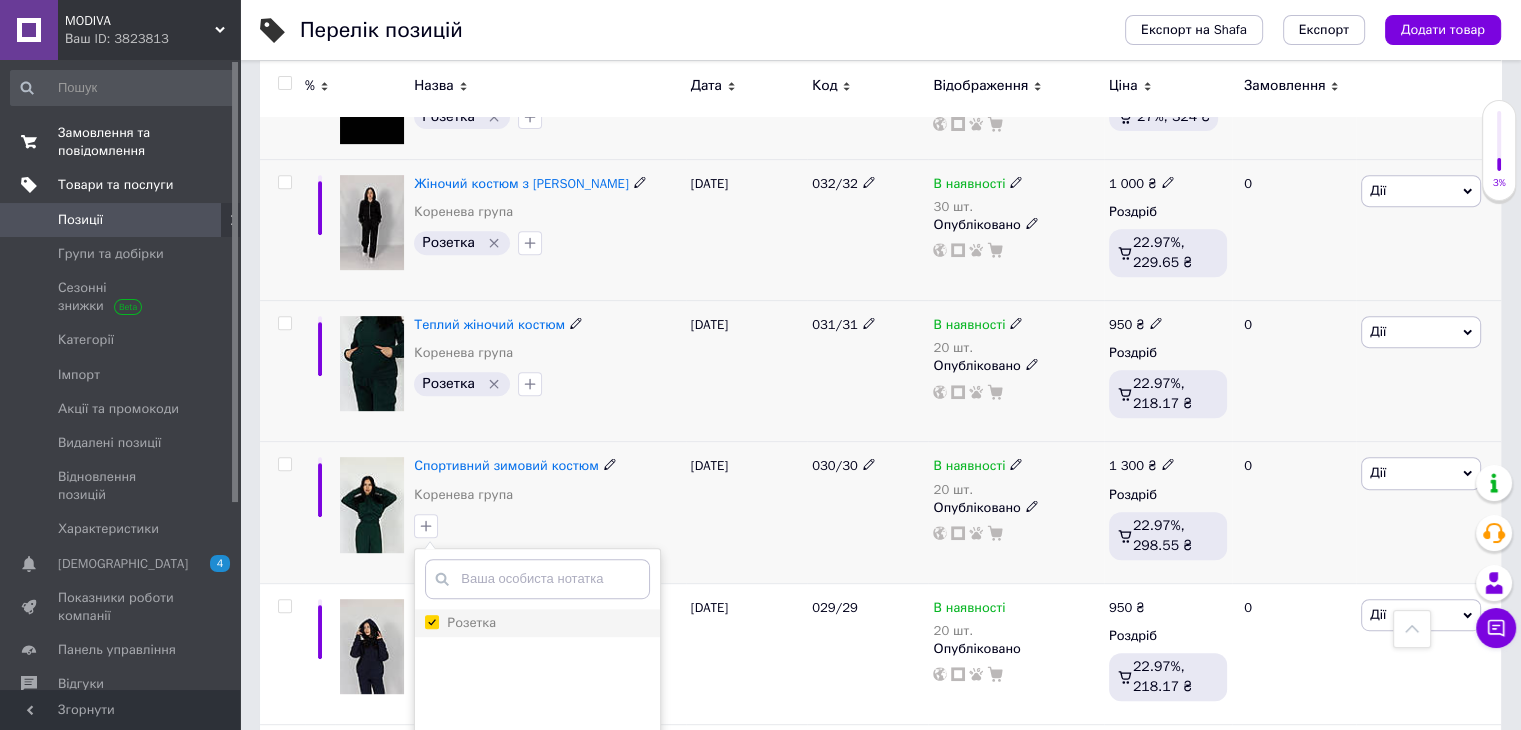 checkbox on "true" 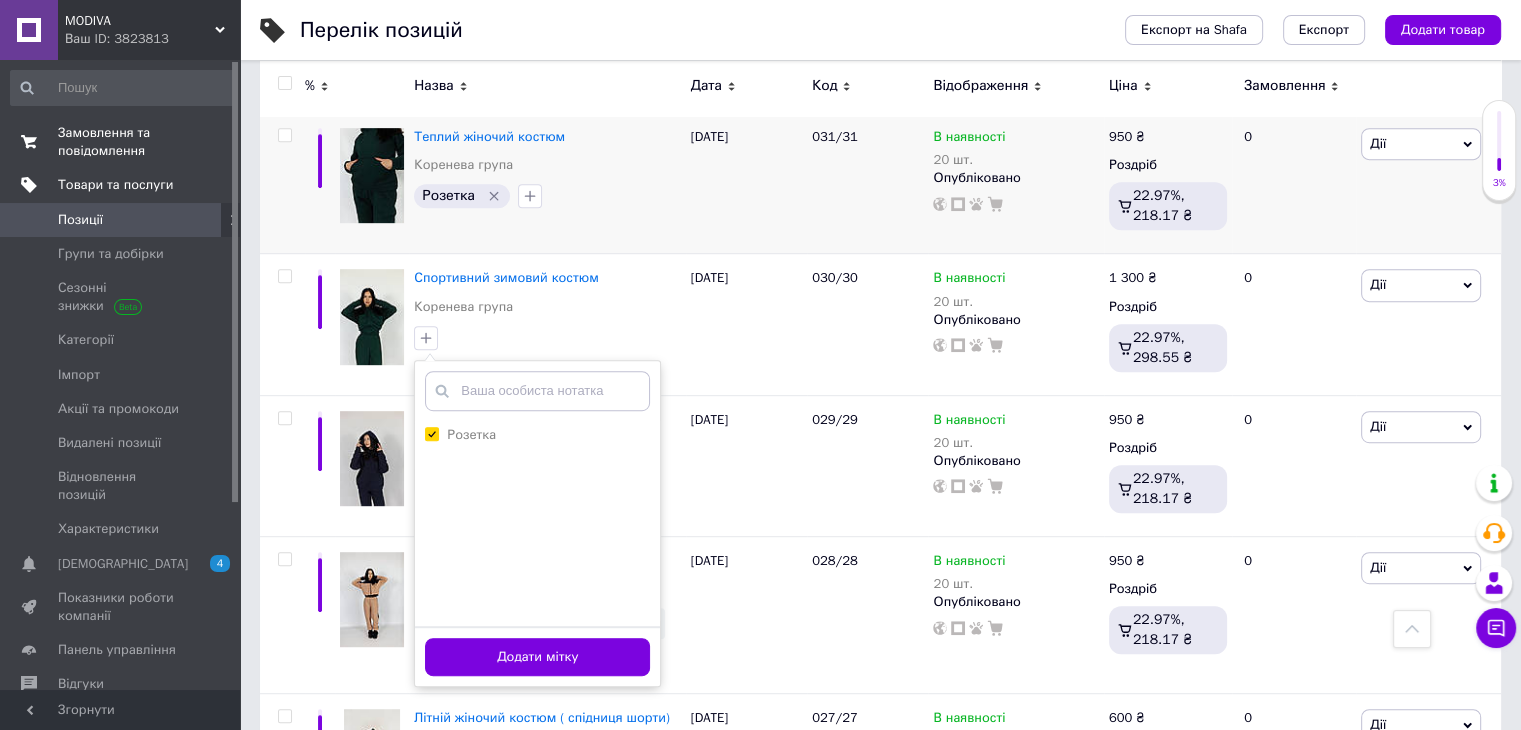 scroll, scrollTop: 1044, scrollLeft: 0, axis: vertical 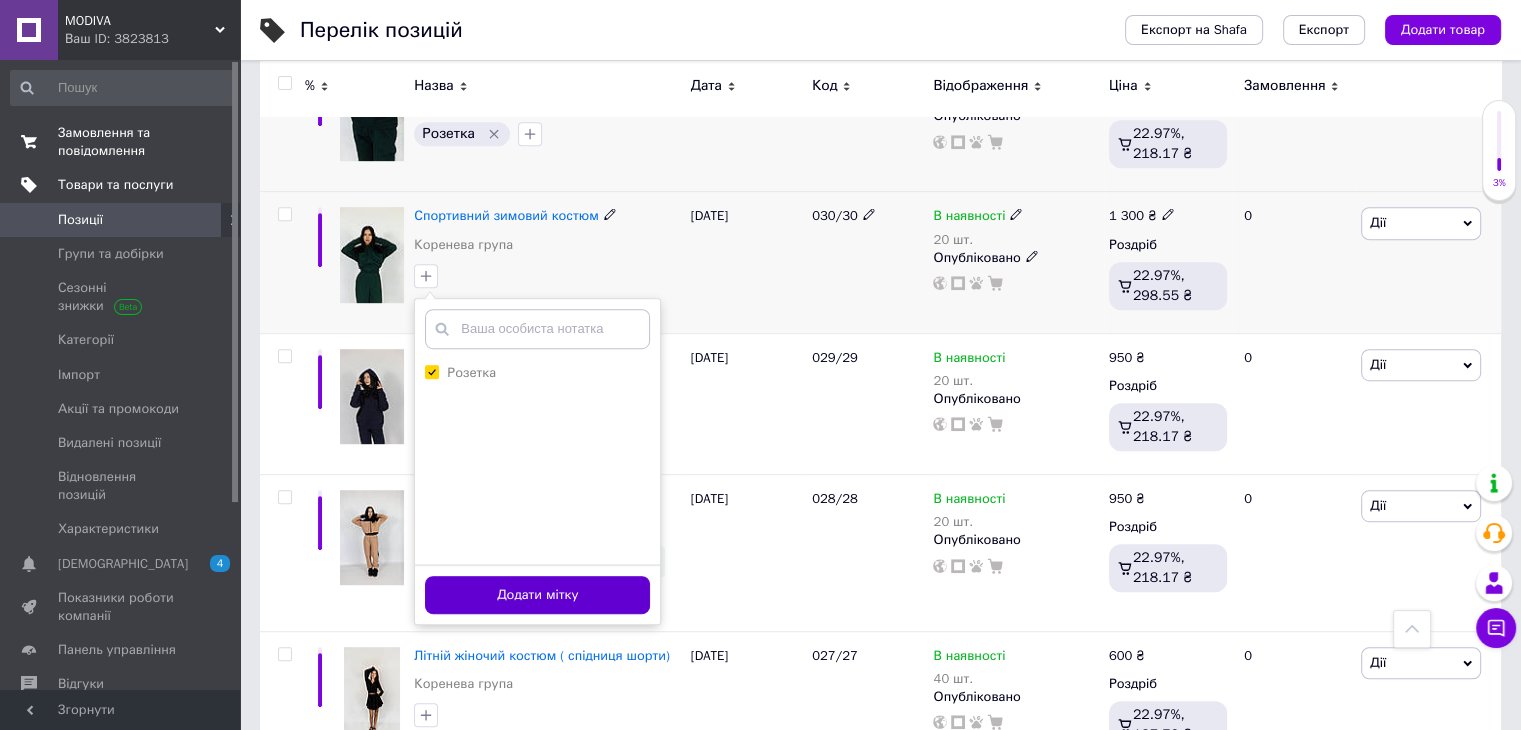 click on "Додати мітку" at bounding box center (537, 595) 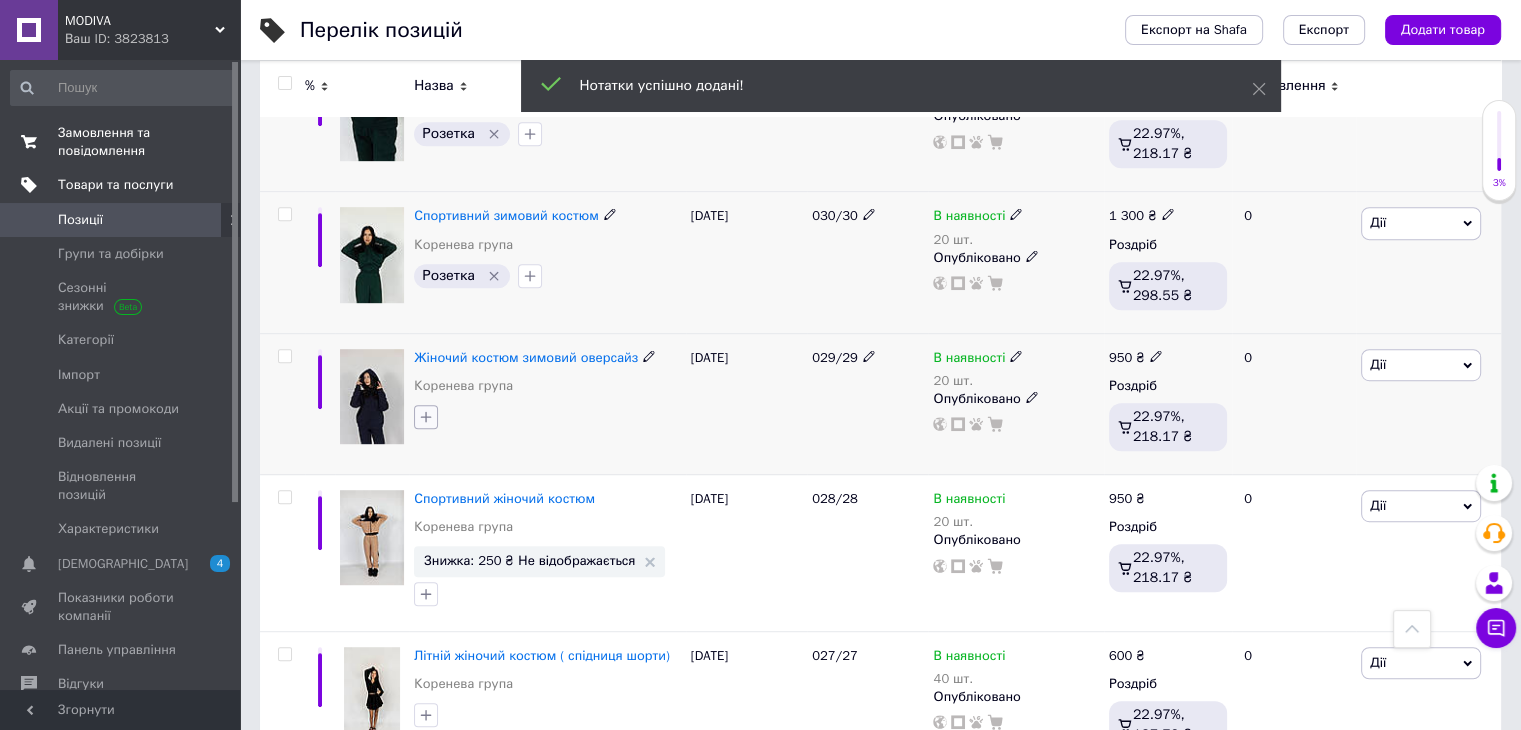 click 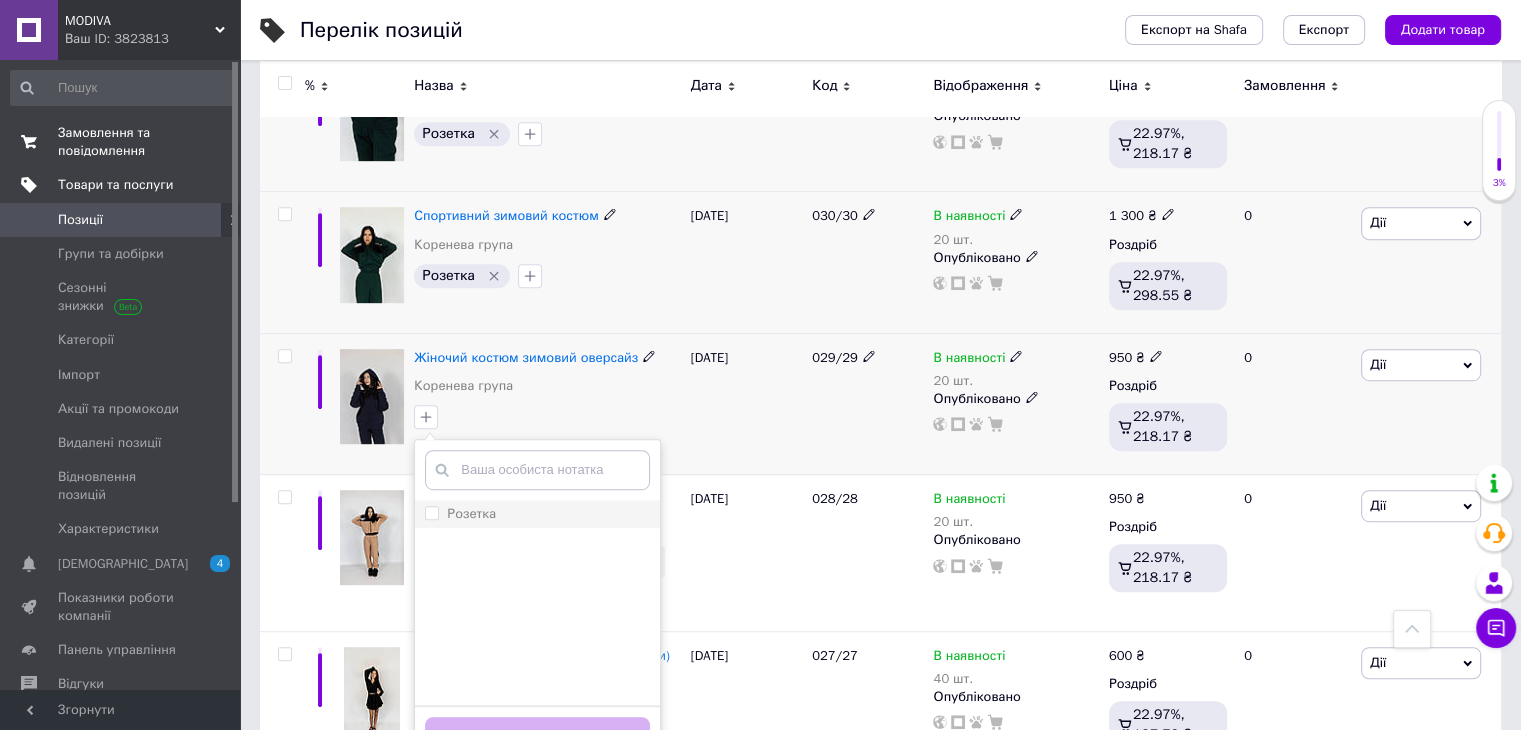 click on "Розетка" at bounding box center [431, 512] 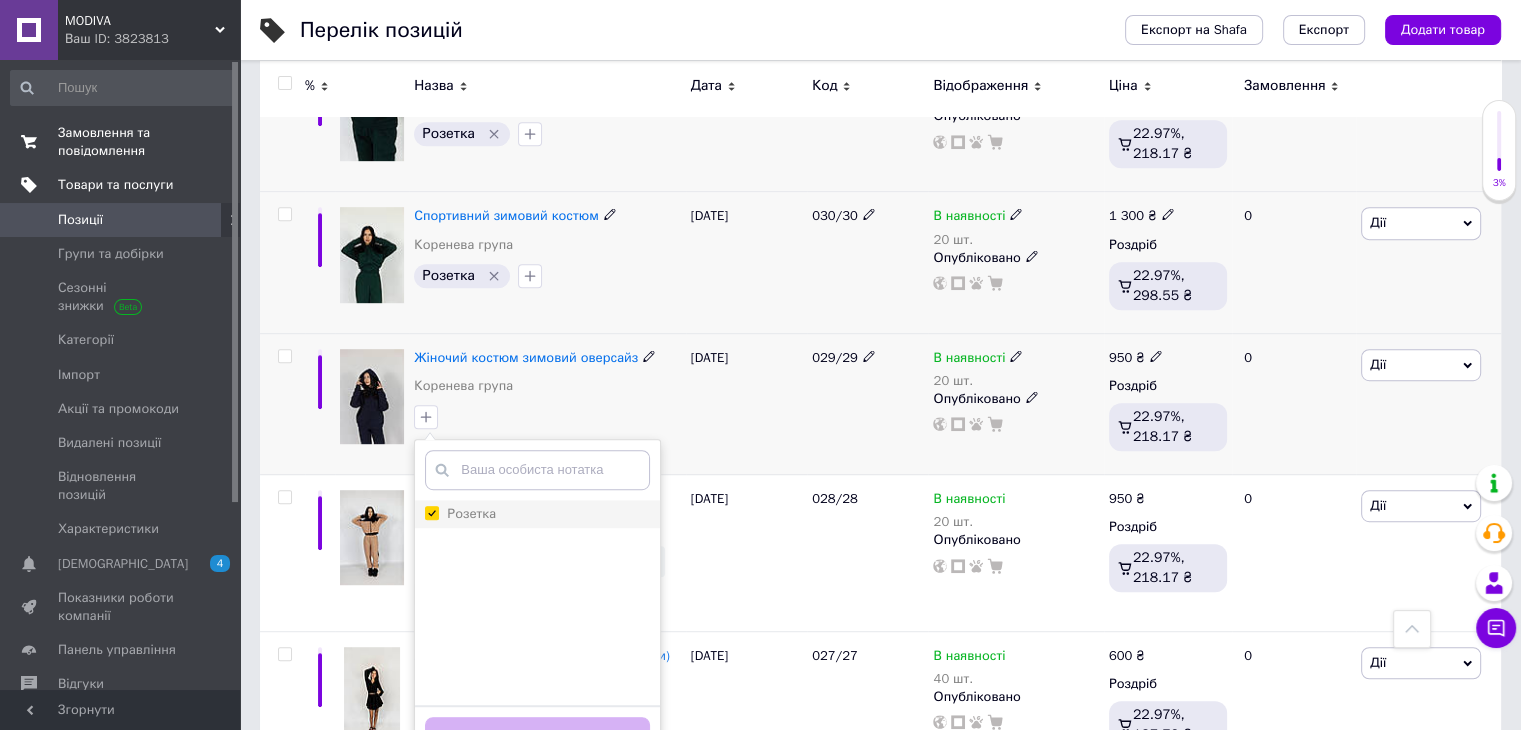 checkbox on "true" 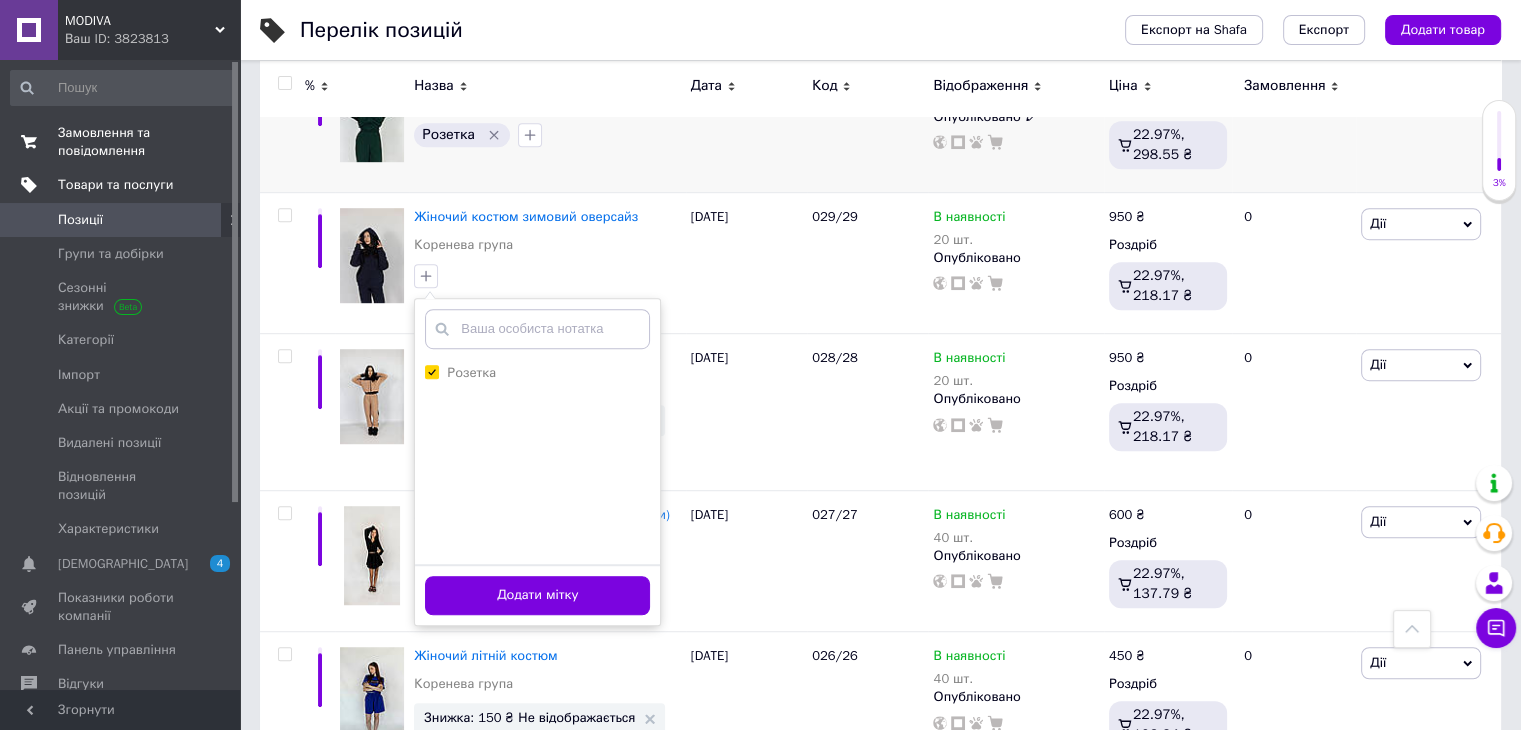 scroll, scrollTop: 1239, scrollLeft: 0, axis: vertical 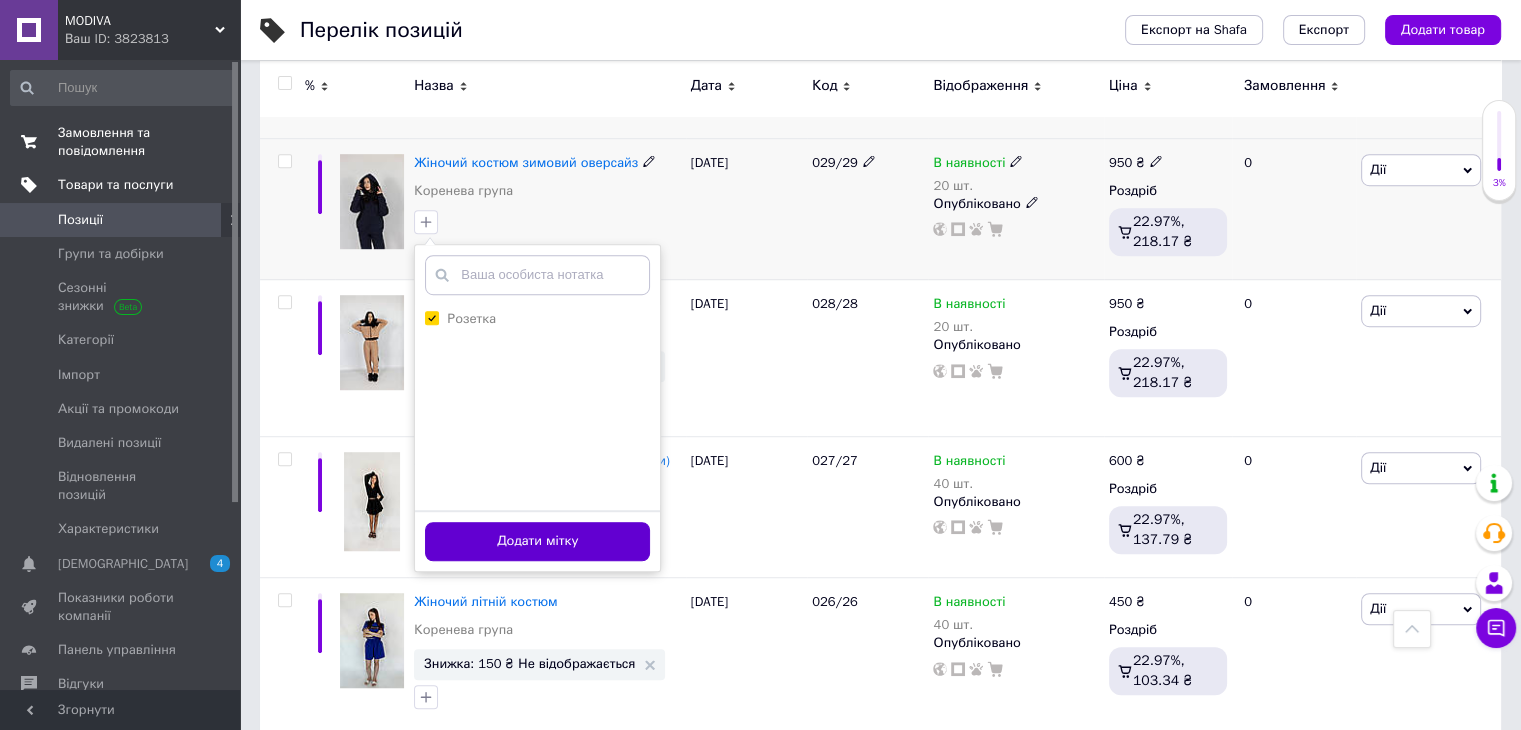 click on "Додати мітку" at bounding box center (537, 541) 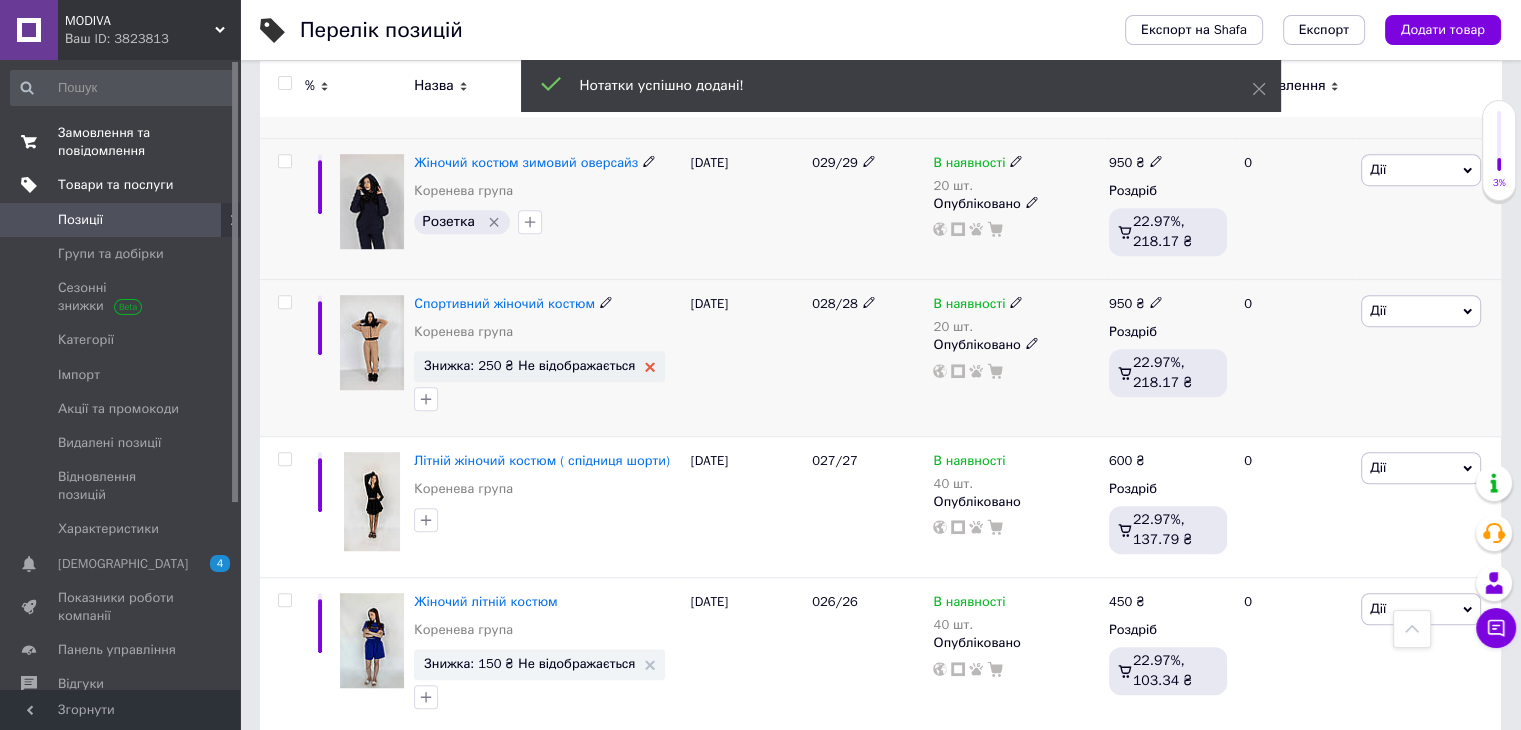 click 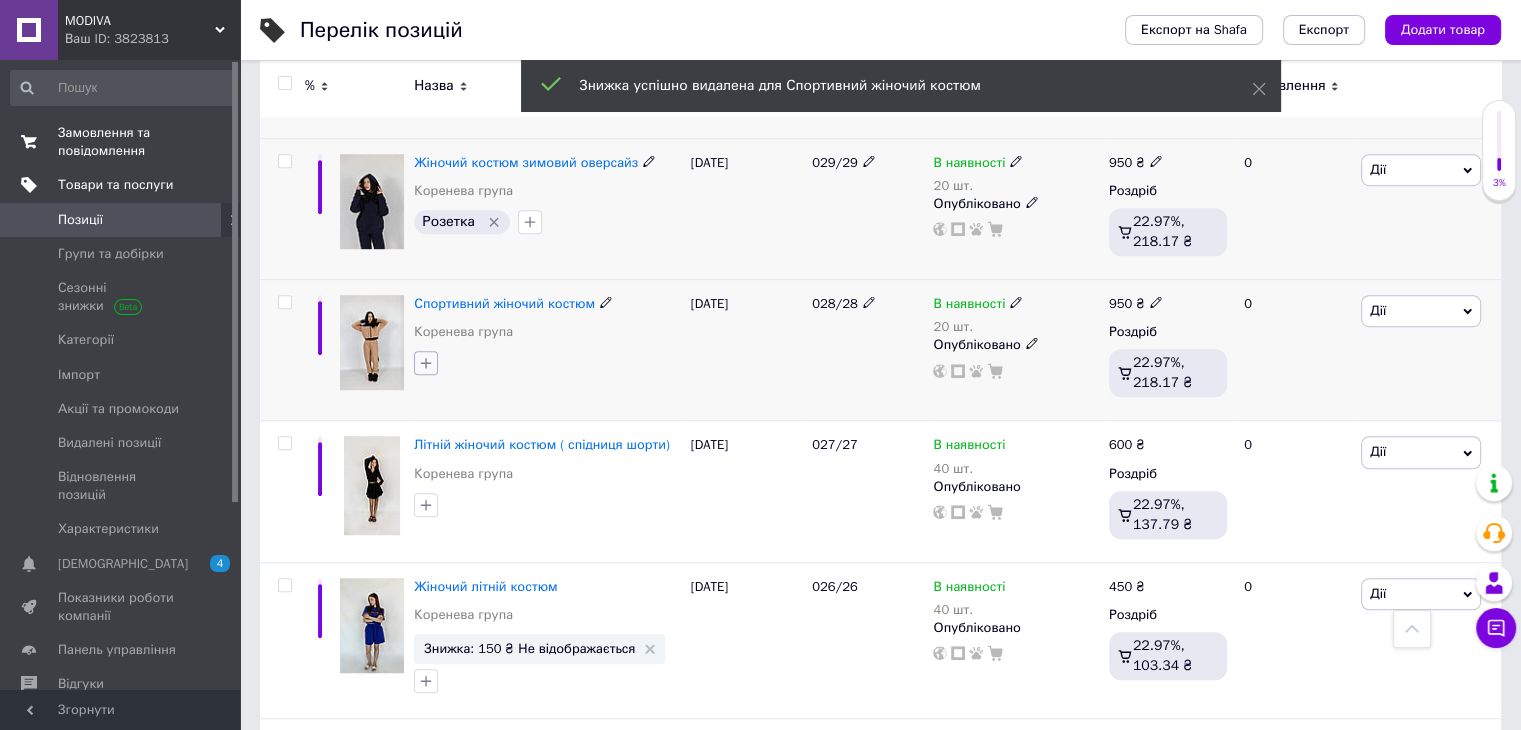 click 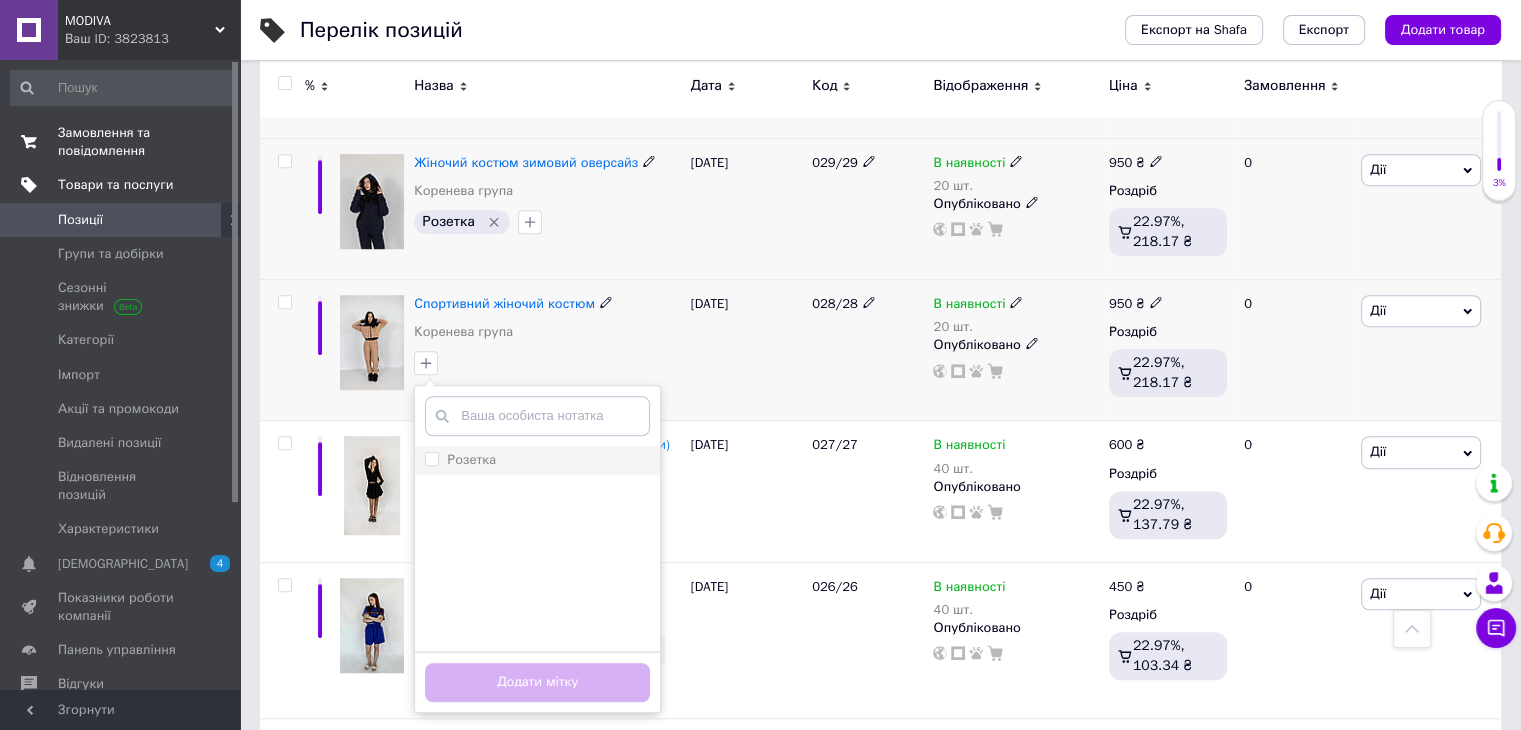 click on "Розетка" at bounding box center (431, 458) 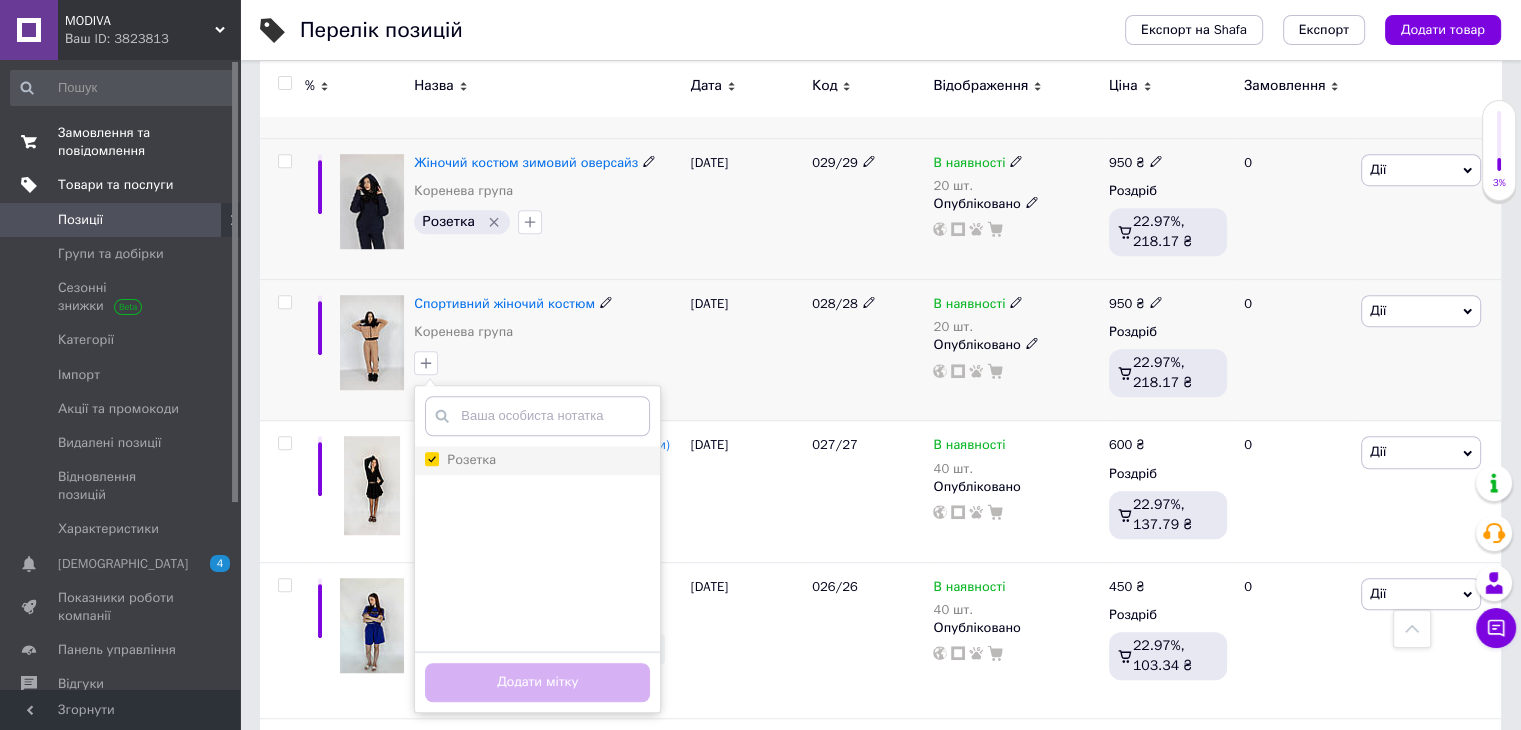 checkbox on "true" 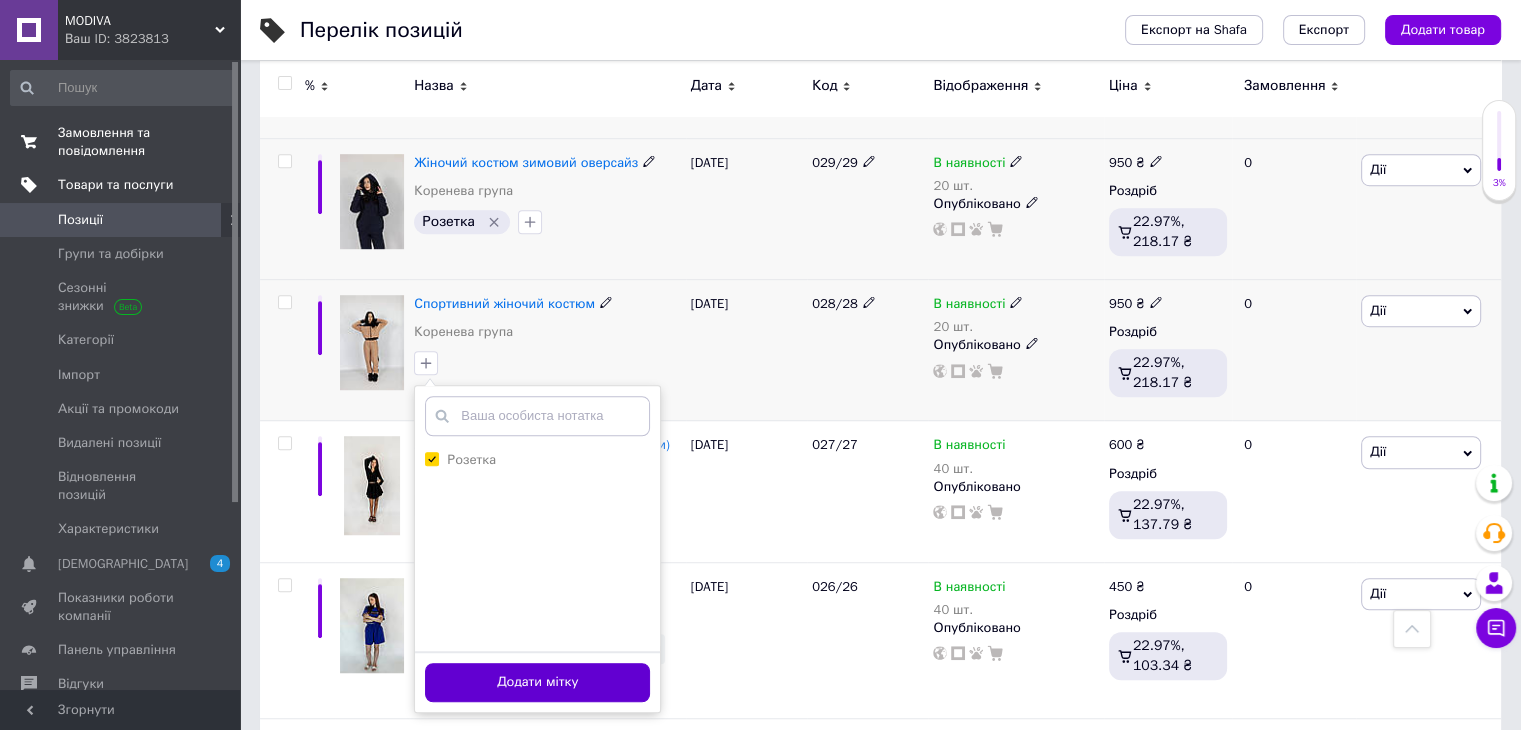 click on "Додати мітку" at bounding box center (537, 682) 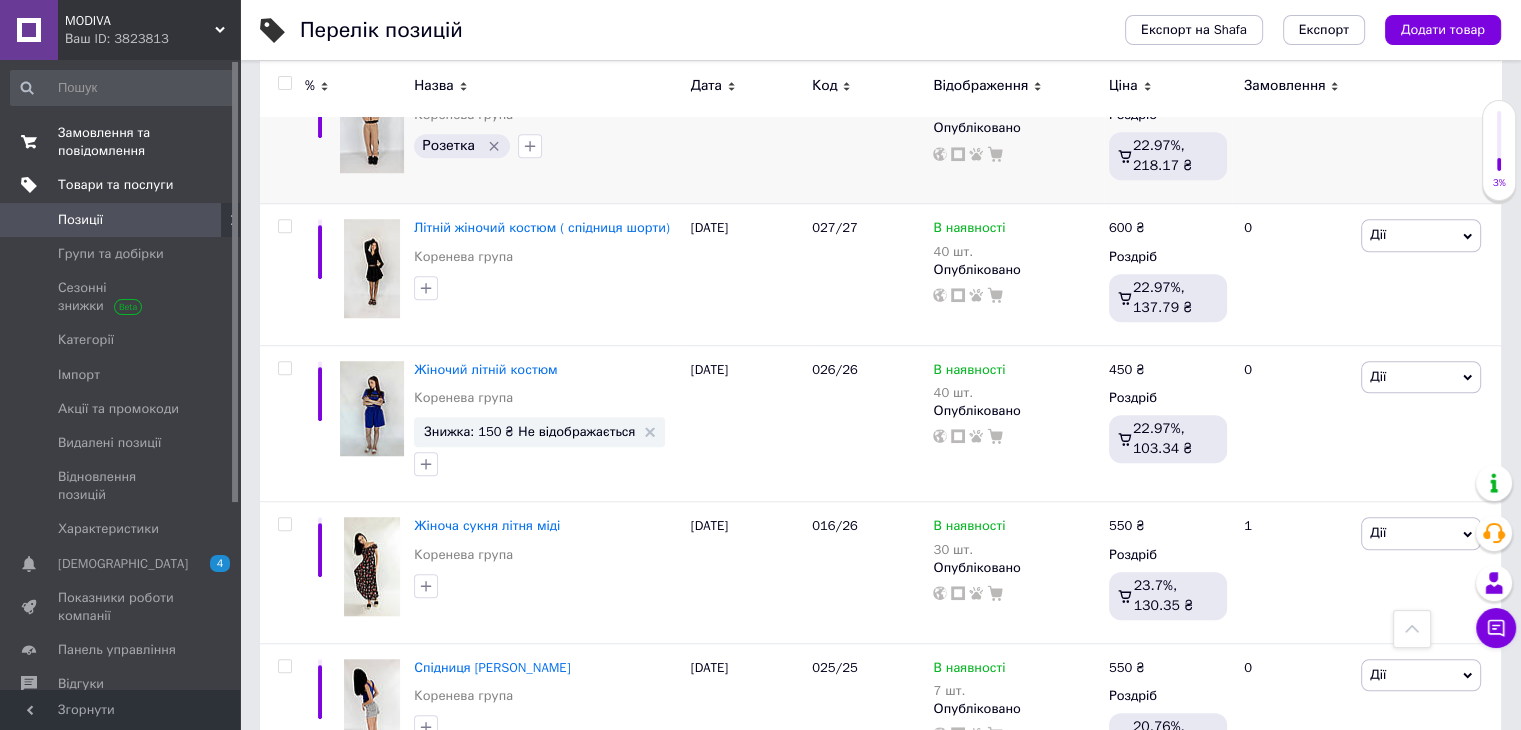scroll, scrollTop: 1492, scrollLeft: 0, axis: vertical 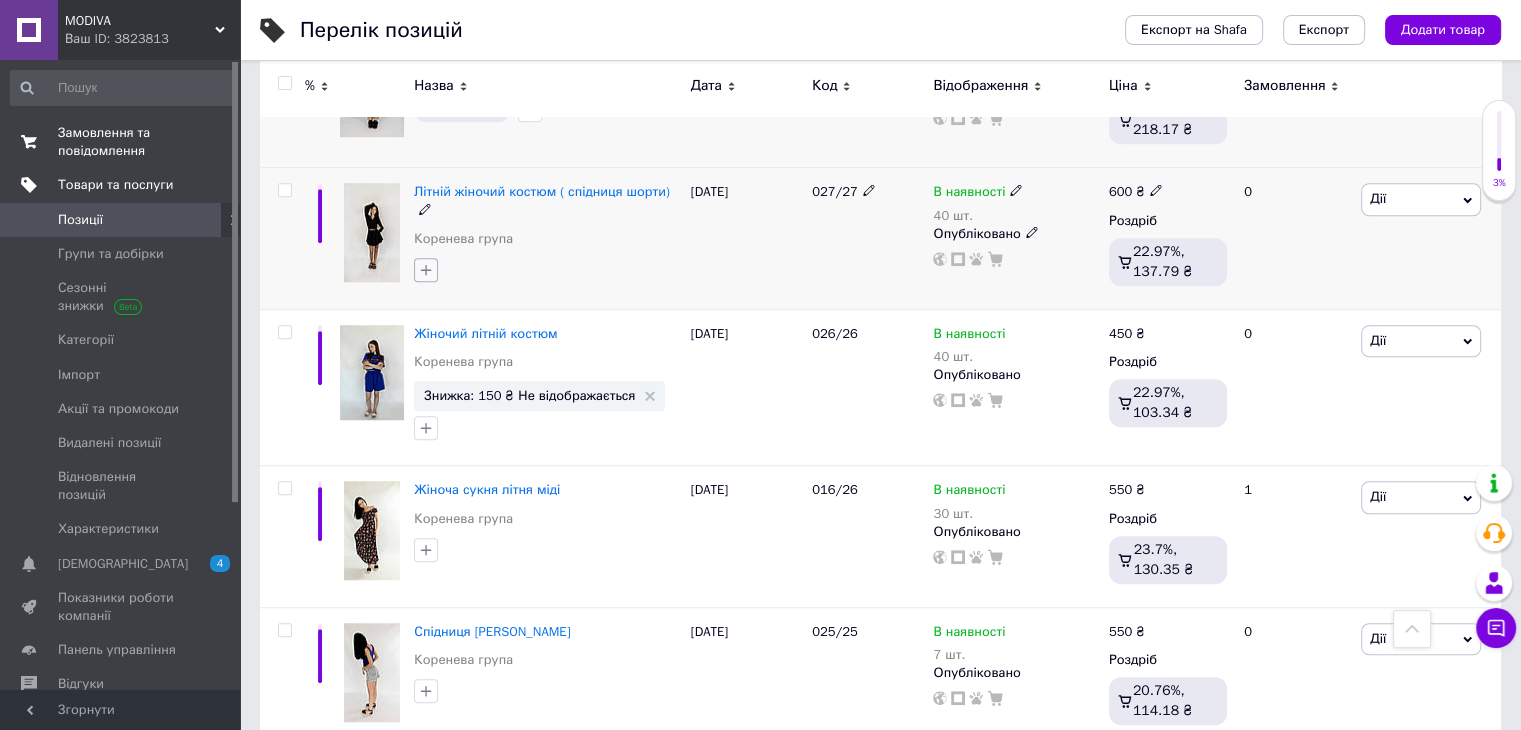 click 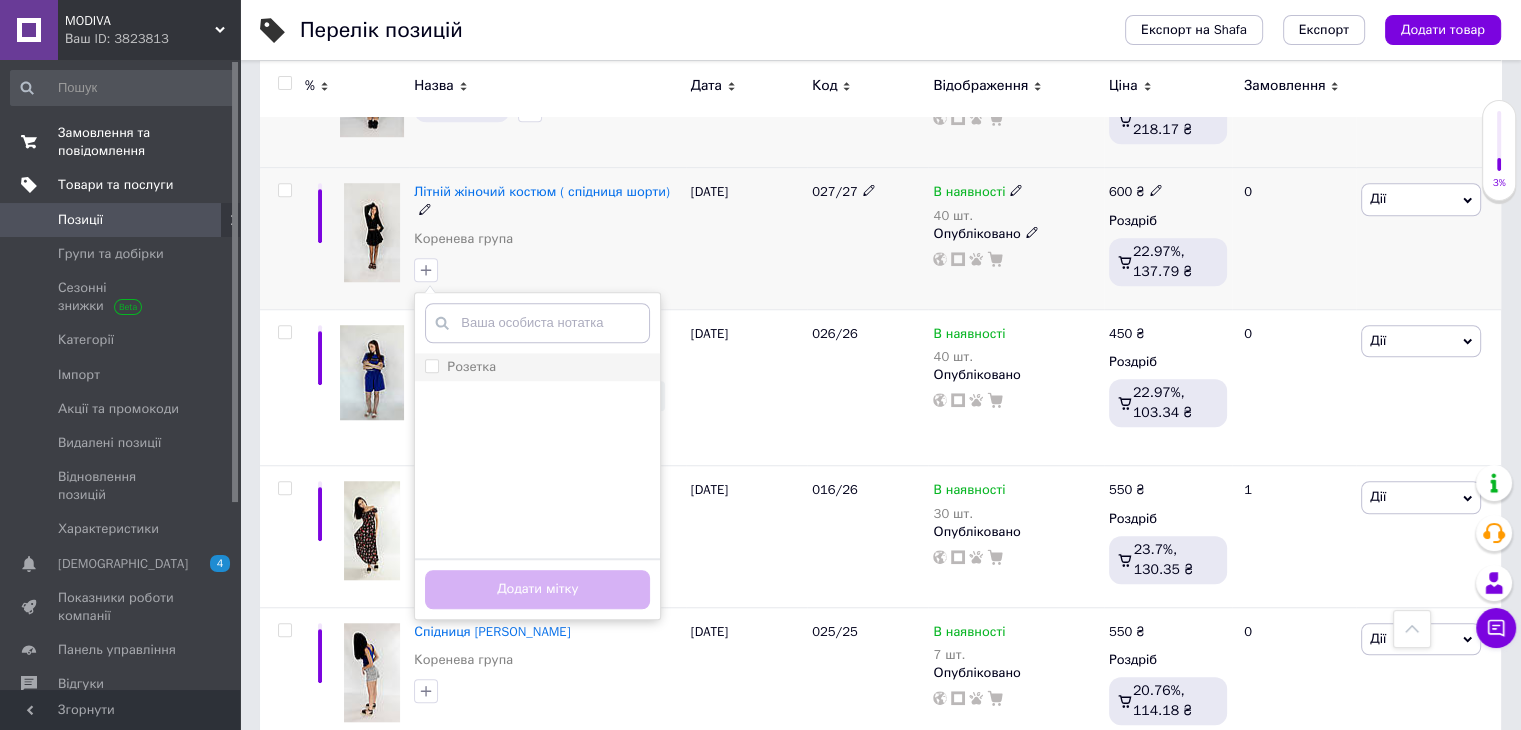 click on "Розетка" at bounding box center [431, 365] 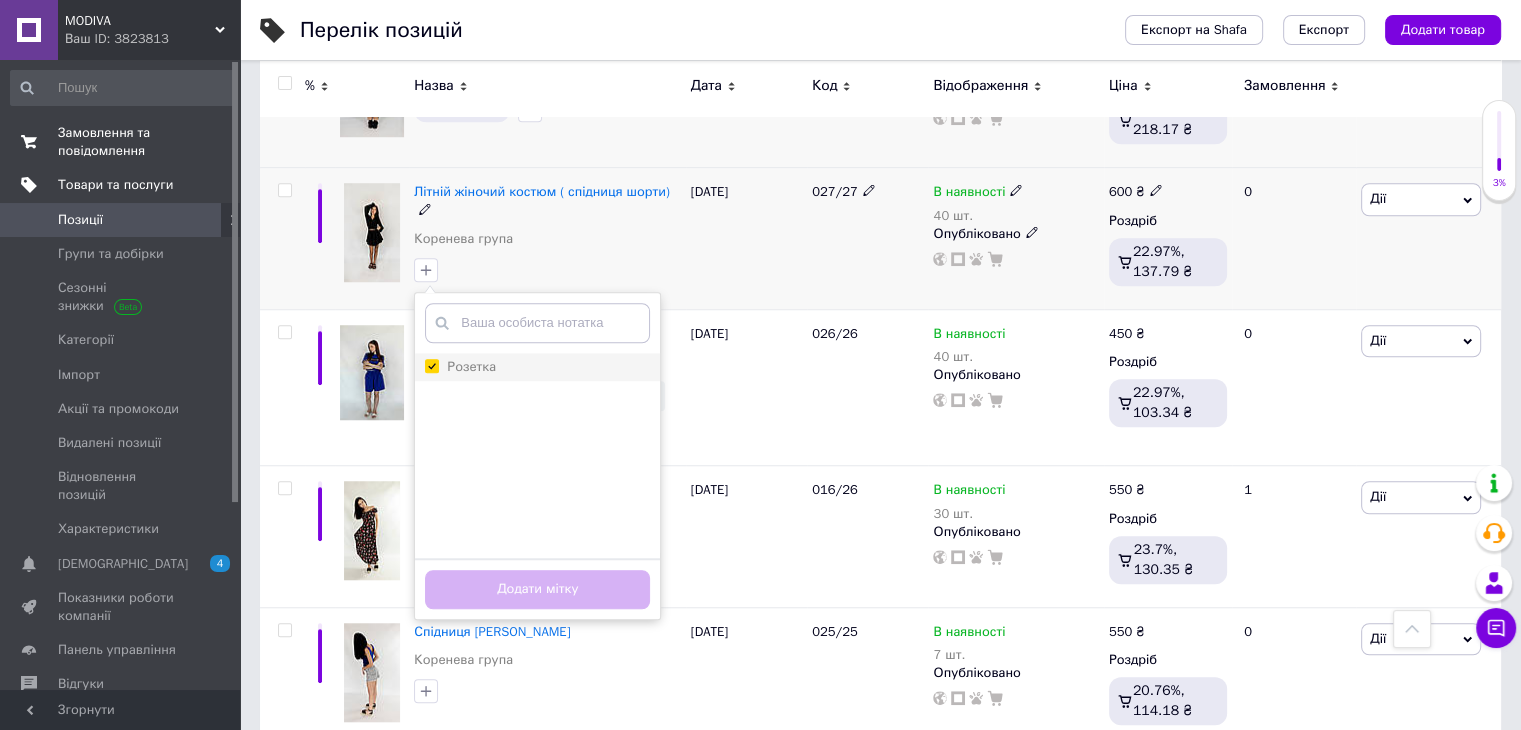 checkbox on "true" 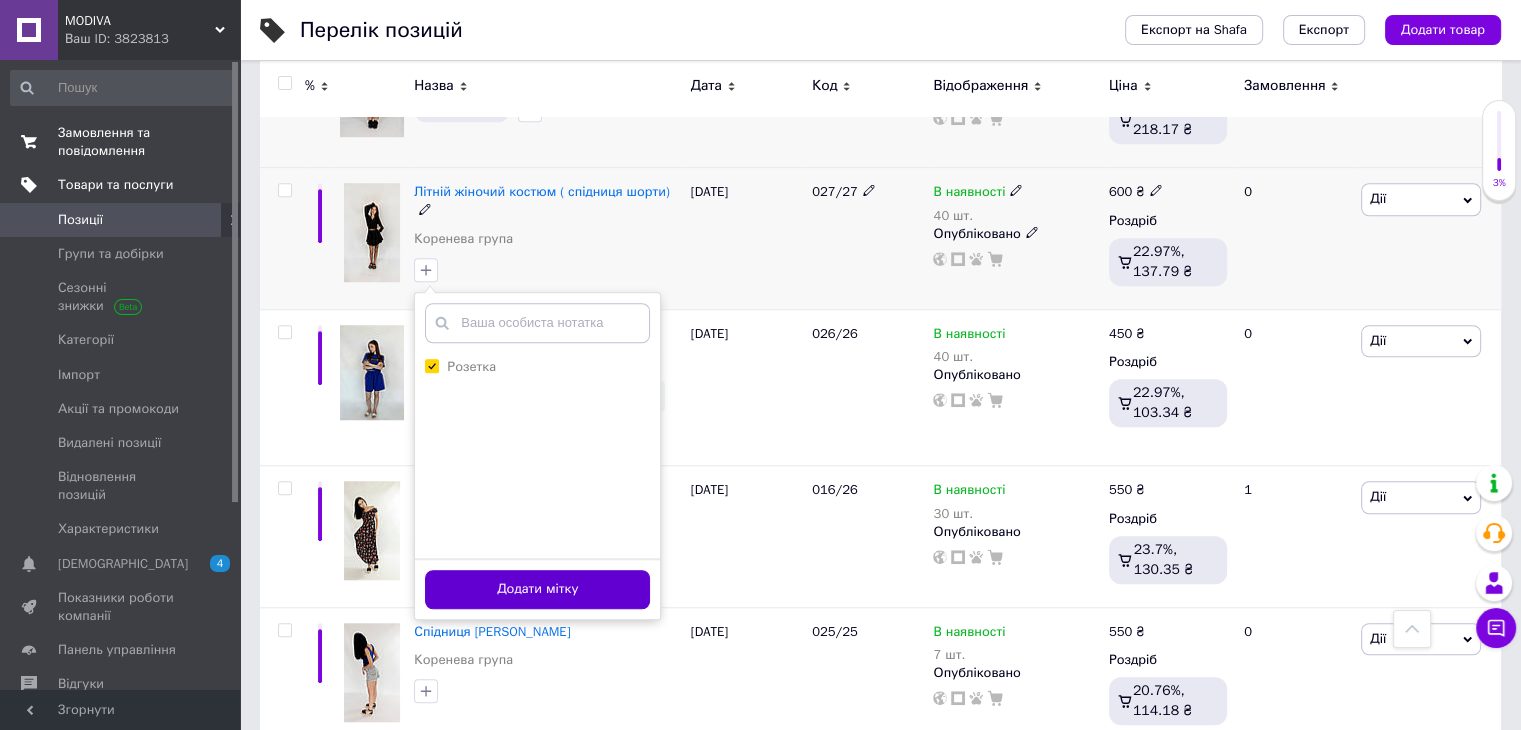 click on "Додати мітку" at bounding box center [537, 589] 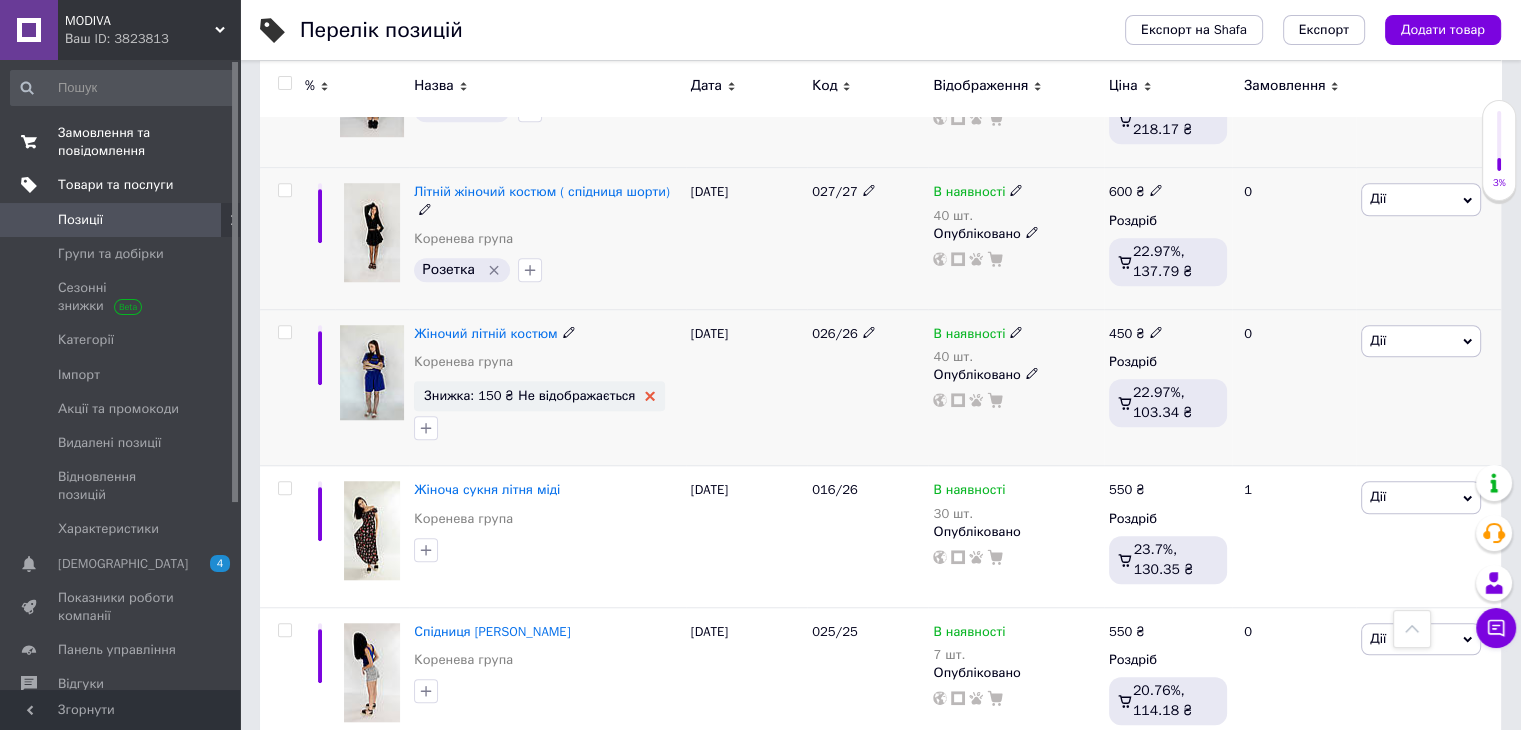 click 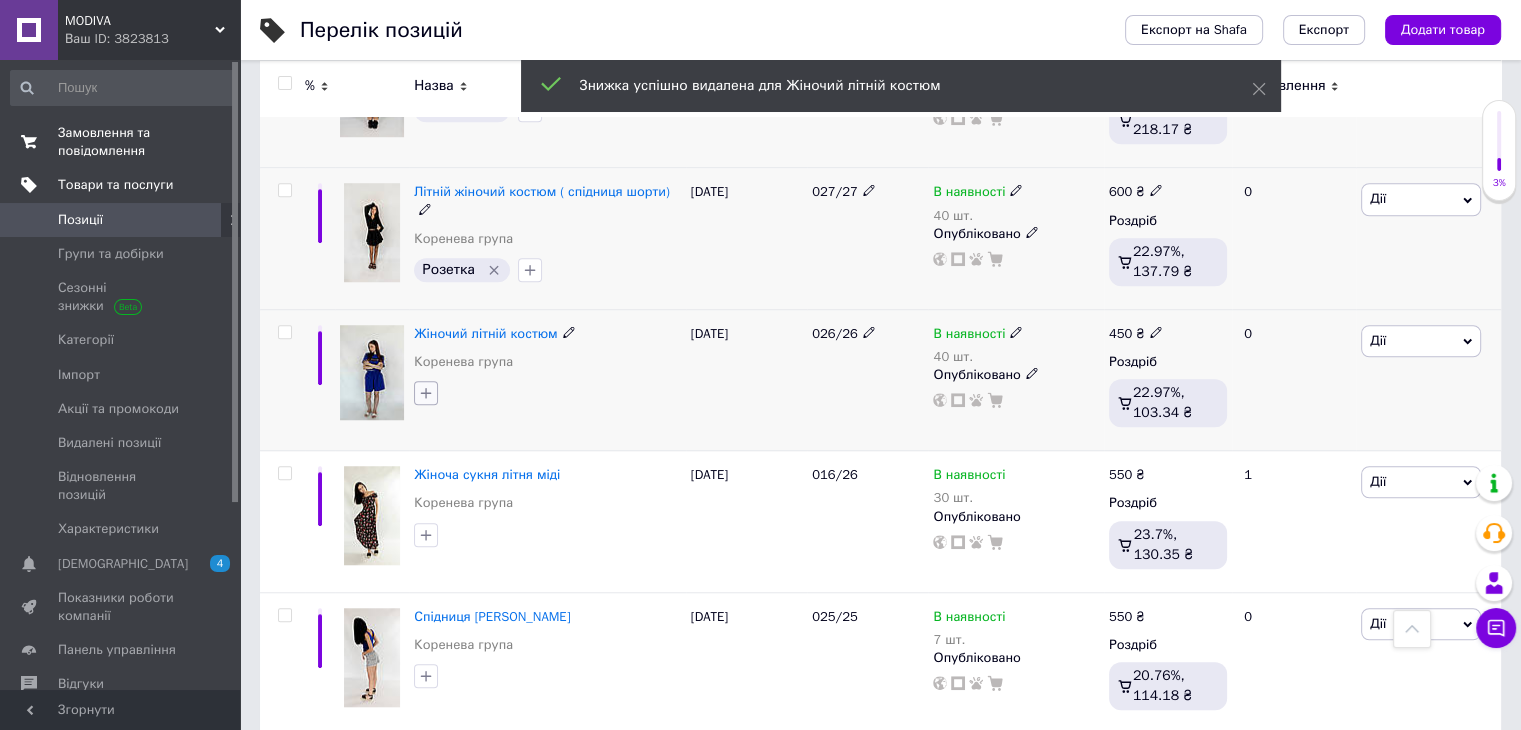 click 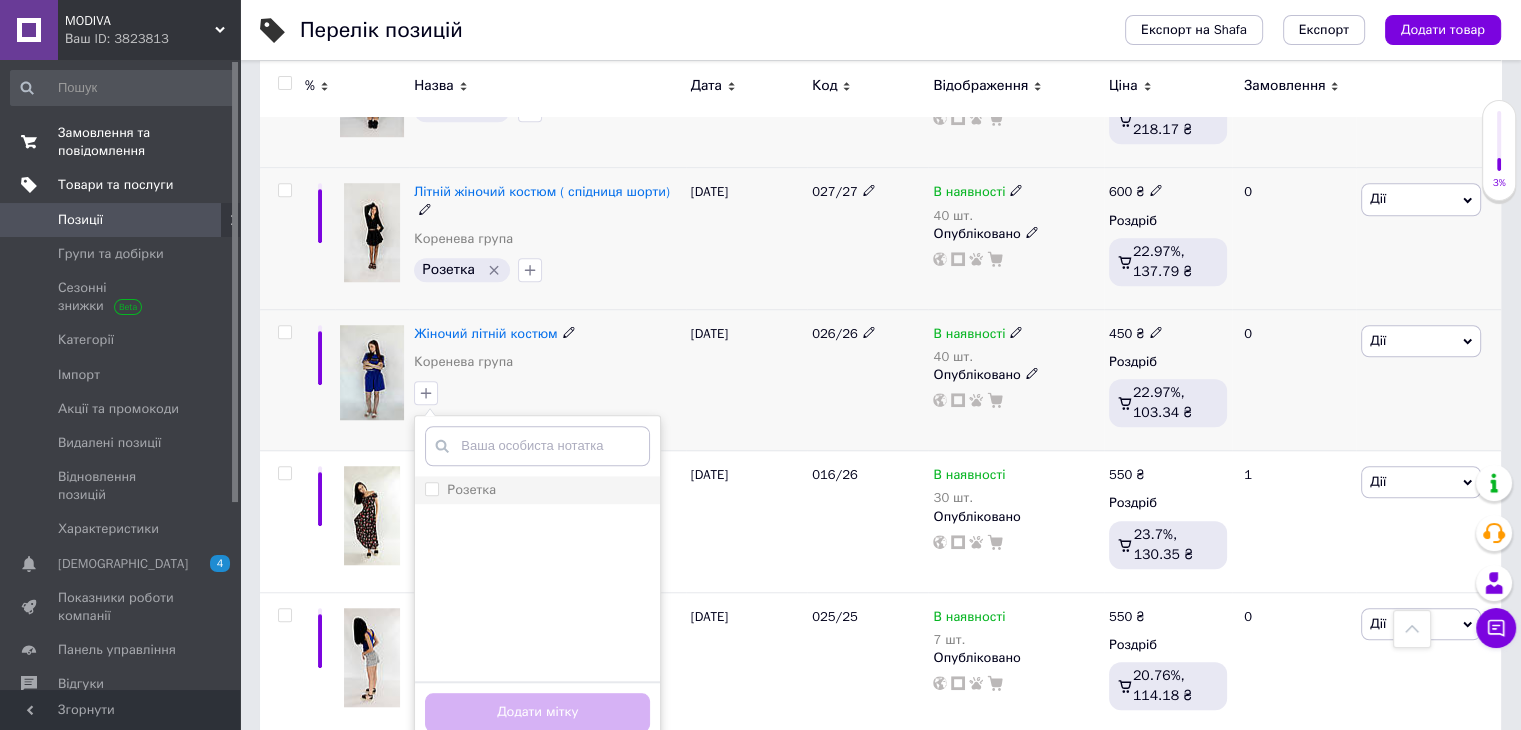 click on "Розетка" at bounding box center (431, 488) 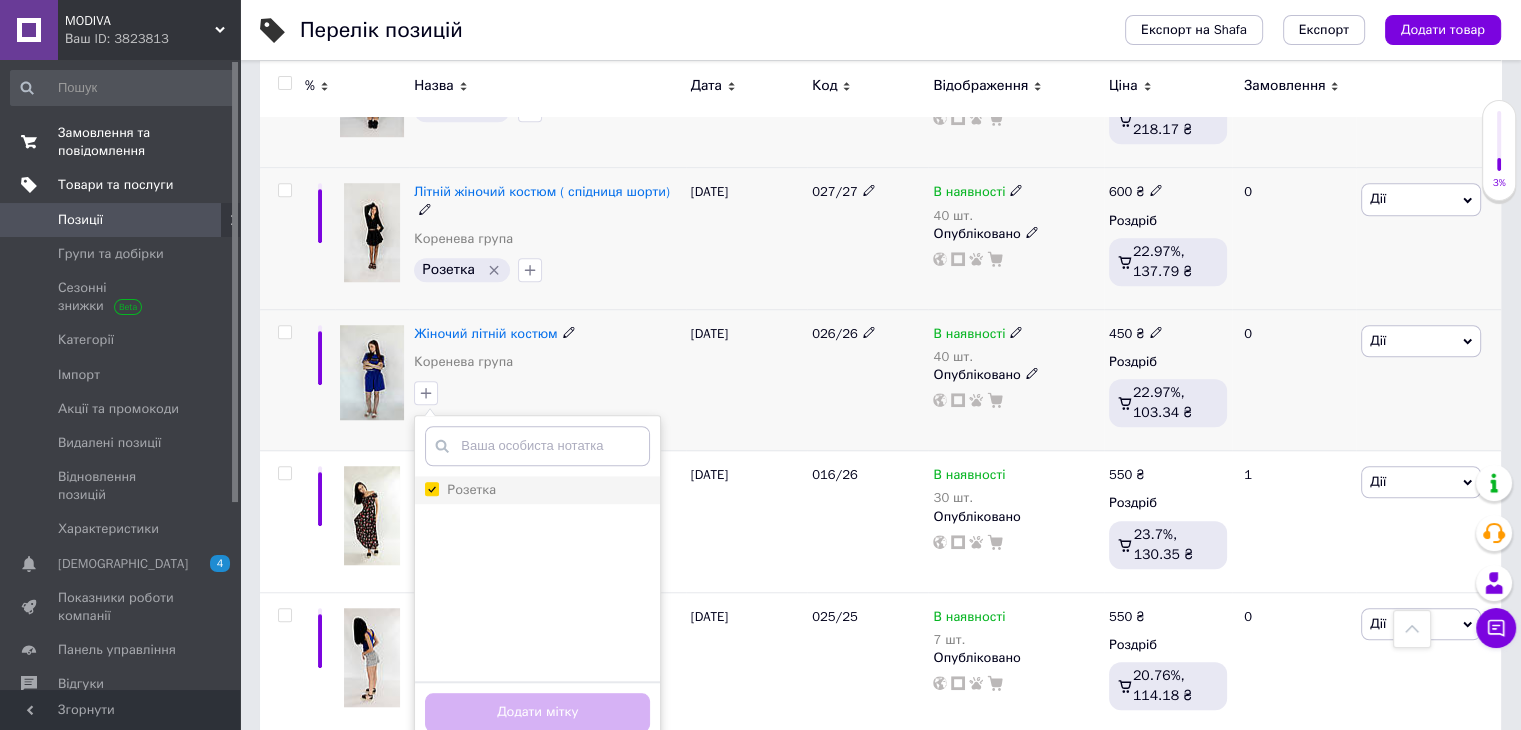 checkbox on "true" 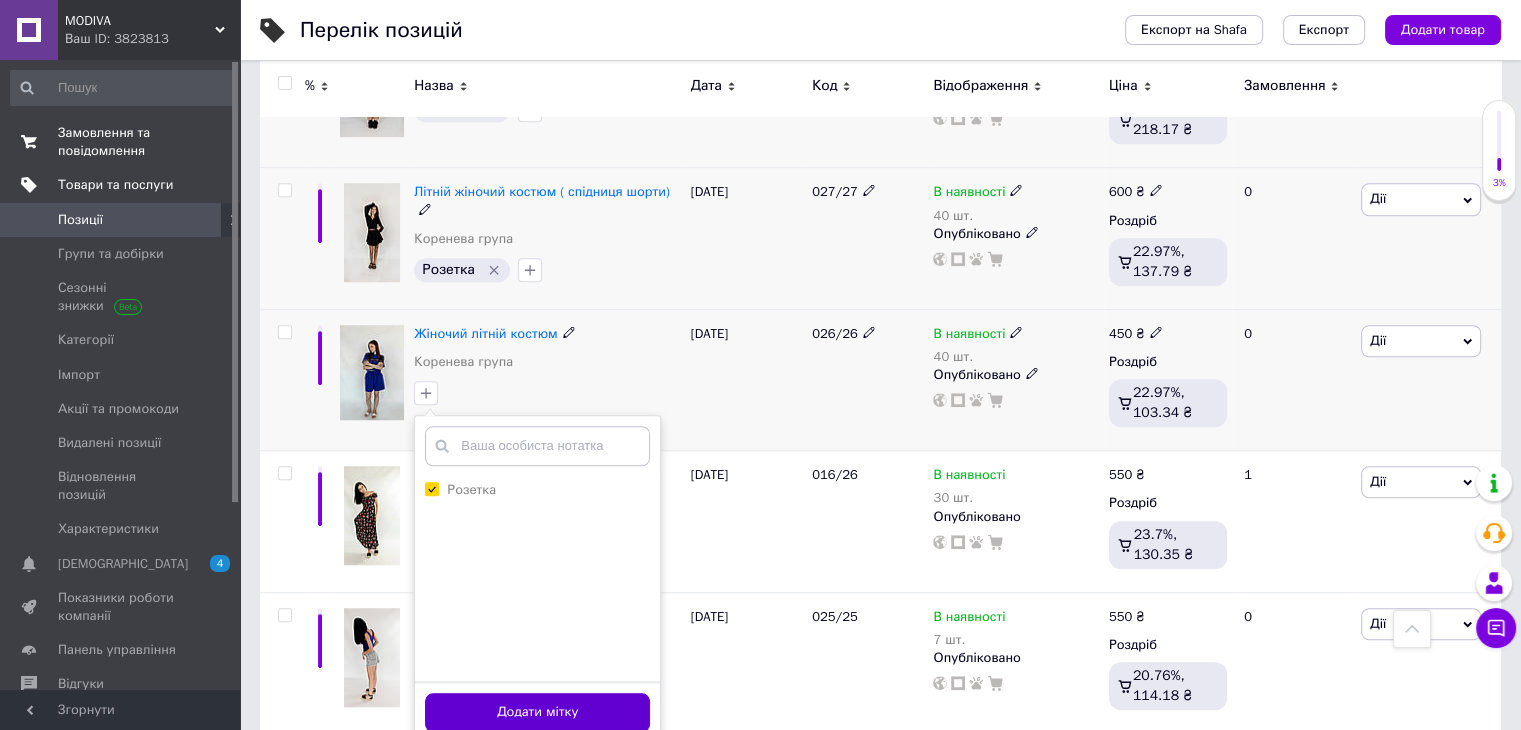 click on "Додати мітку" at bounding box center [537, 712] 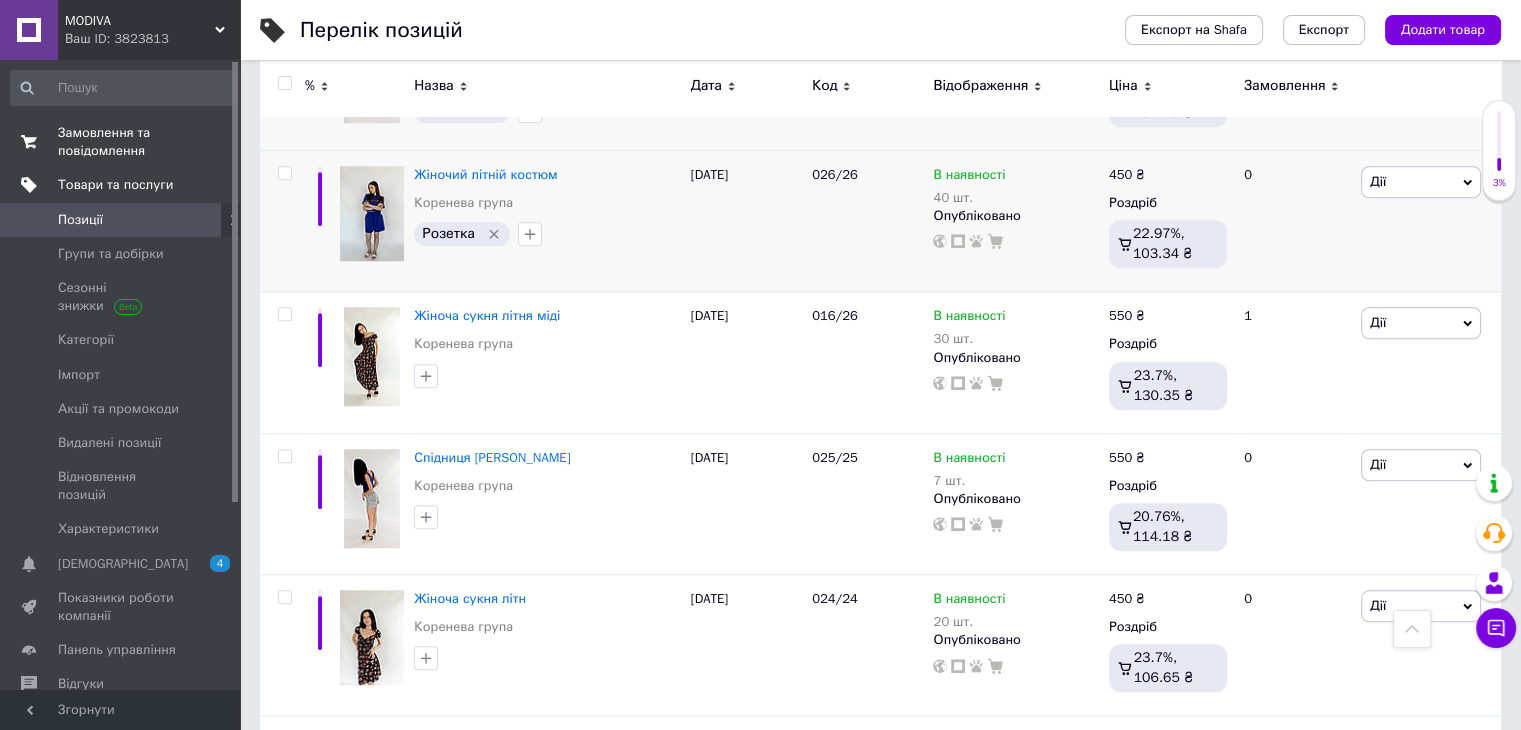 scroll, scrollTop: 1677, scrollLeft: 0, axis: vertical 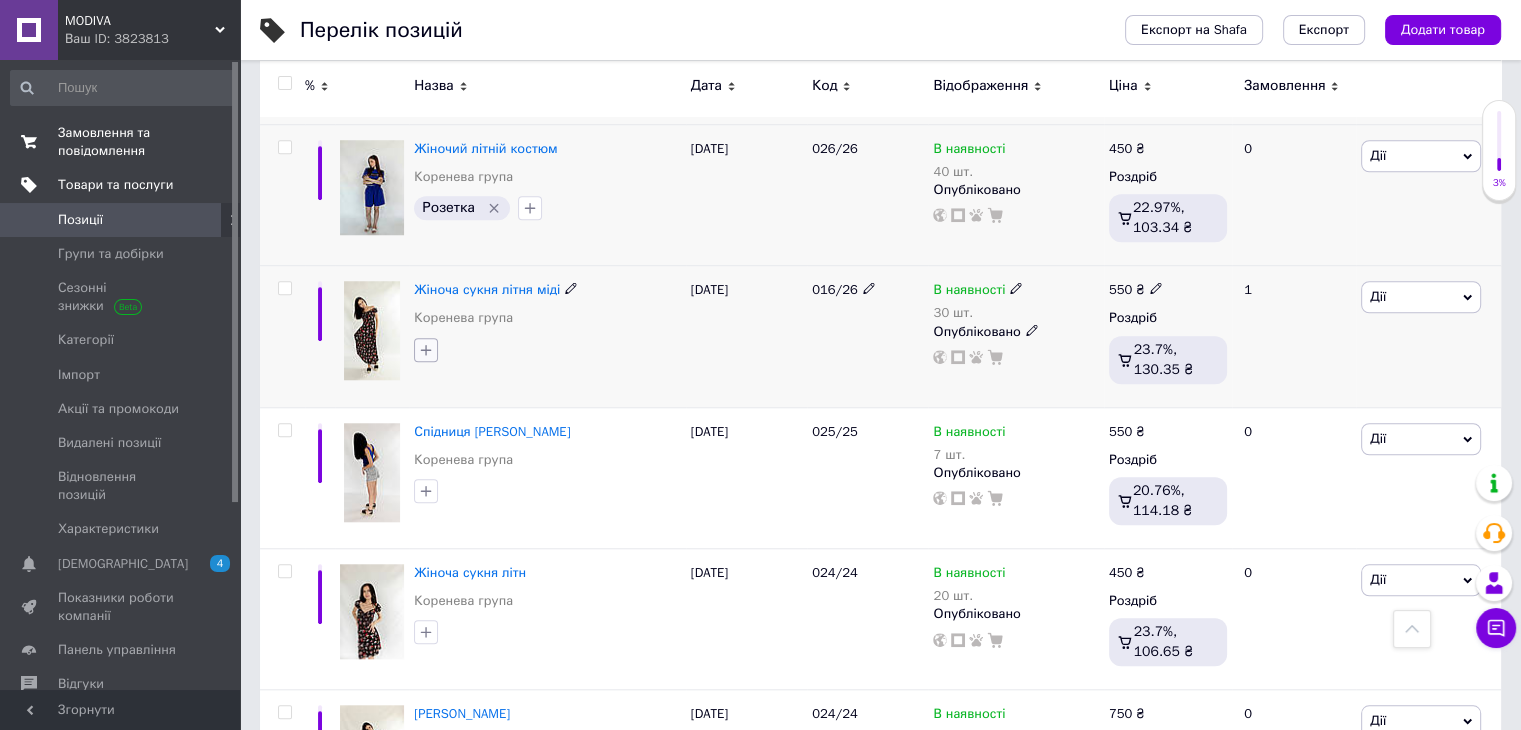 click 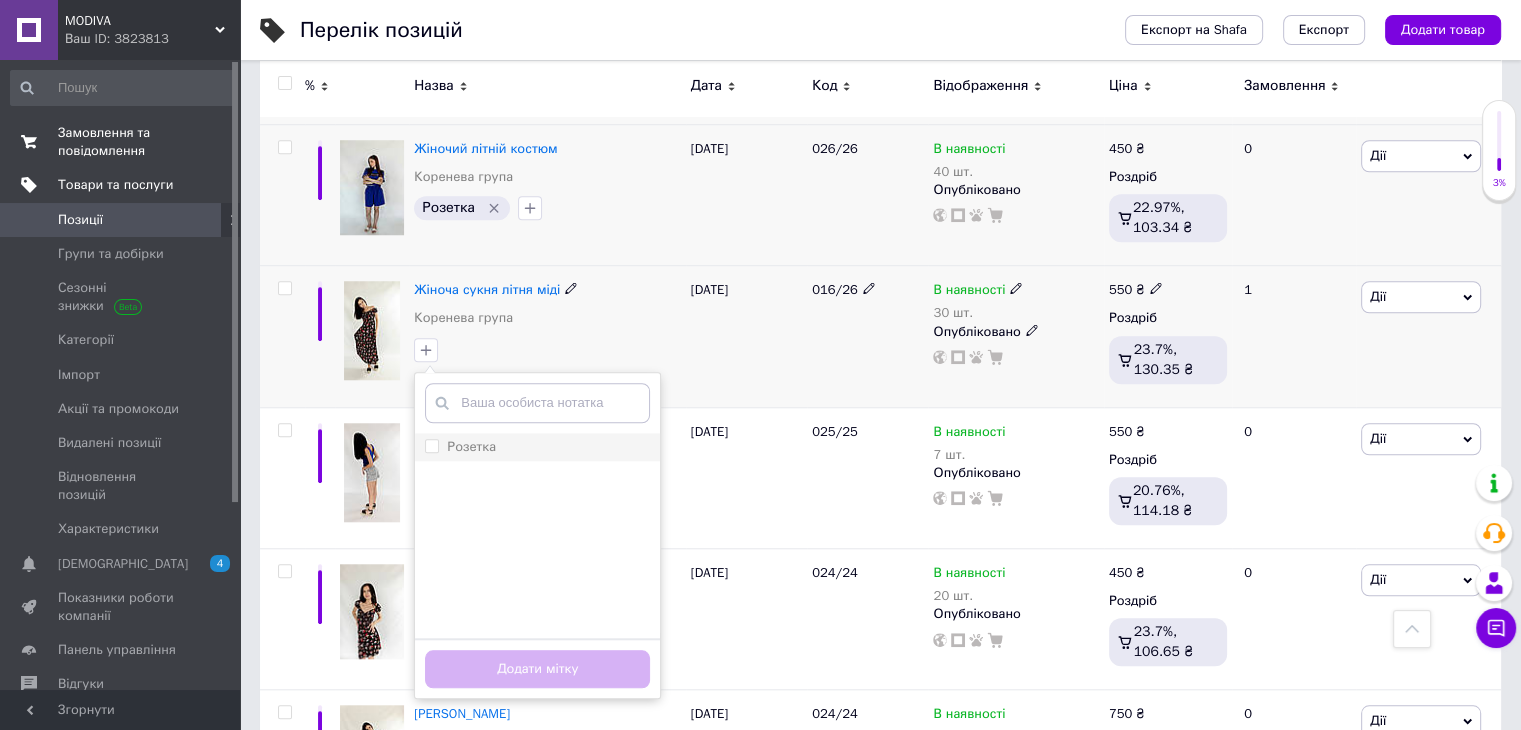 click on "Розетка" at bounding box center [431, 445] 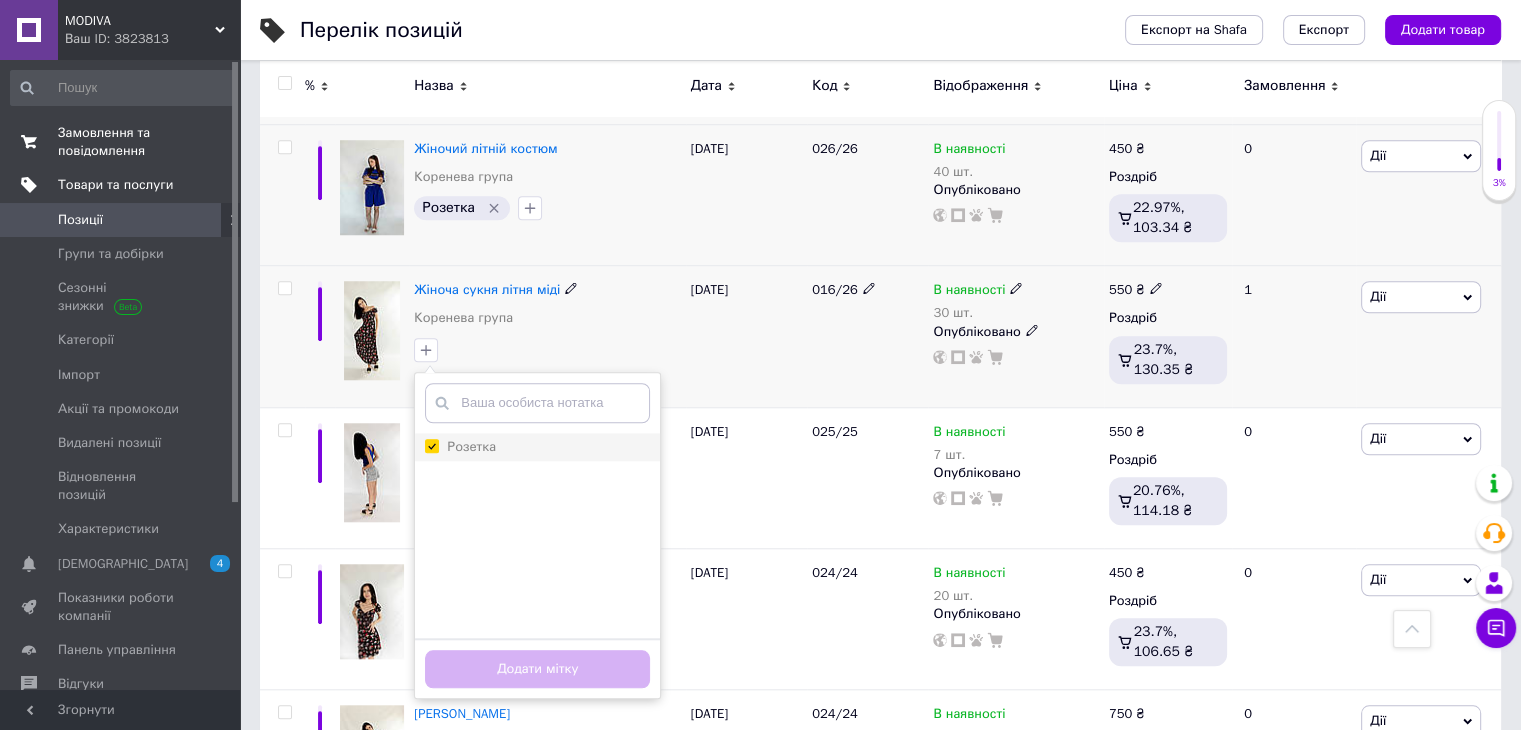 checkbox on "true" 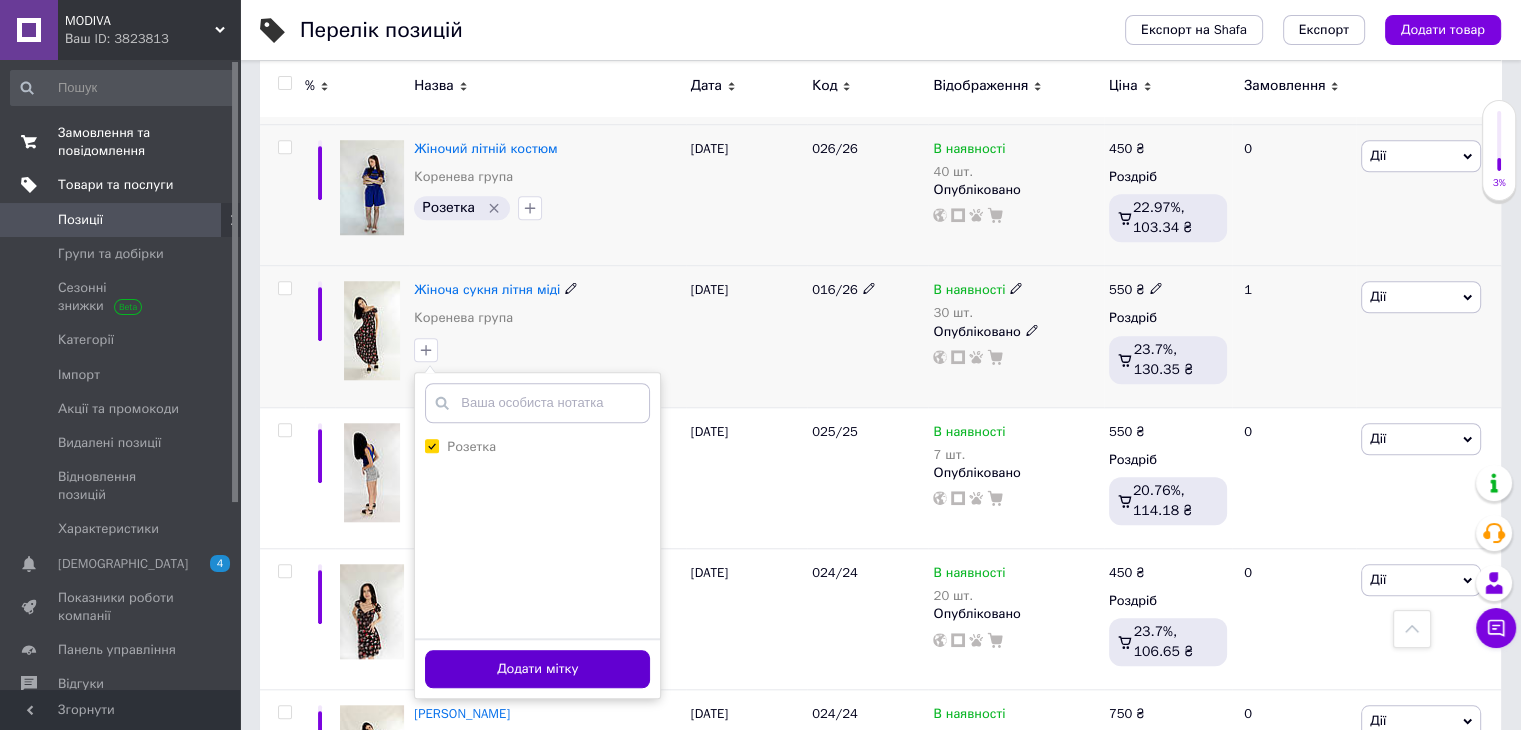 click on "Додати мітку" at bounding box center (537, 669) 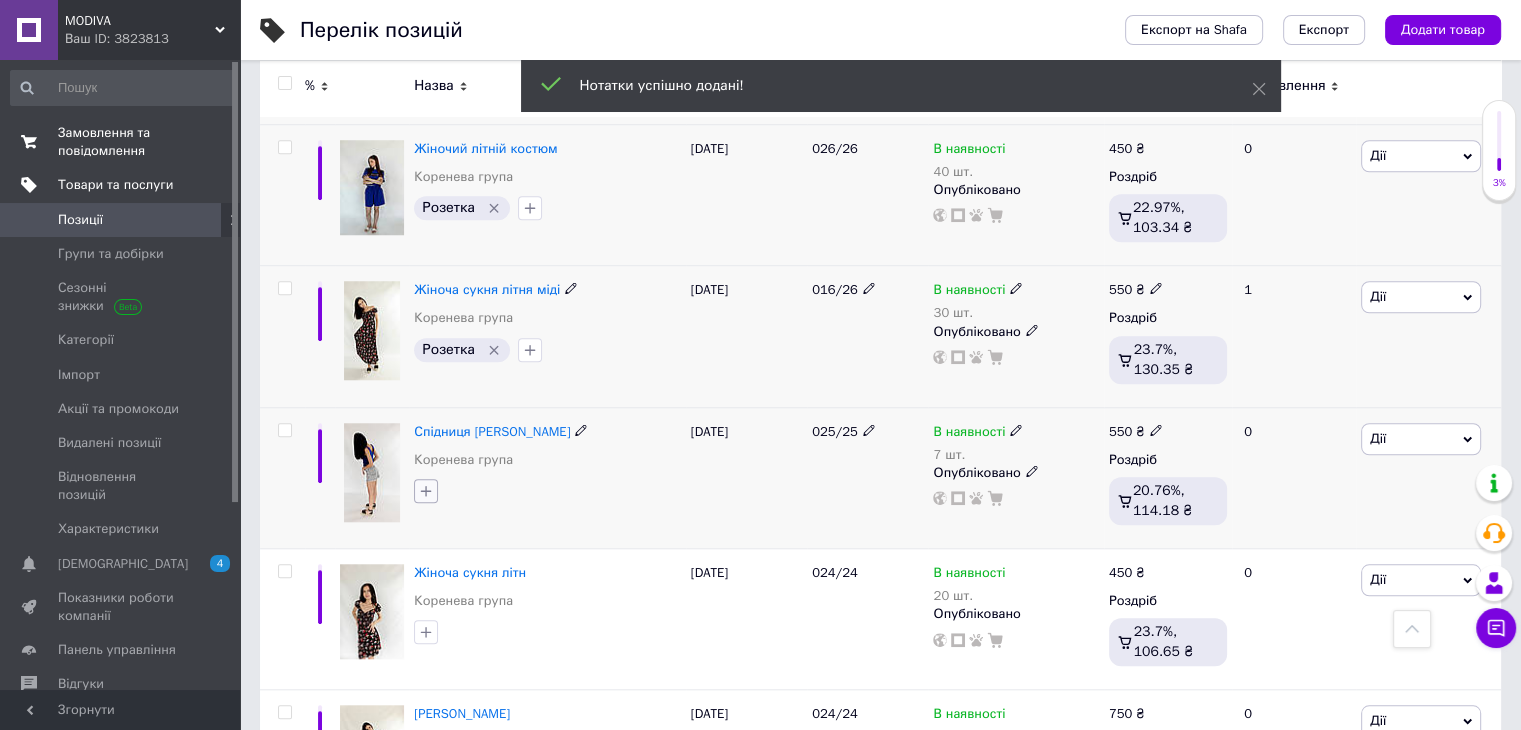 click 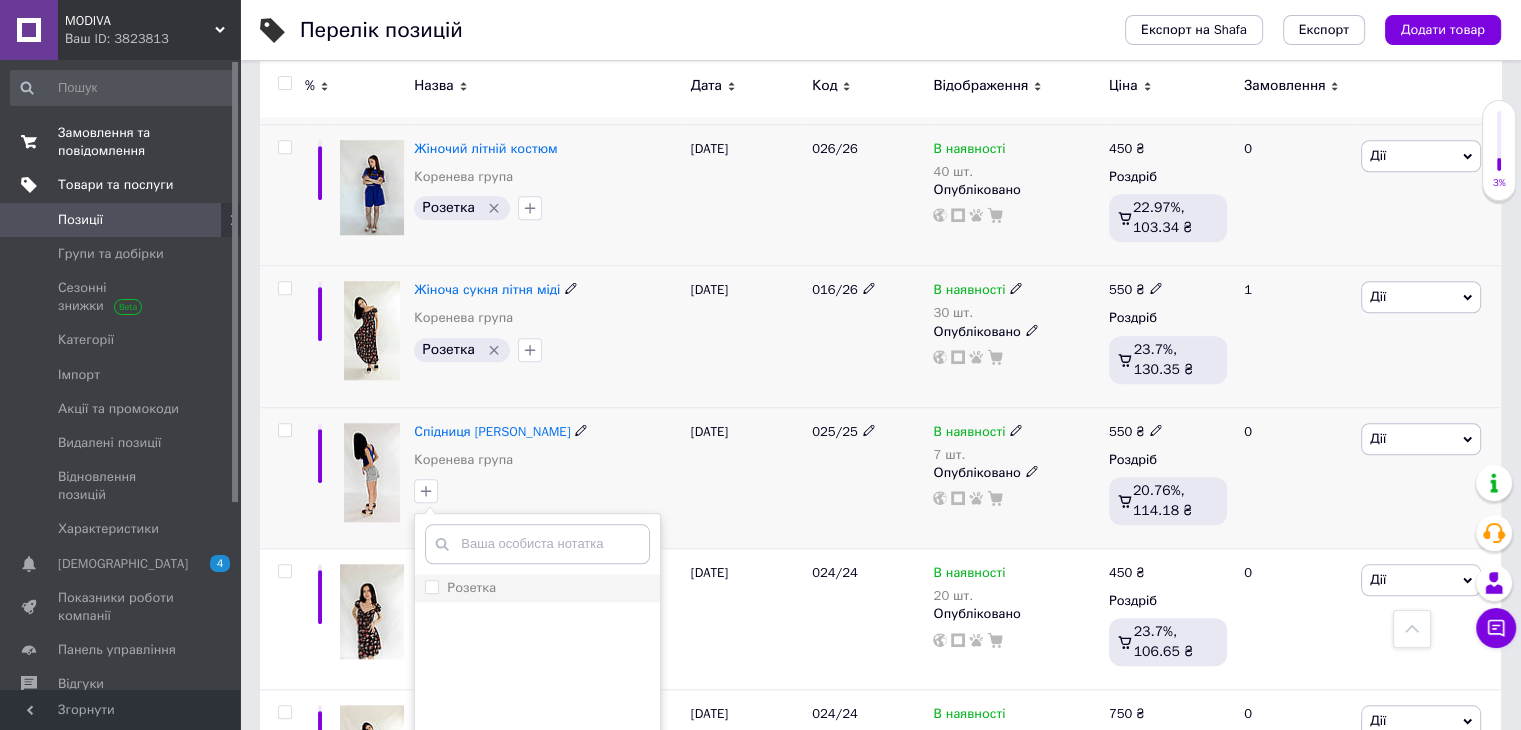 click on "Розетка" at bounding box center [431, 586] 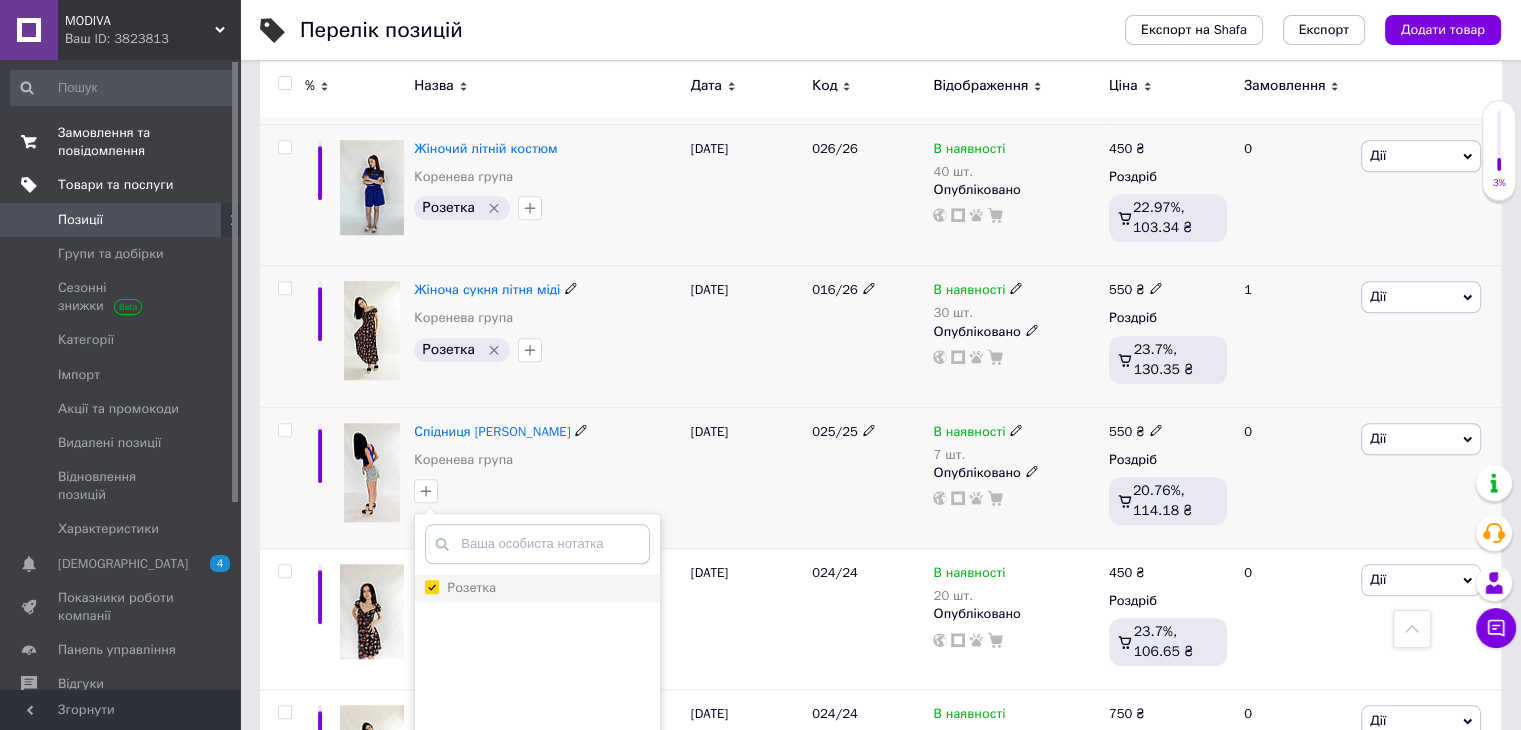 checkbox on "true" 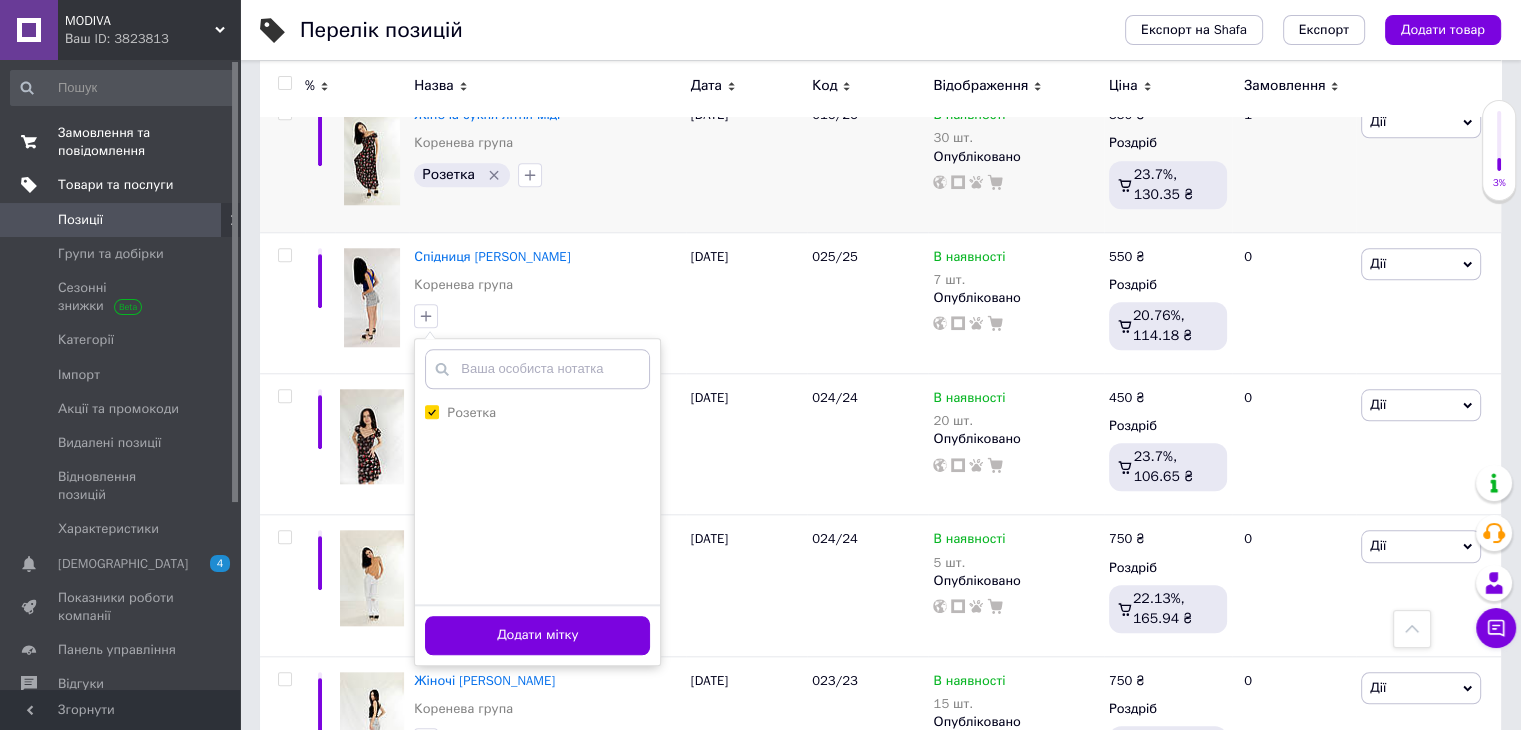 scroll, scrollTop: 1860, scrollLeft: 0, axis: vertical 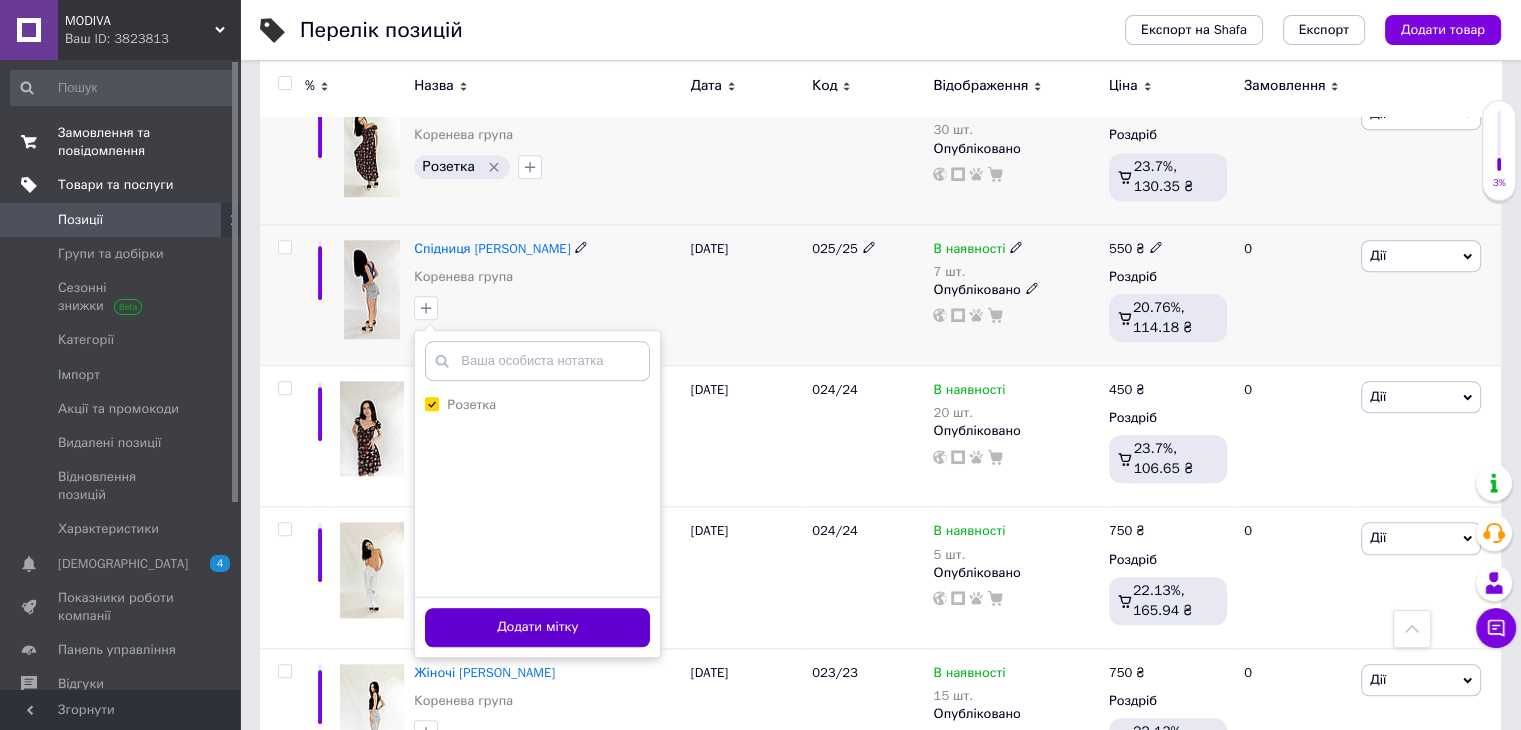 click on "Додати мітку" at bounding box center (537, 627) 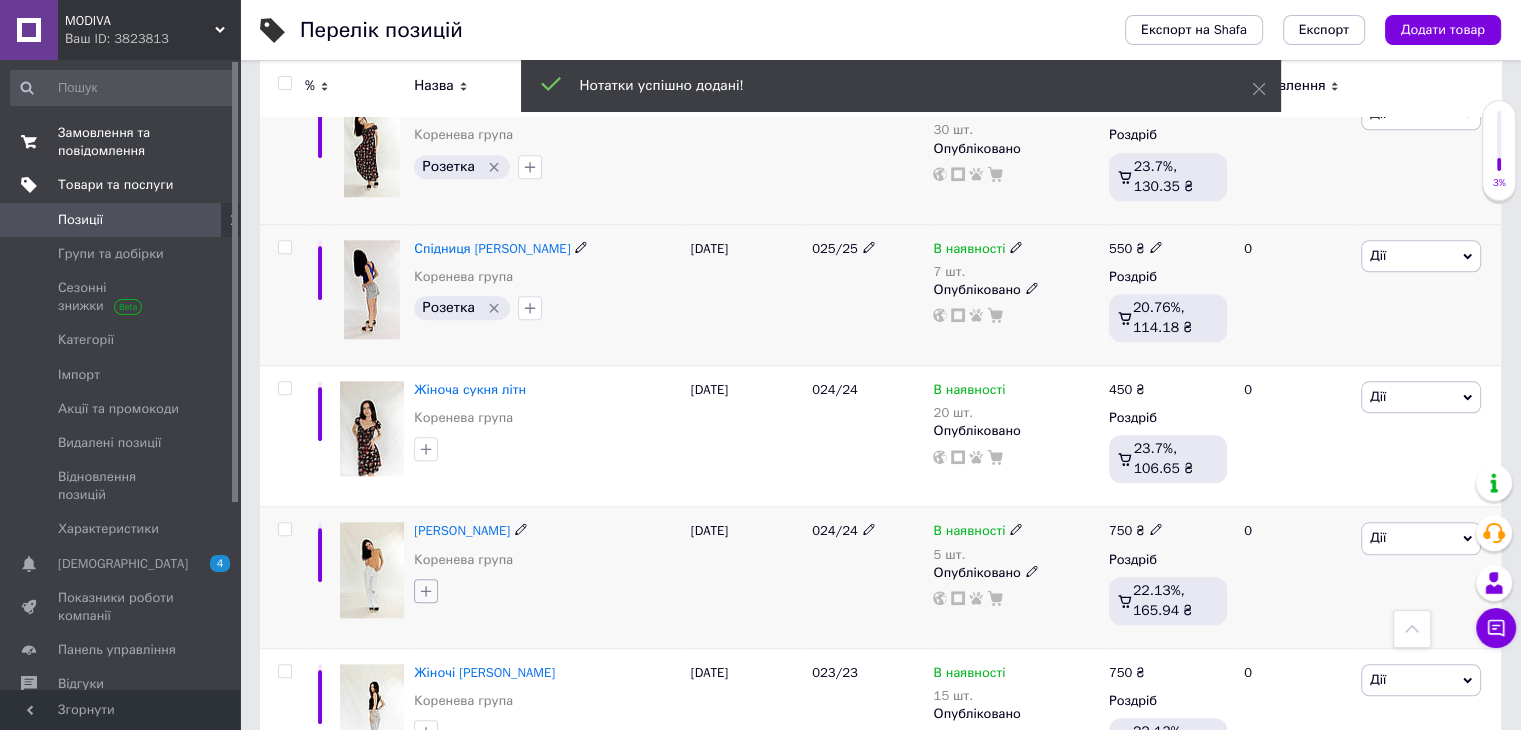 click 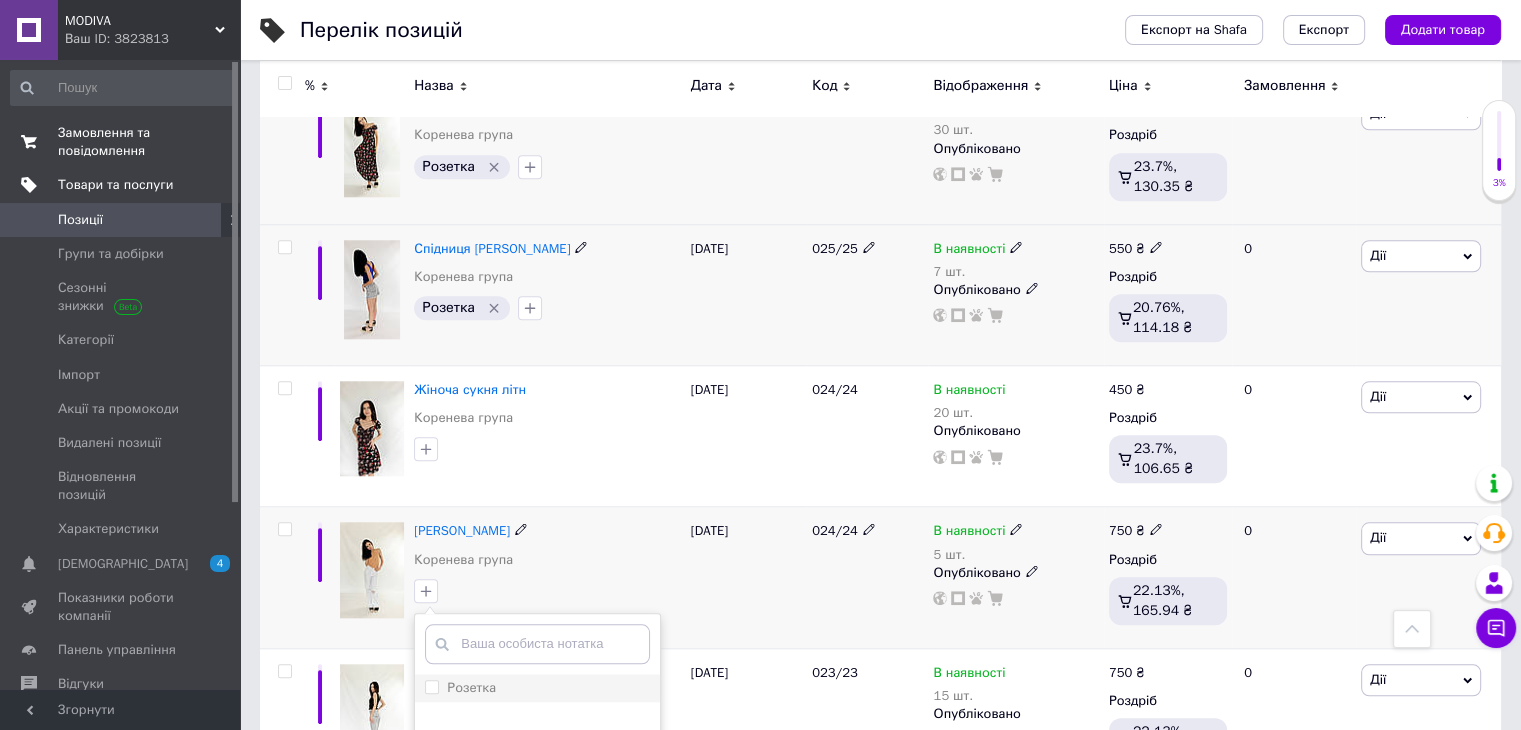 click on "Розетка" at bounding box center [431, 686] 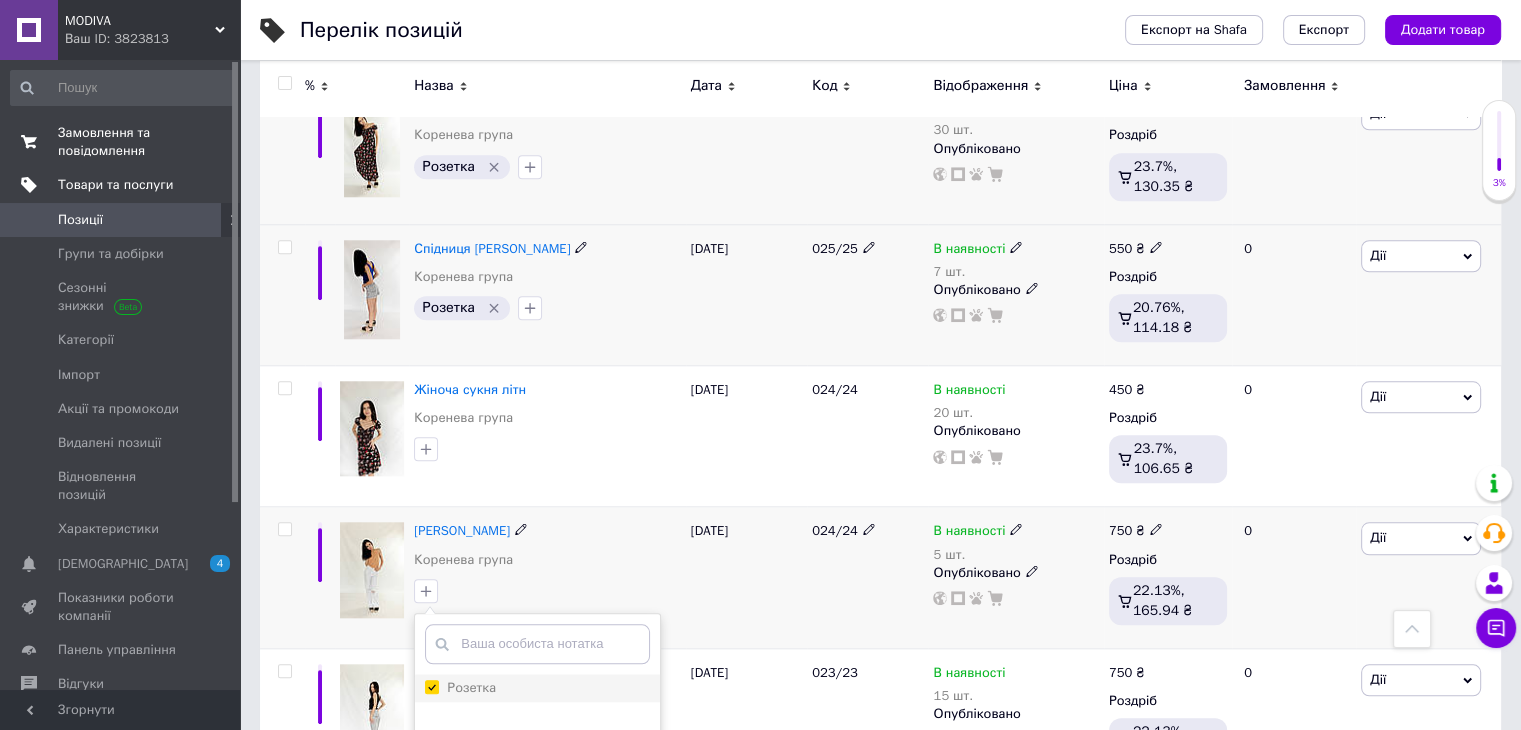 checkbox on "true" 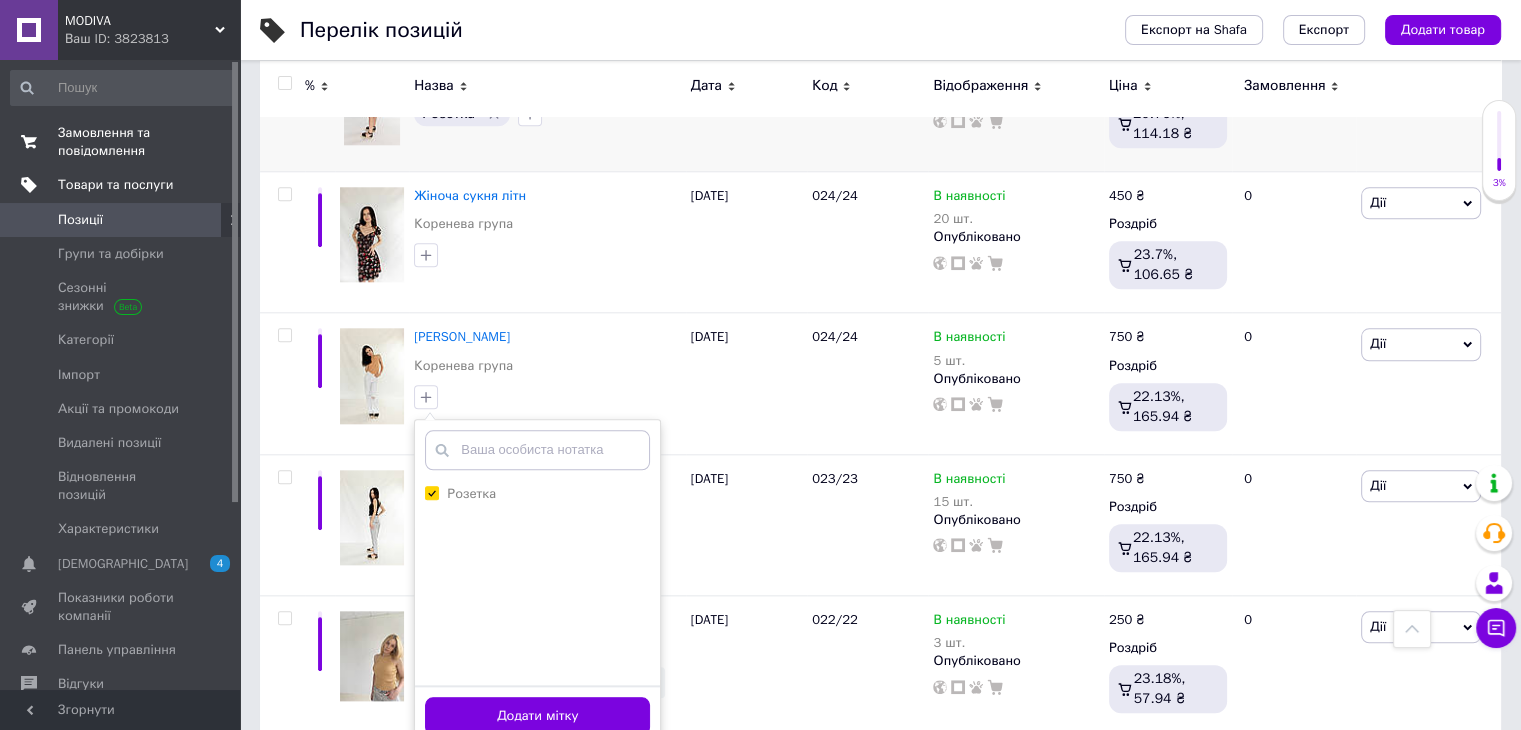 scroll, scrollTop: 2061, scrollLeft: 0, axis: vertical 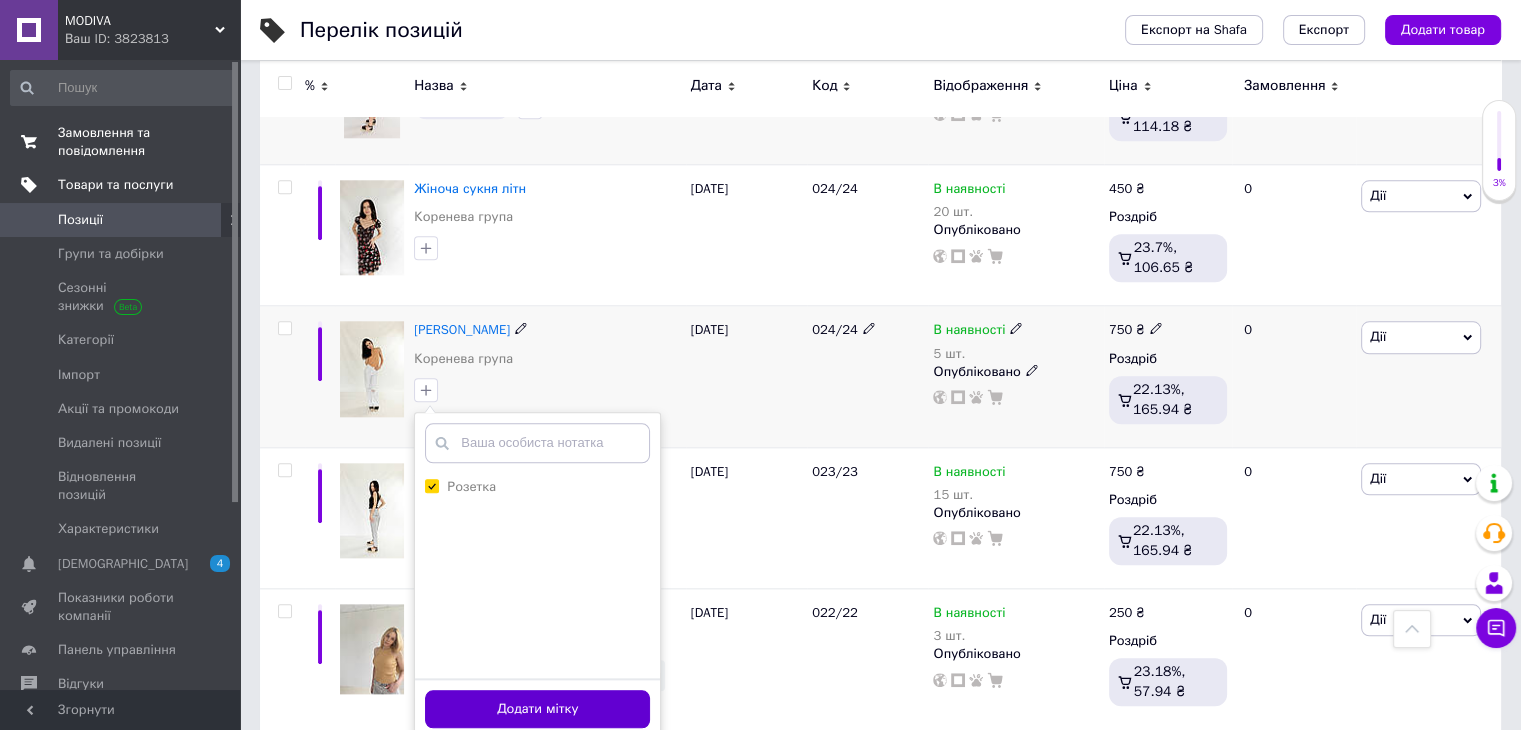 click on "Додати мітку" at bounding box center (537, 709) 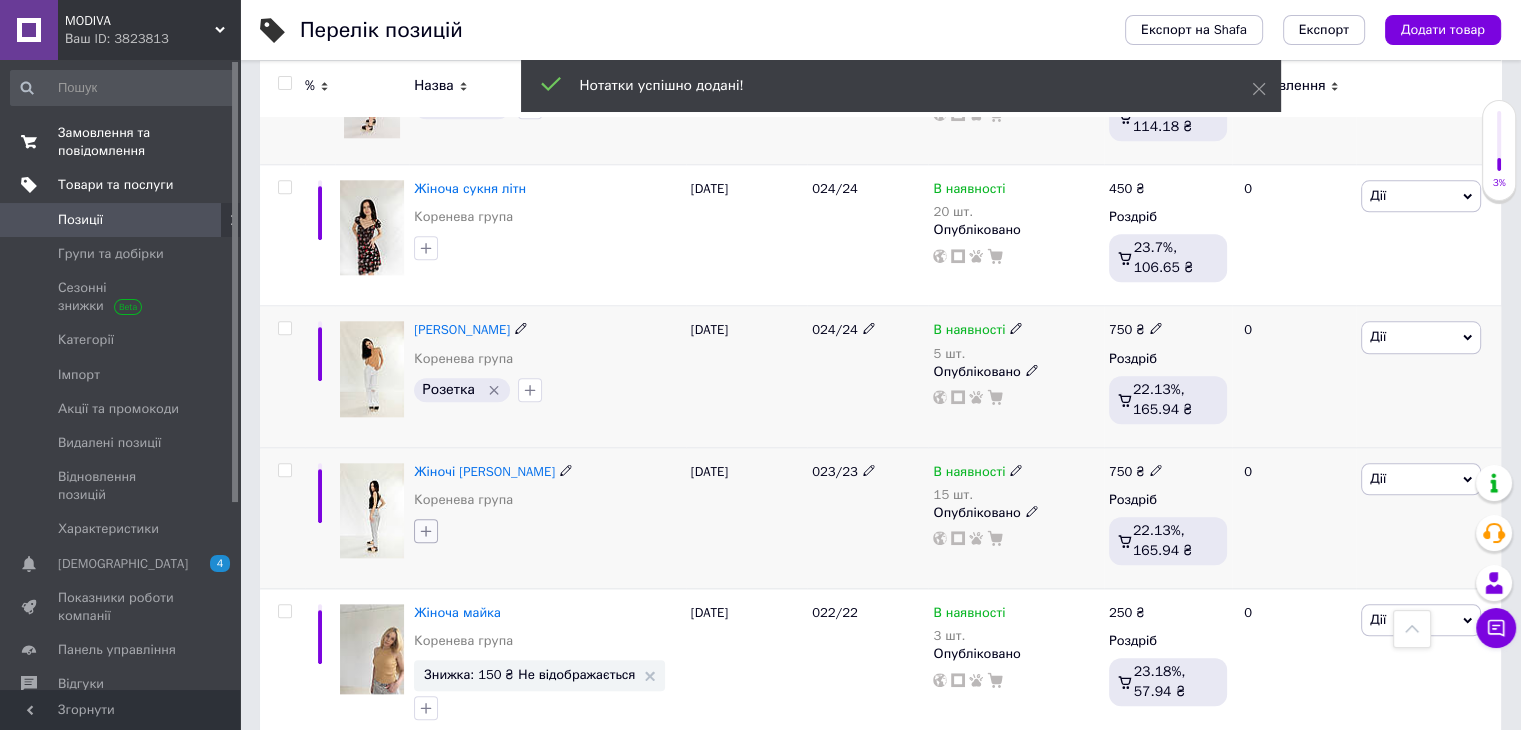 click 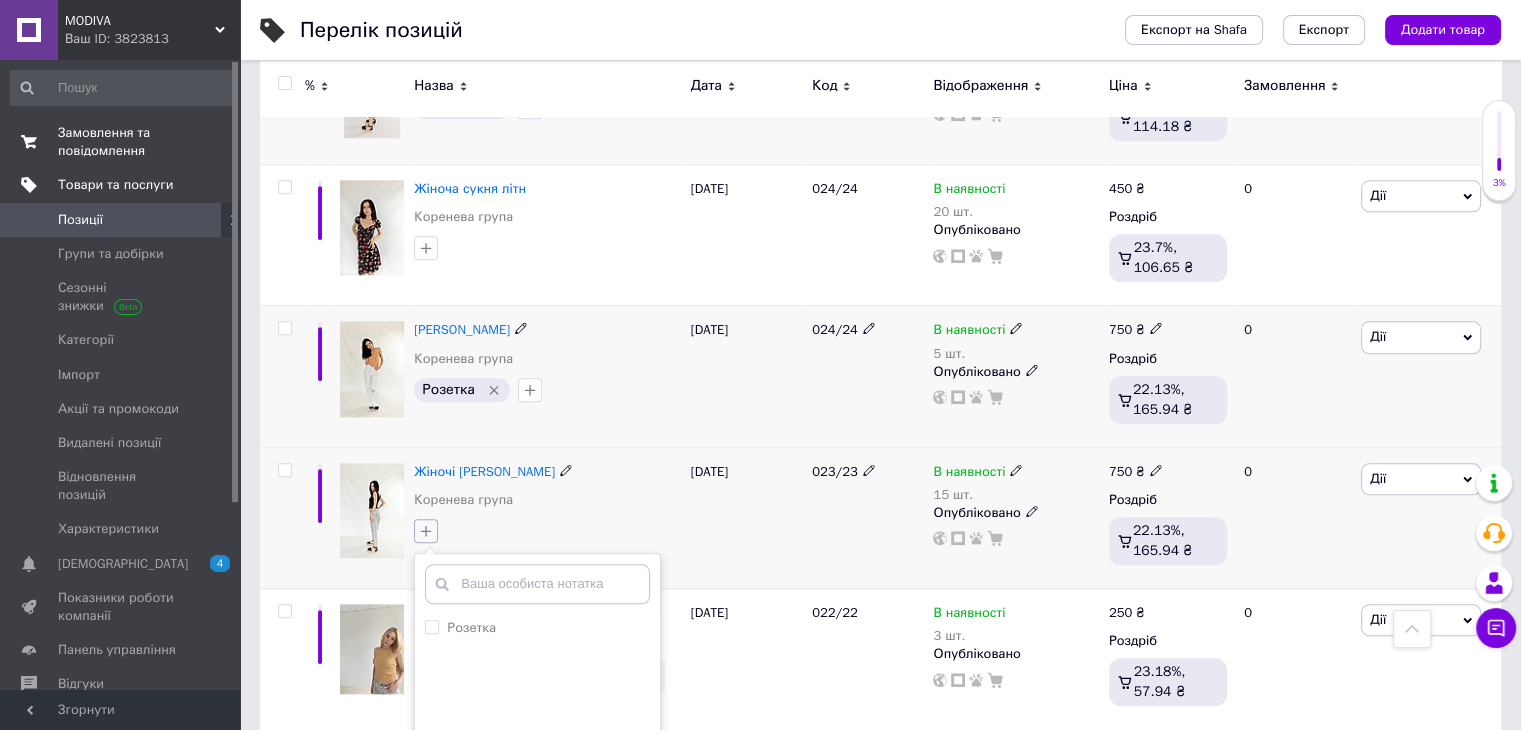 click 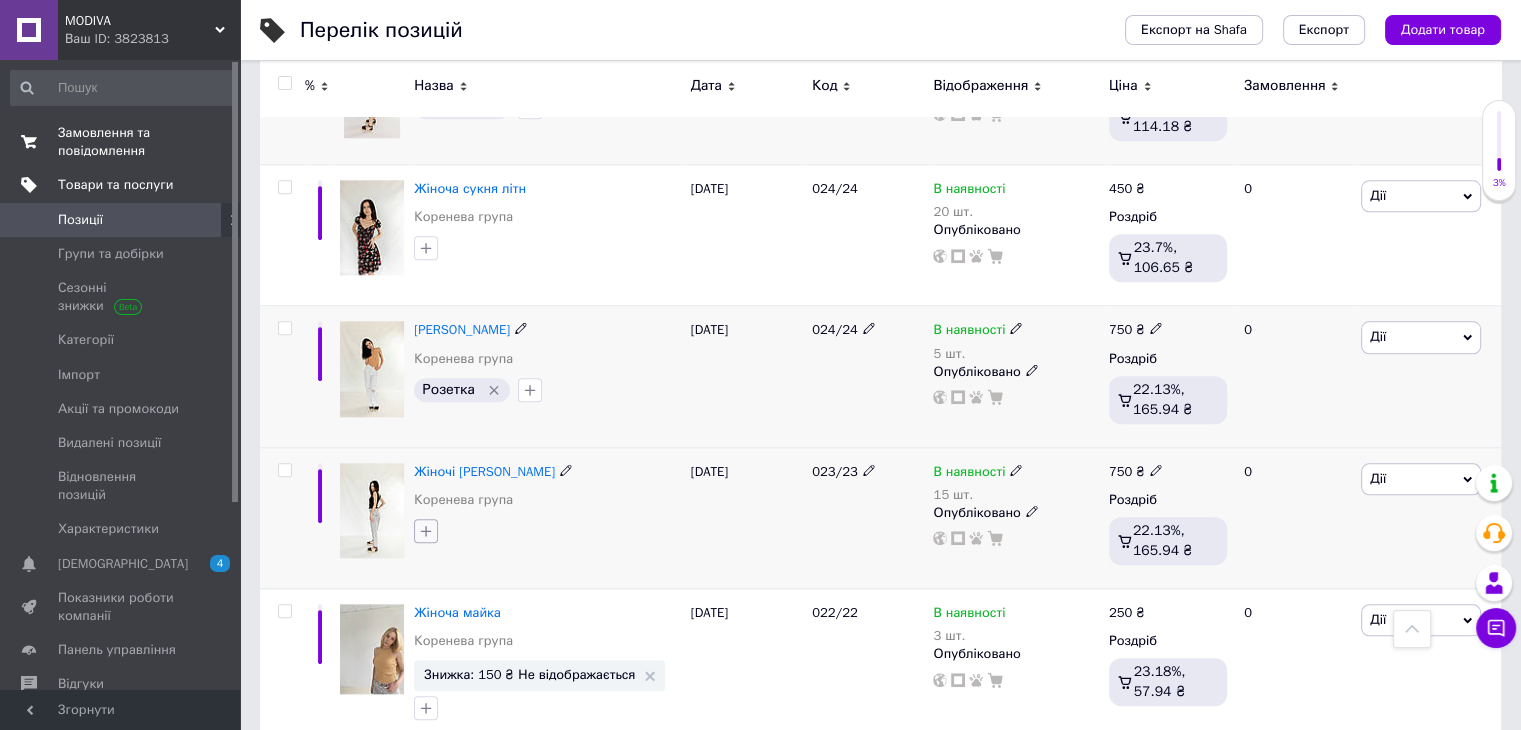click 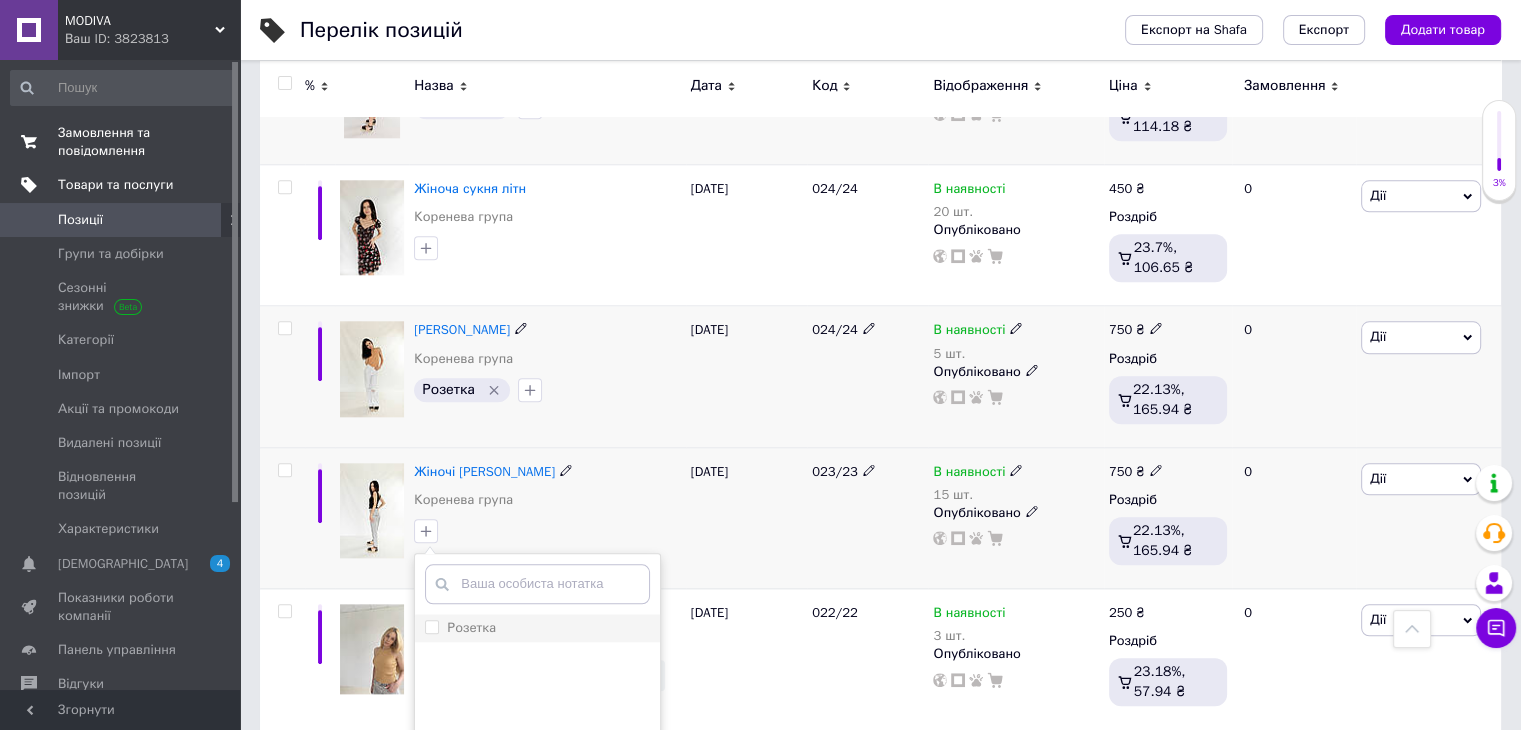 click on "Розетка" at bounding box center (431, 626) 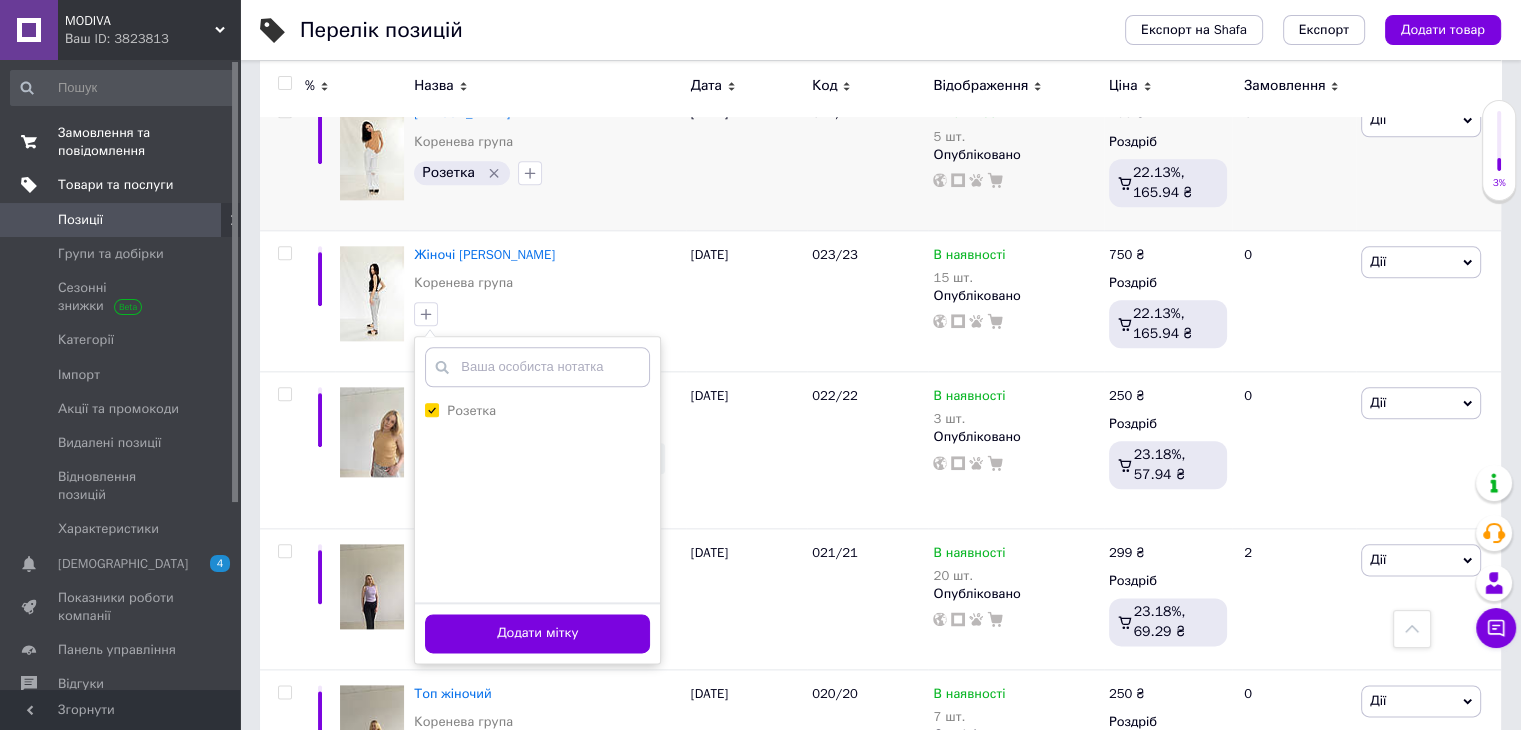 scroll, scrollTop: 2355, scrollLeft: 0, axis: vertical 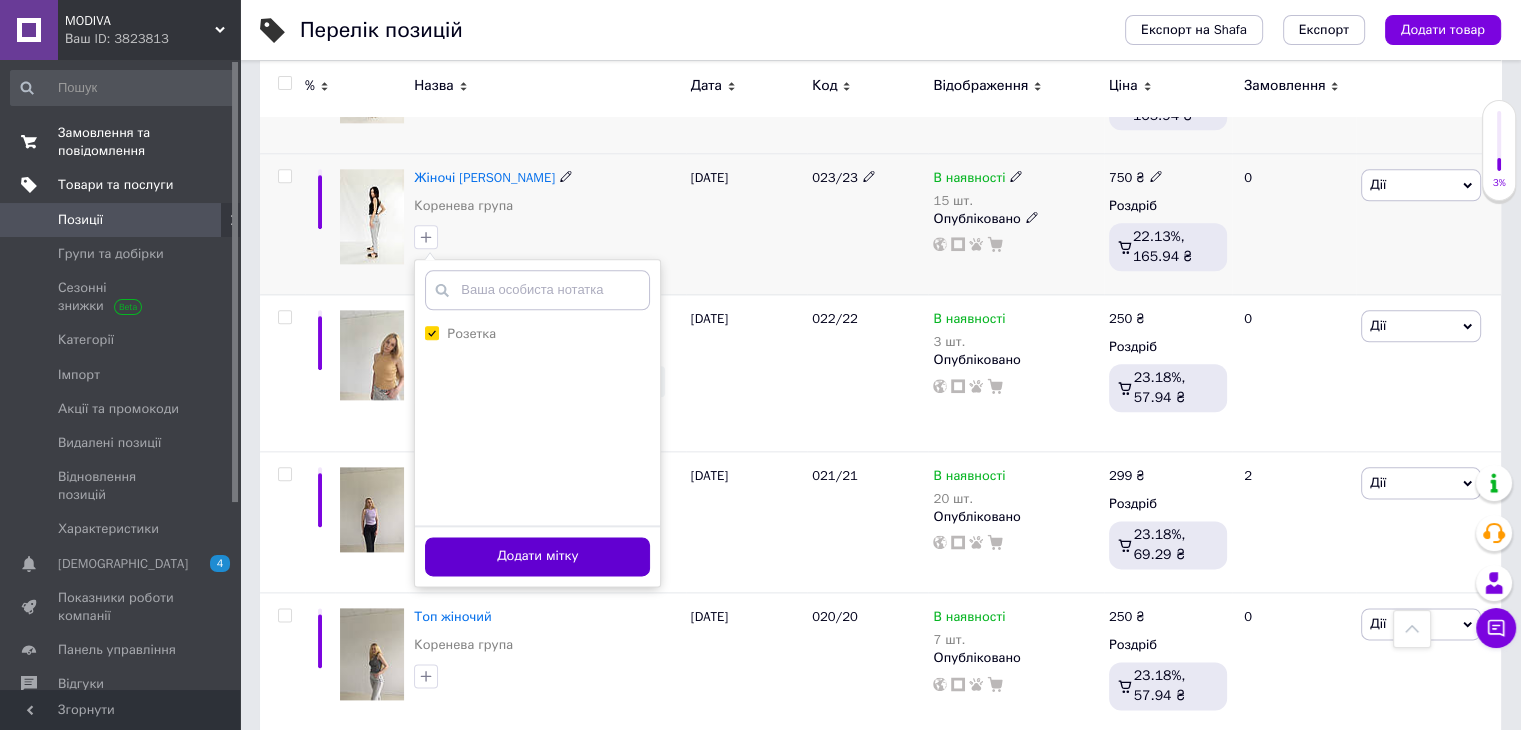 click on "Додати мітку" at bounding box center [537, 556] 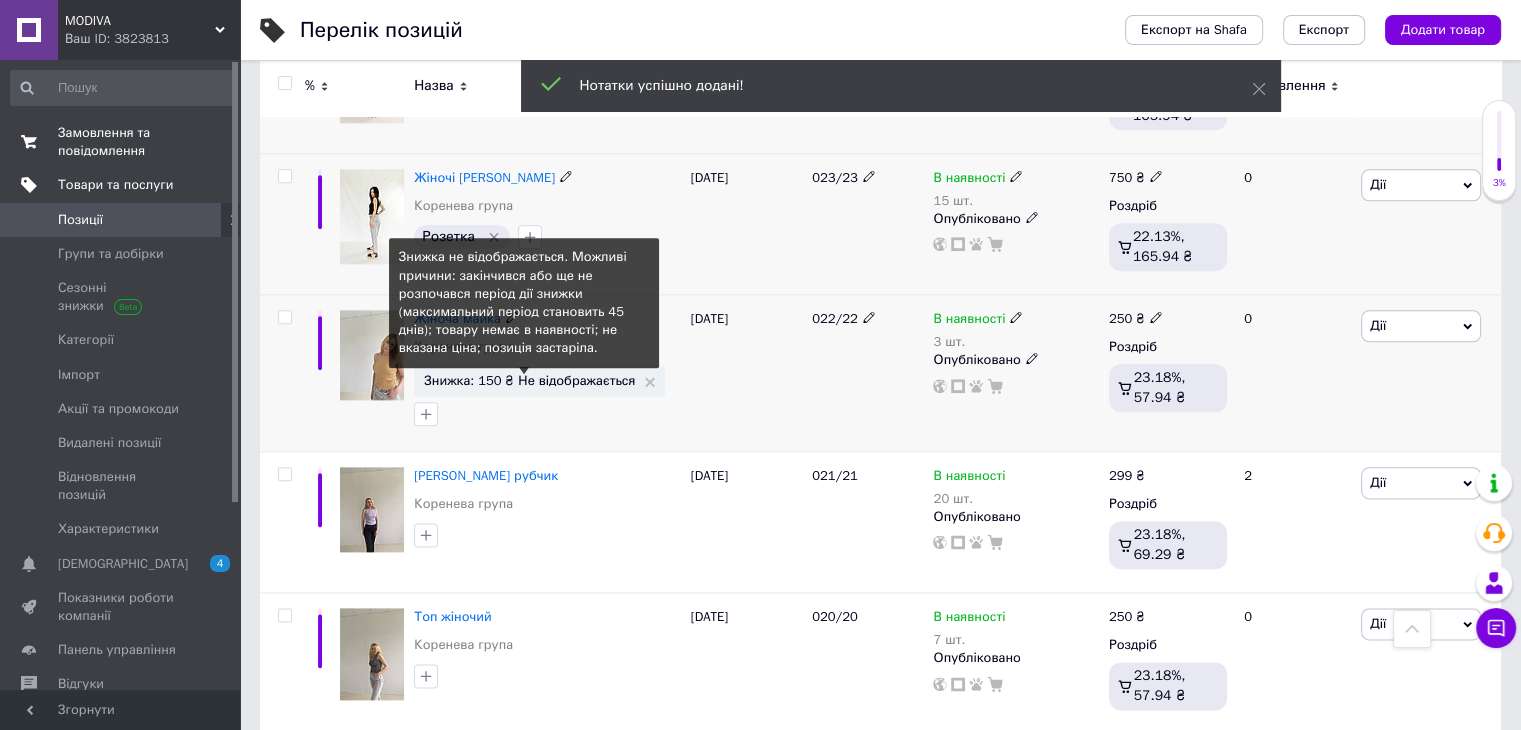 click on "Знижка: 150 ₴ Не відображається" at bounding box center [539, 380] 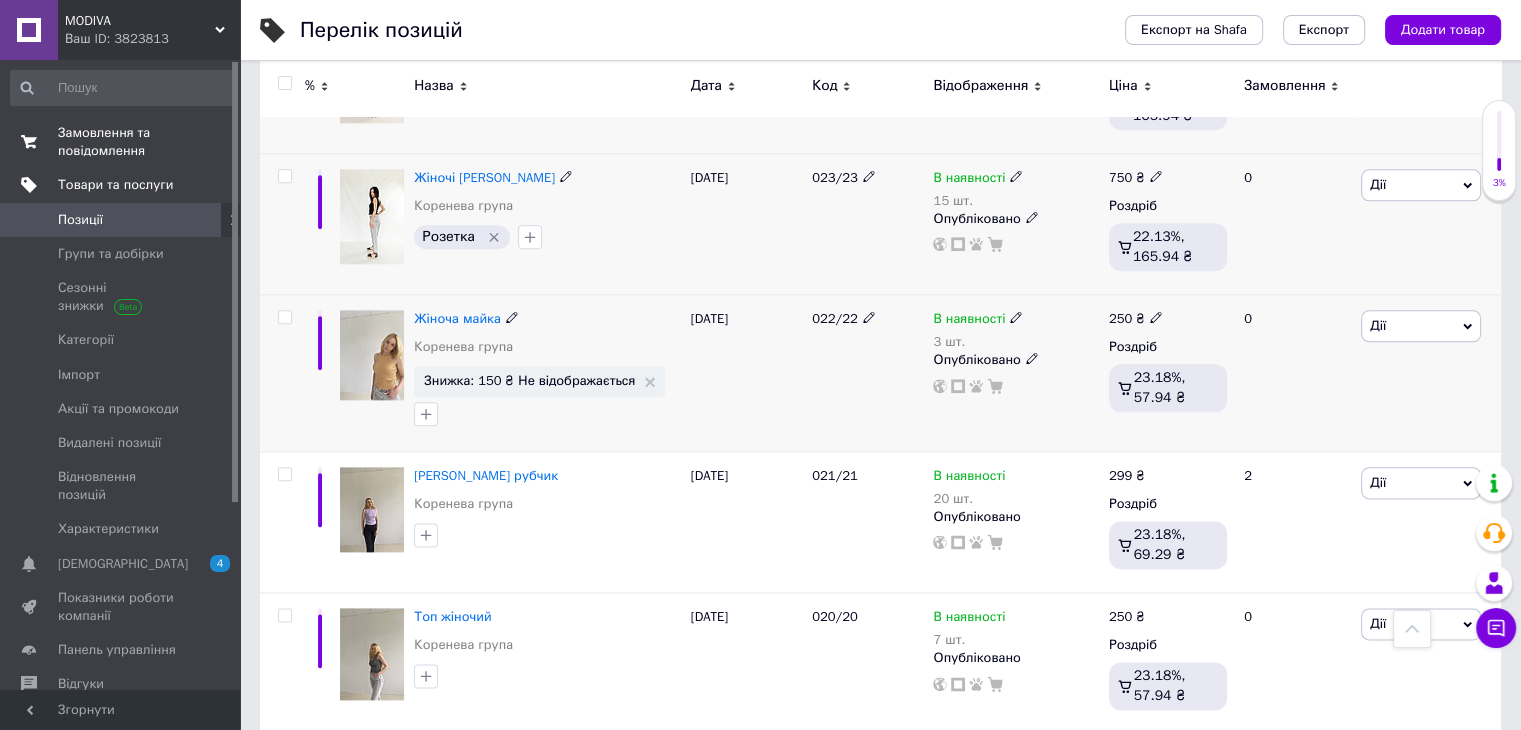 click on "Знижка: 150 ₴ Не відображається" at bounding box center (539, 381) 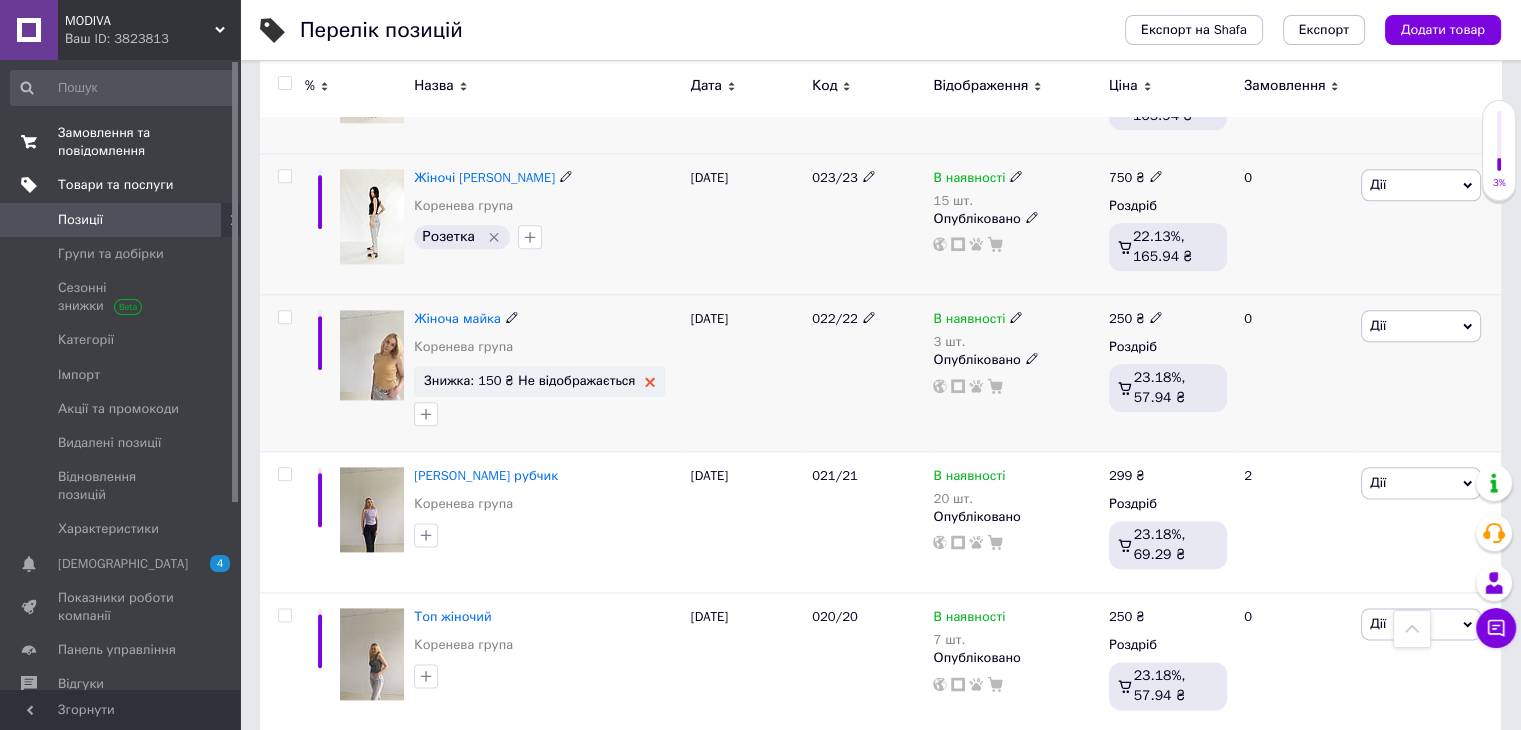 click 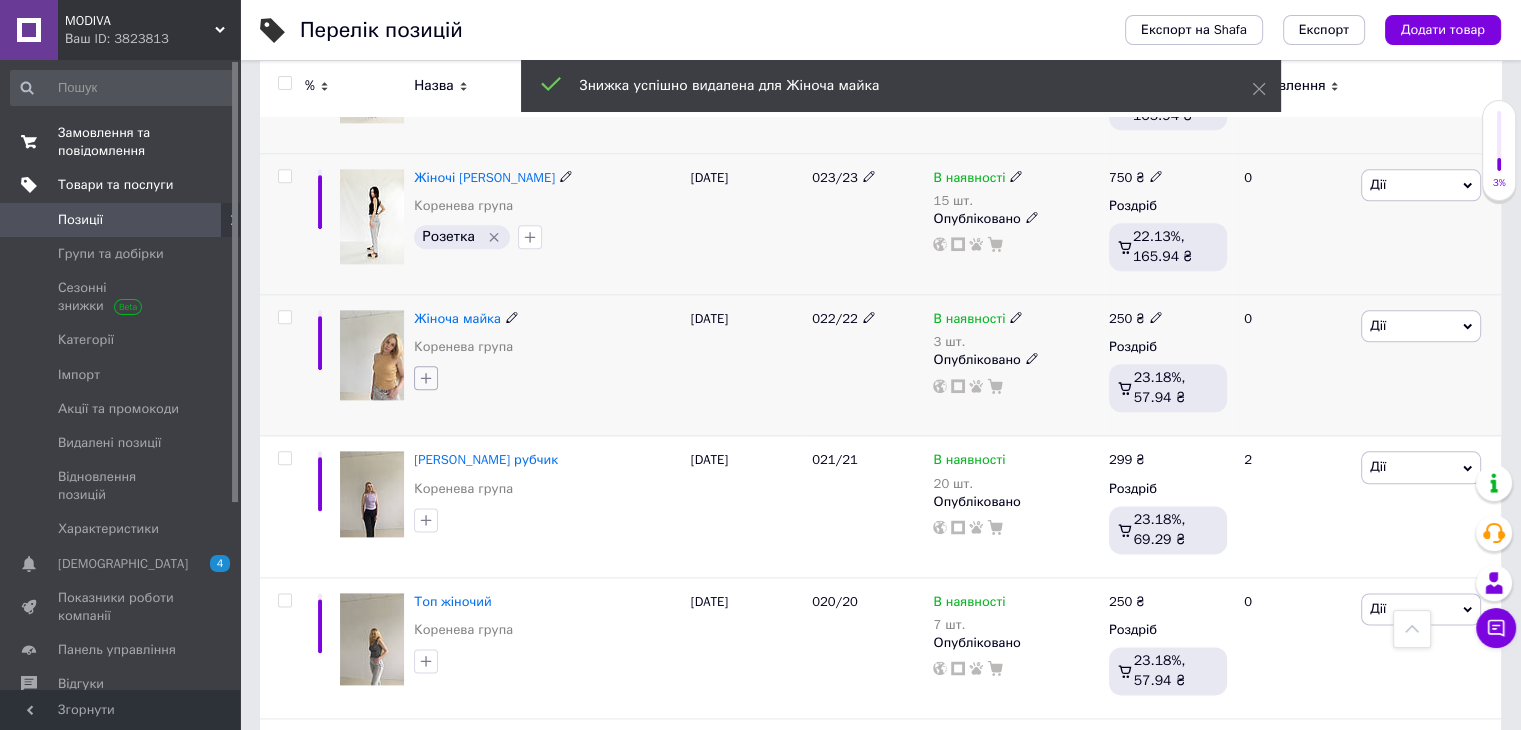 click 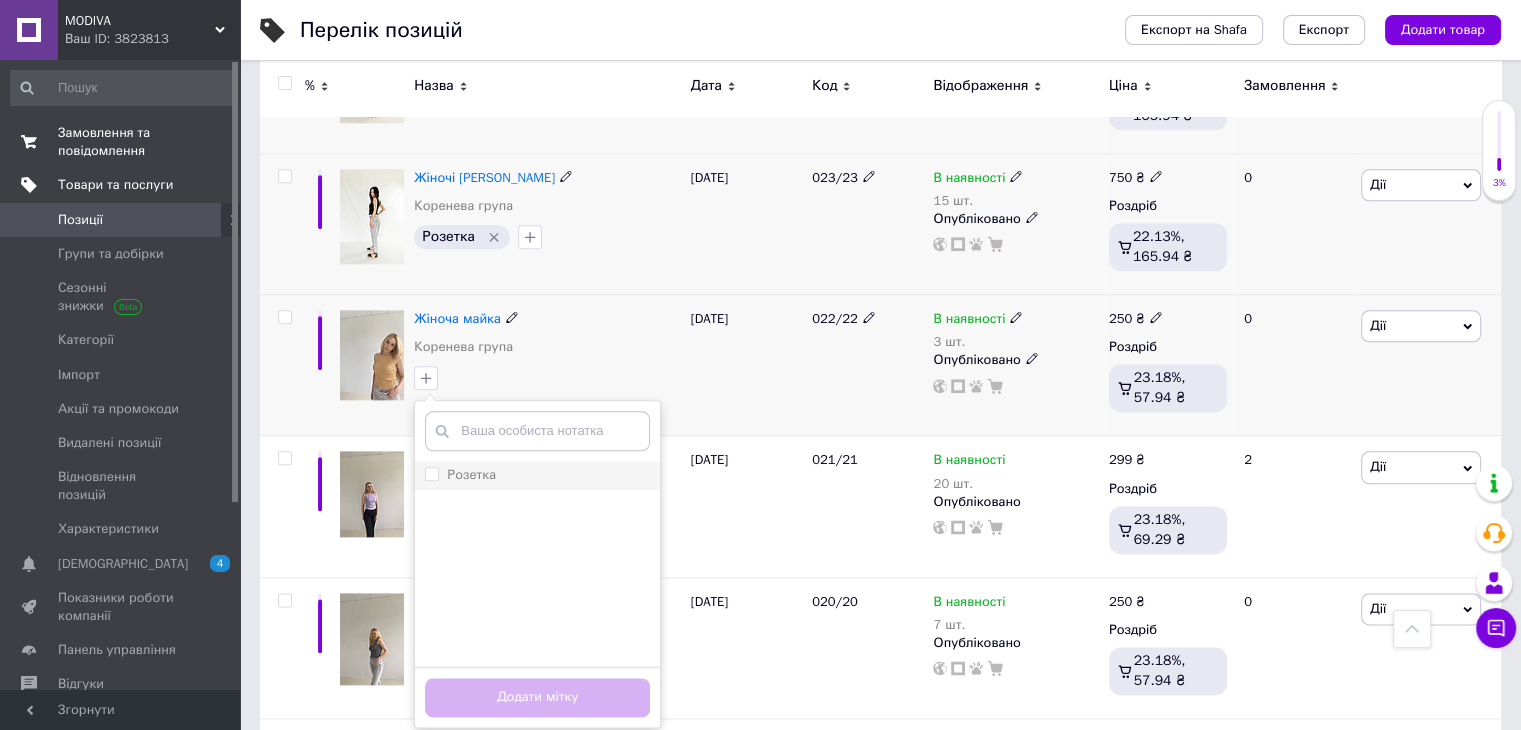 click on "Розетка" at bounding box center (431, 473) 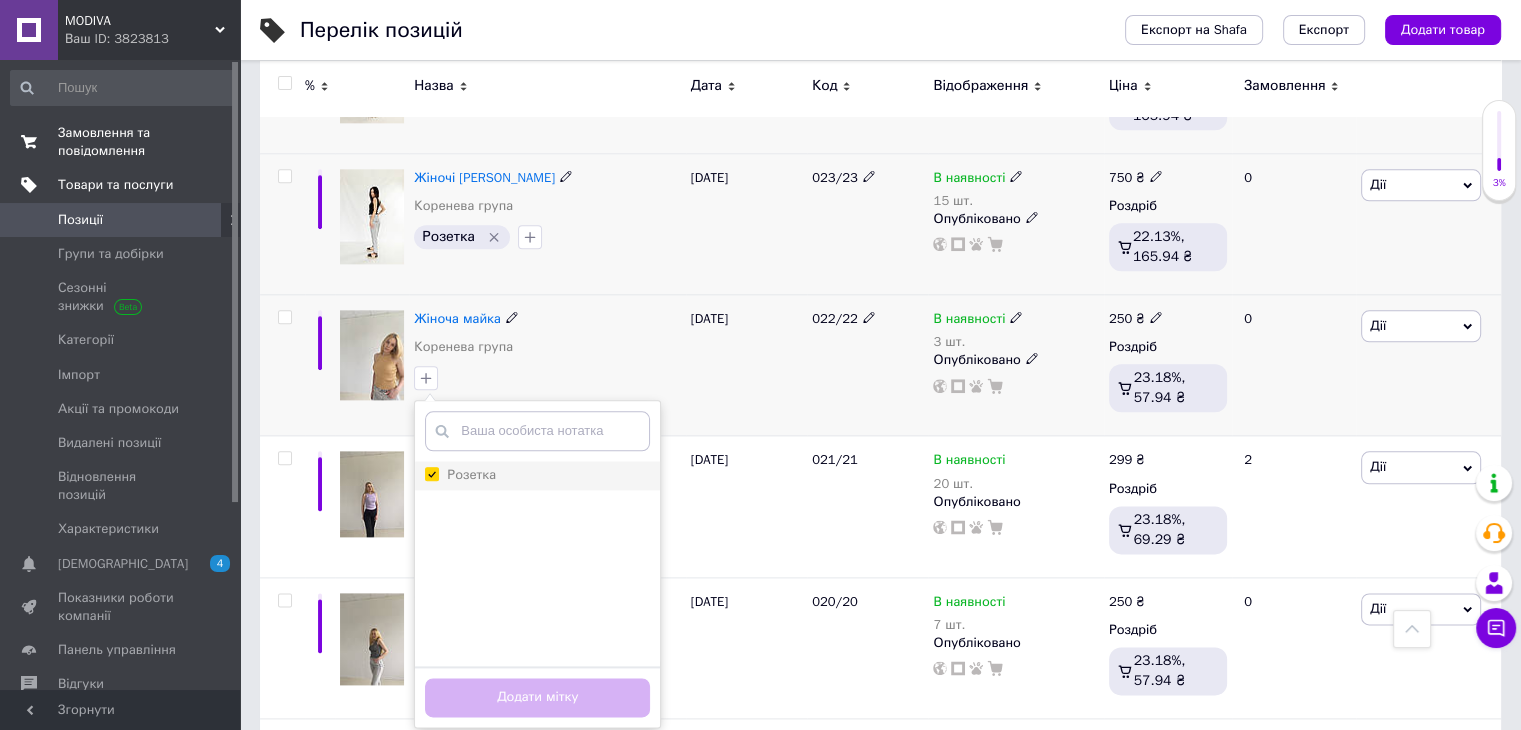 checkbox on "true" 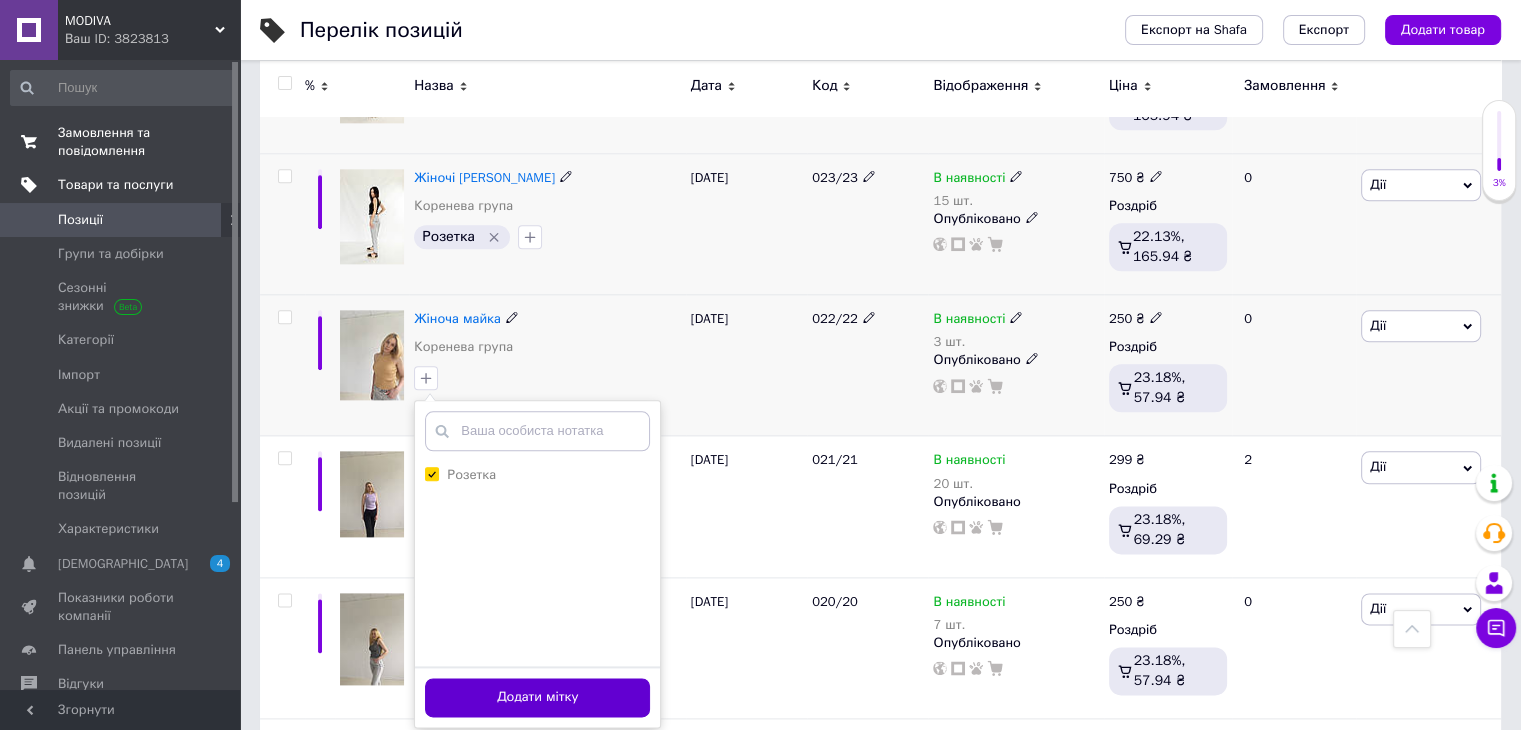 click on "Додати мітку" at bounding box center [537, 697] 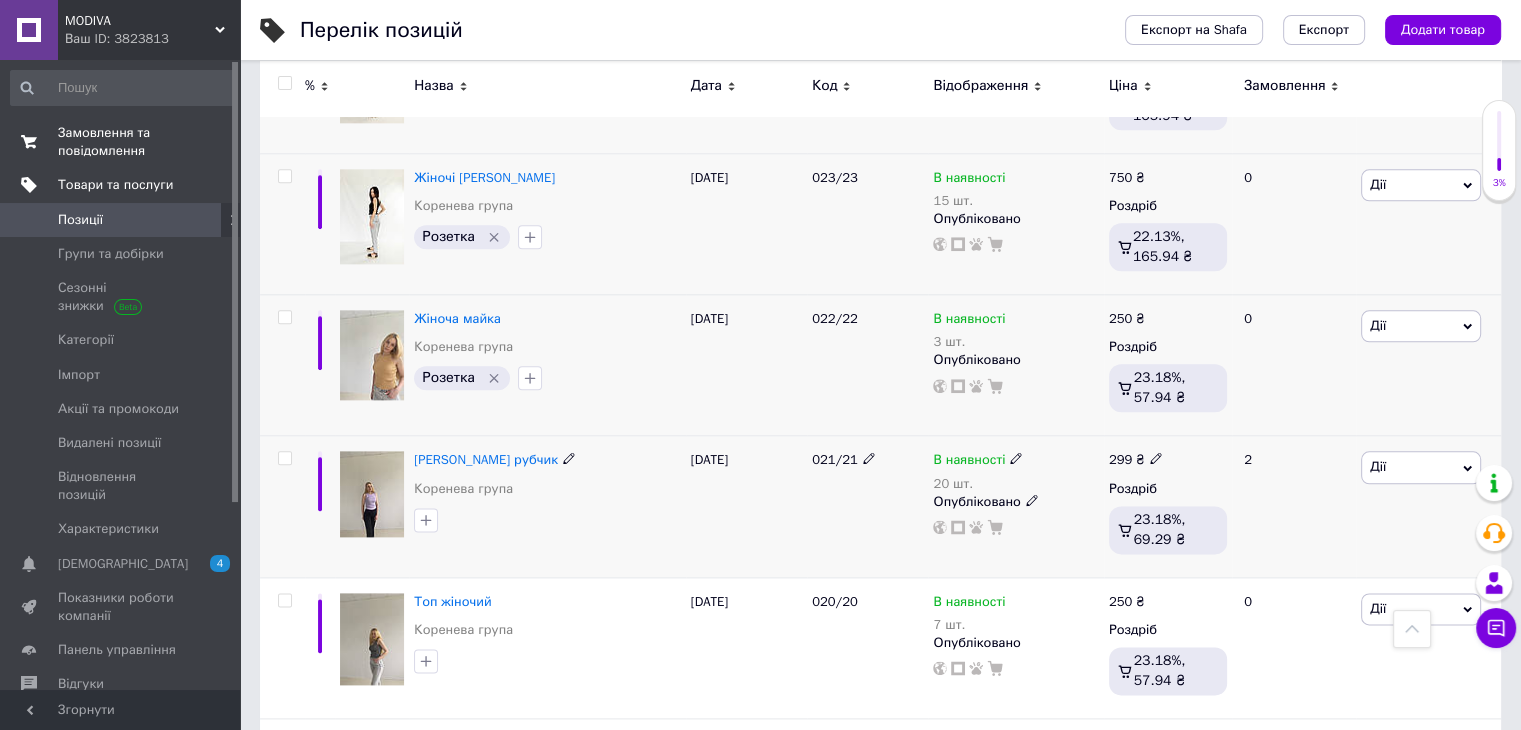 drag, startPoint x: 1526, startPoint y: 544, endPoint x: 916, endPoint y: 521, distance: 610.4335 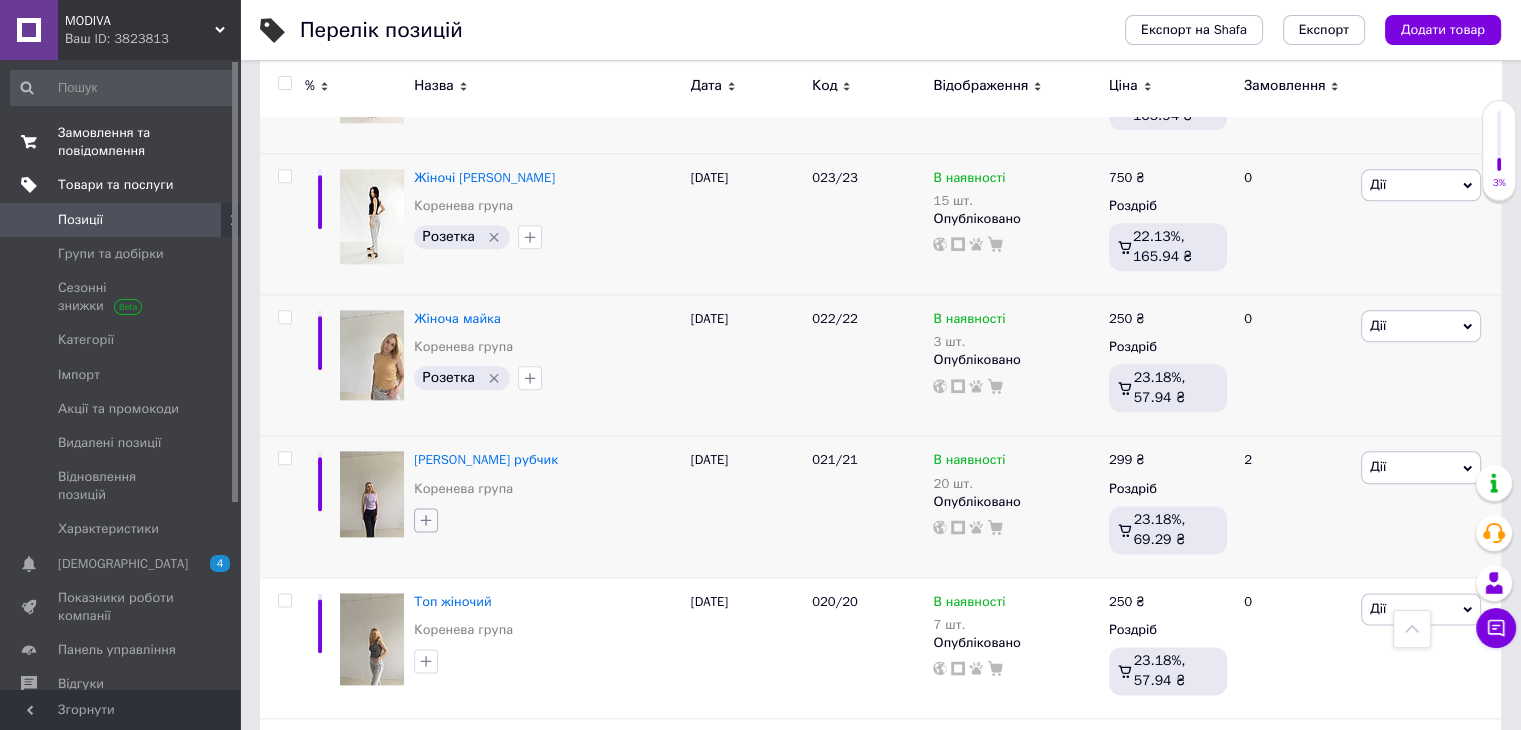 drag, startPoint x: 1524, startPoint y: 542, endPoint x: 420, endPoint y: 514, distance: 1104.355 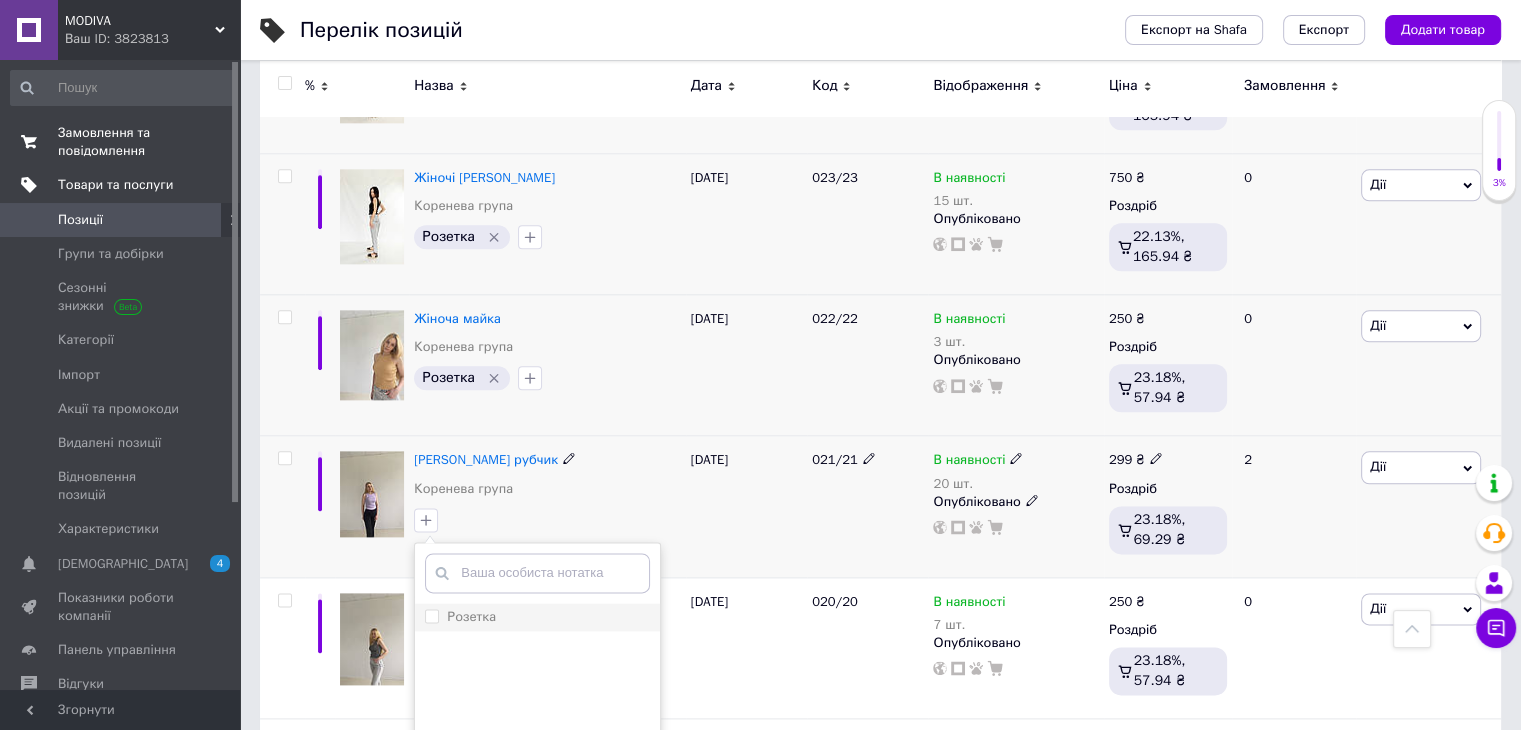click on "Розетка" at bounding box center [431, 615] 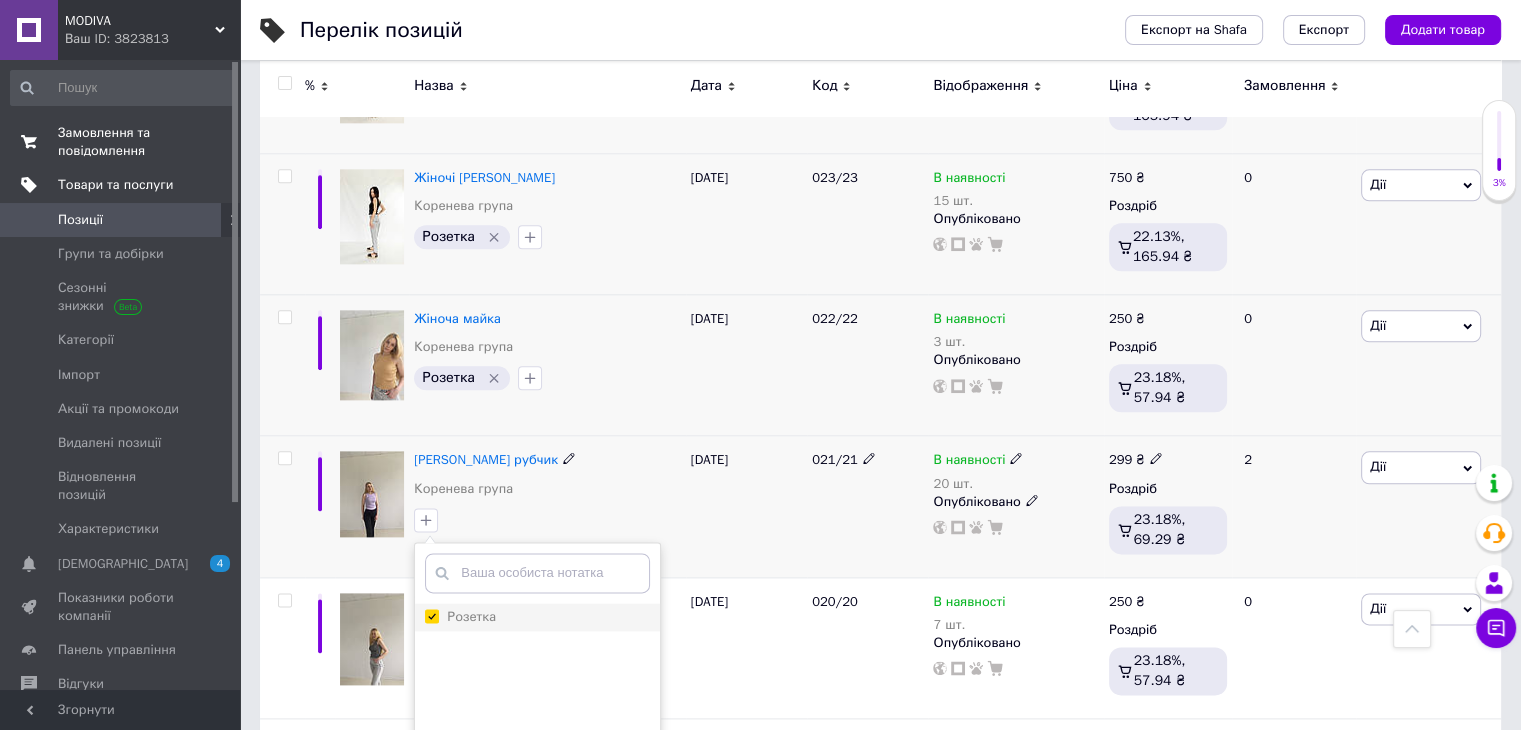checkbox on "true" 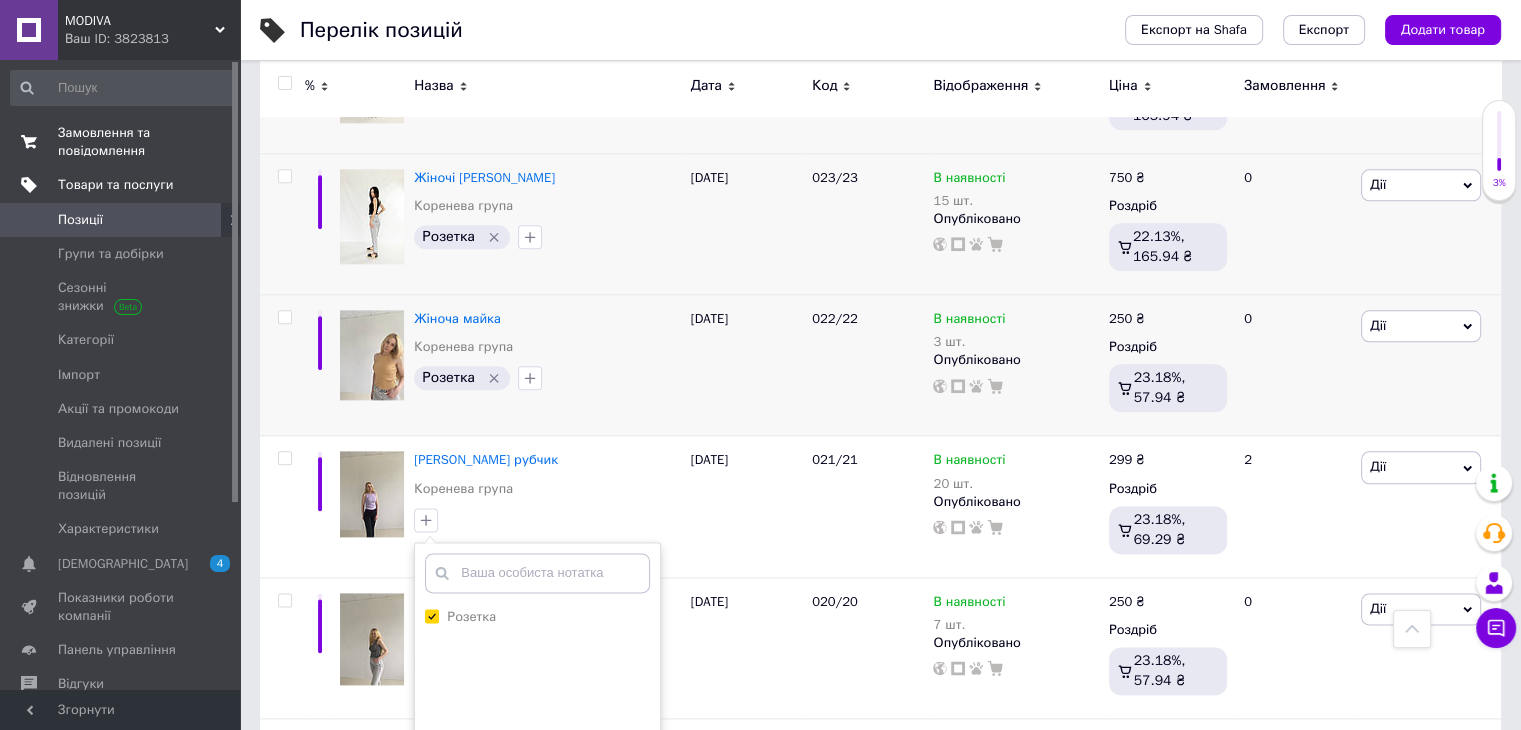 scroll, scrollTop: 2563, scrollLeft: 0, axis: vertical 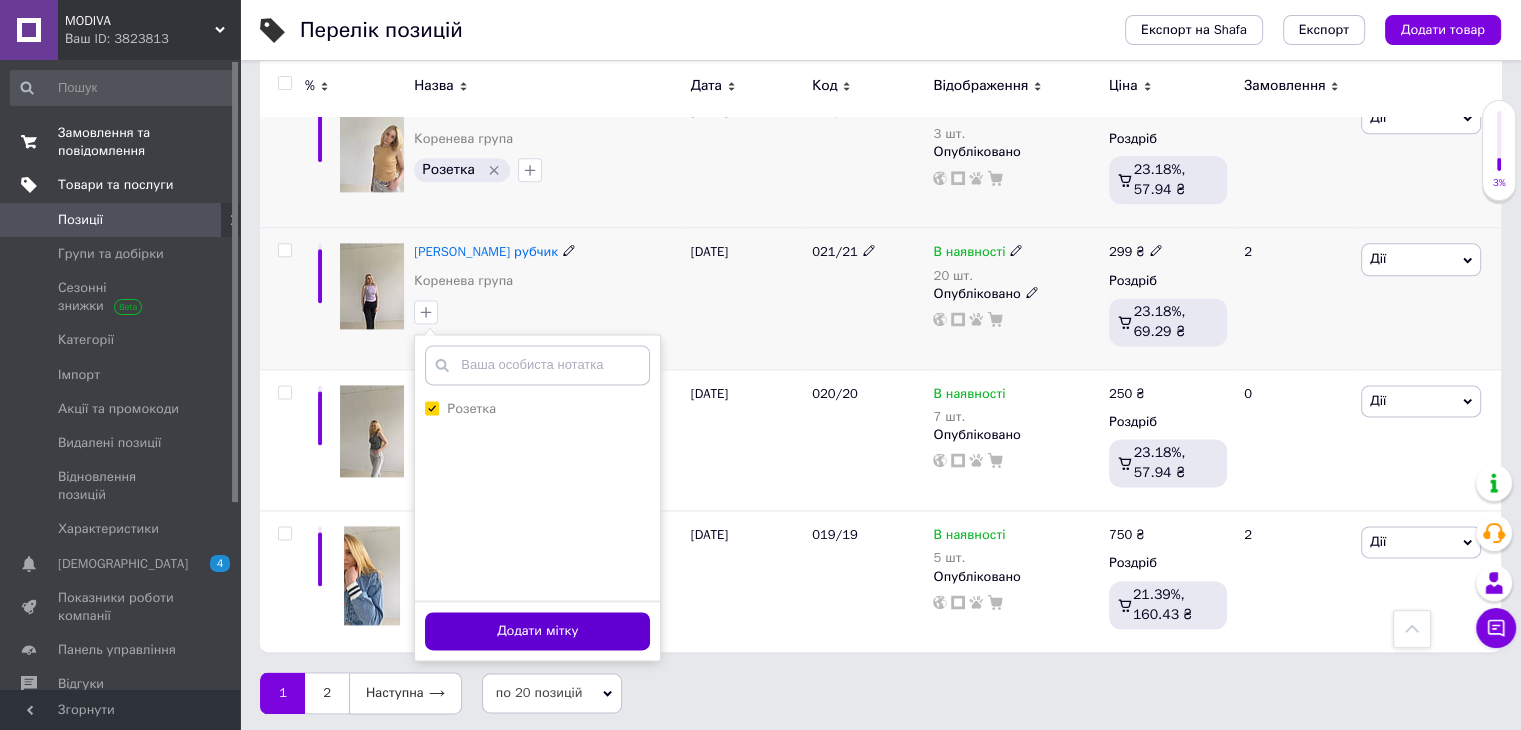 click on "Додати мітку" at bounding box center [537, 631] 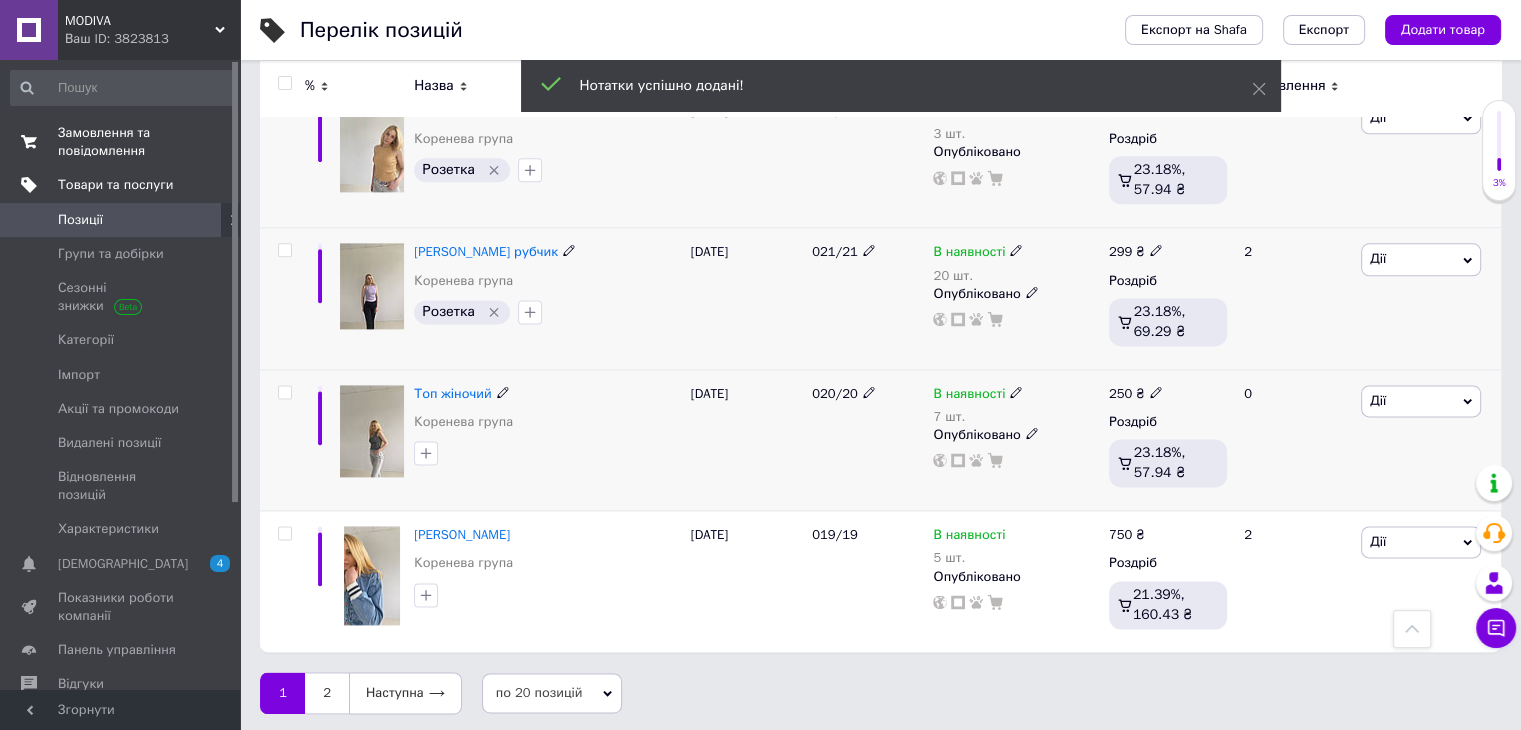 click at bounding box center (426, 453) 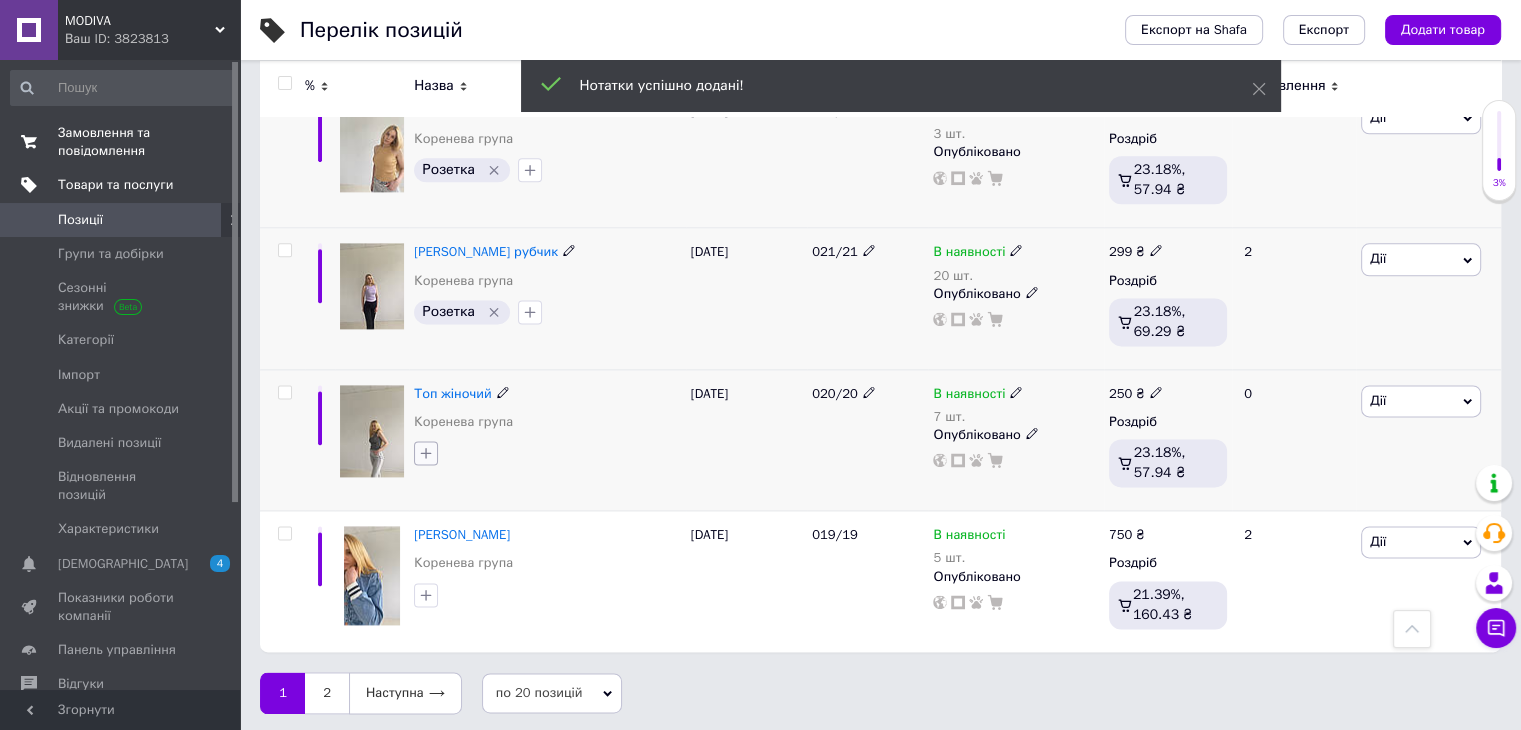 click 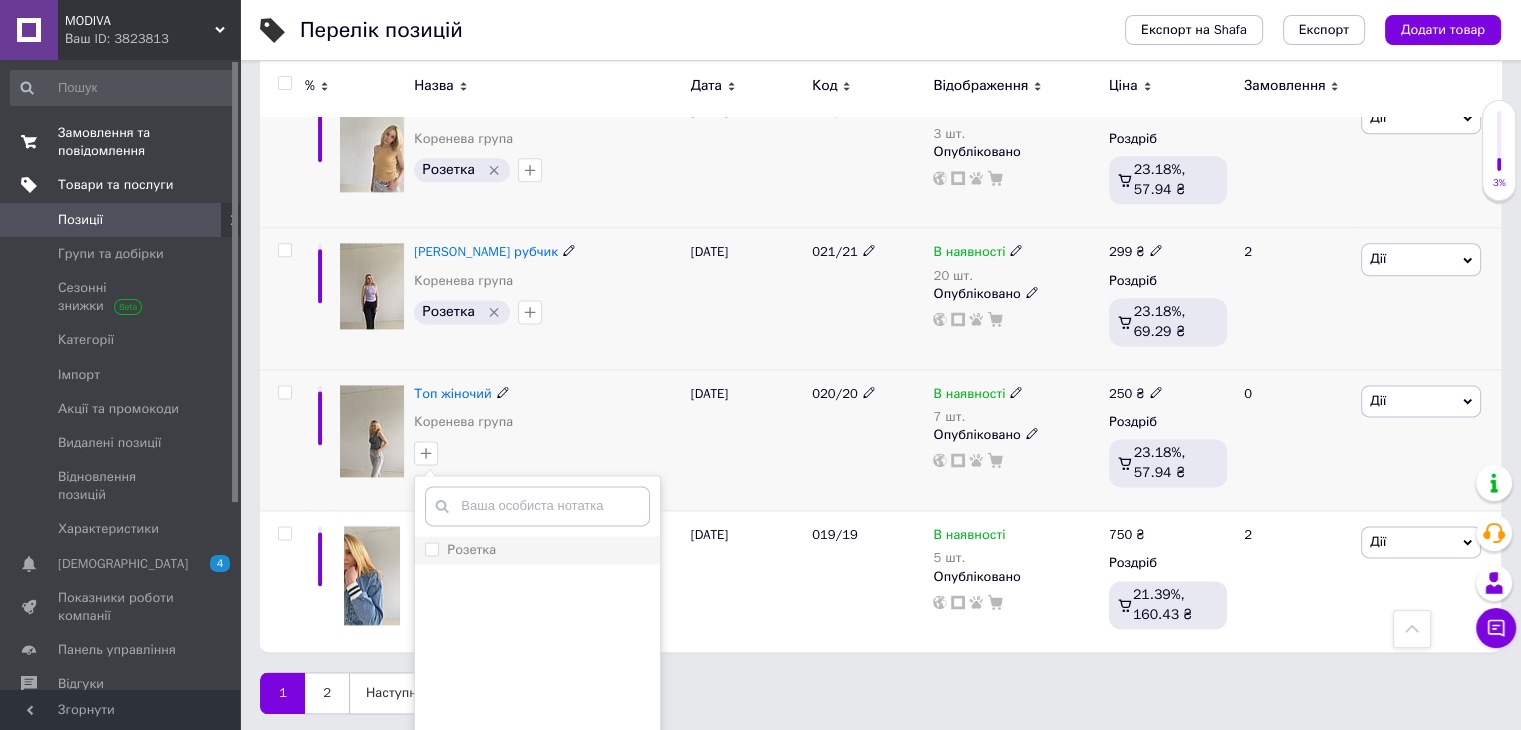 click on "Розетка" at bounding box center (431, 548) 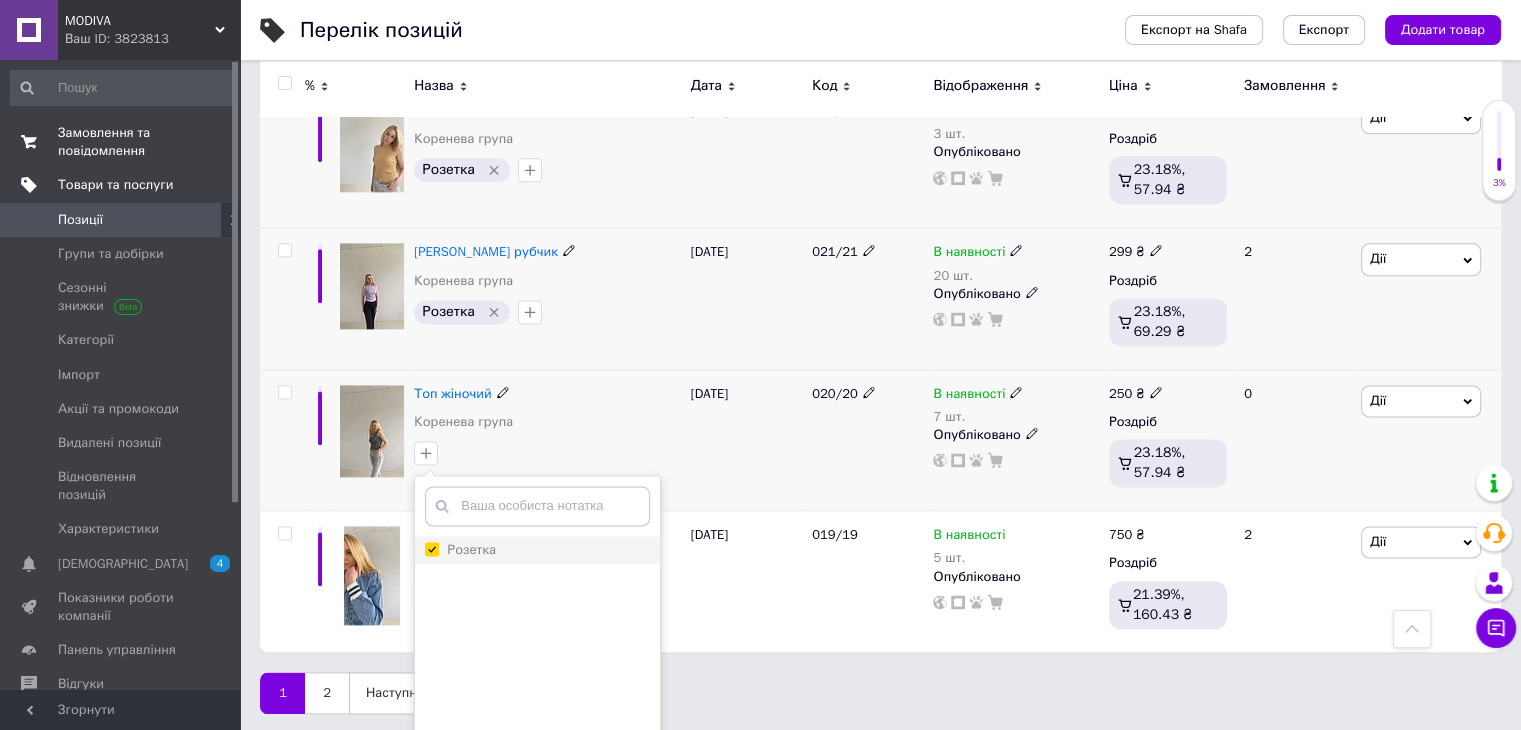 checkbox on "true" 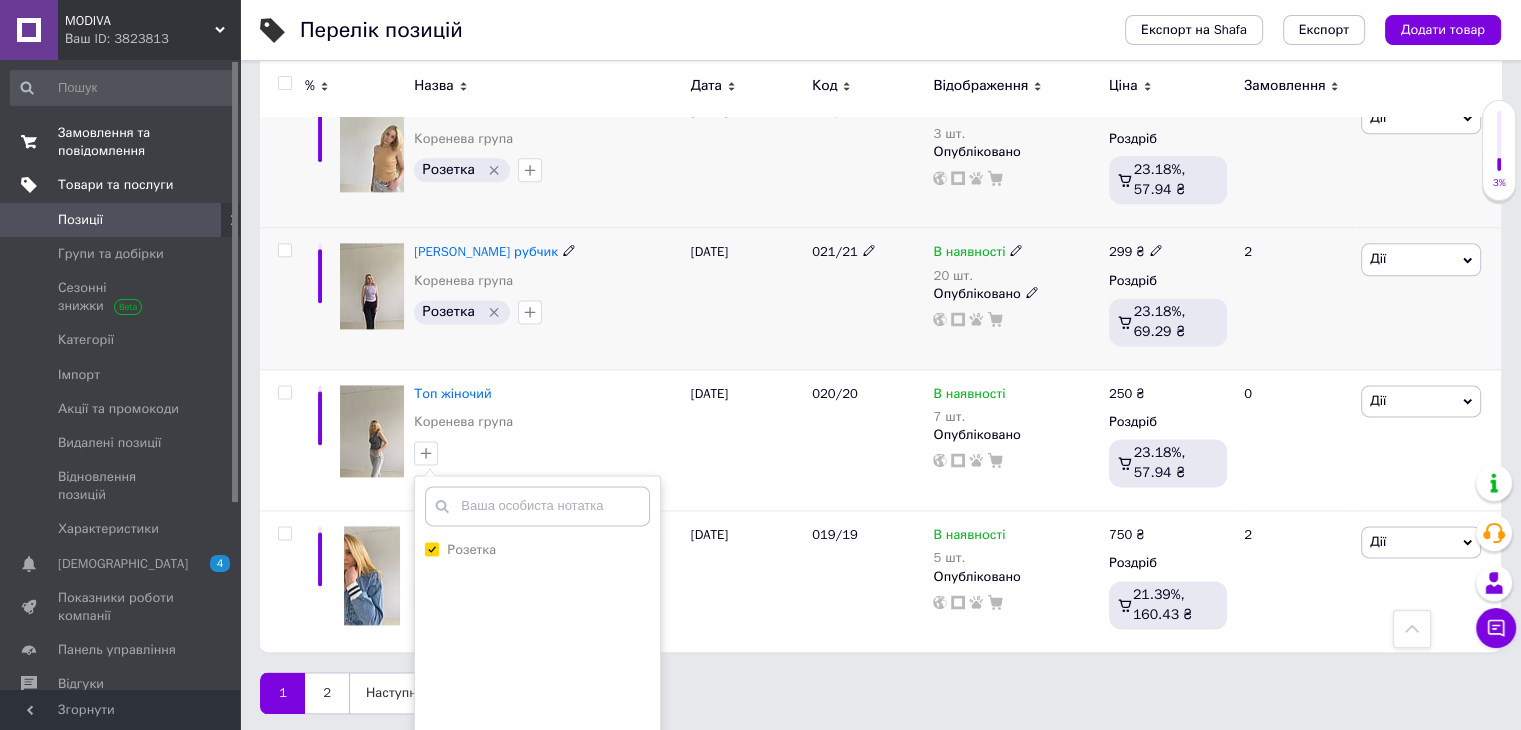 drag, startPoint x: 1525, startPoint y: 584, endPoint x: 1395, endPoint y: 704, distance: 176.91806 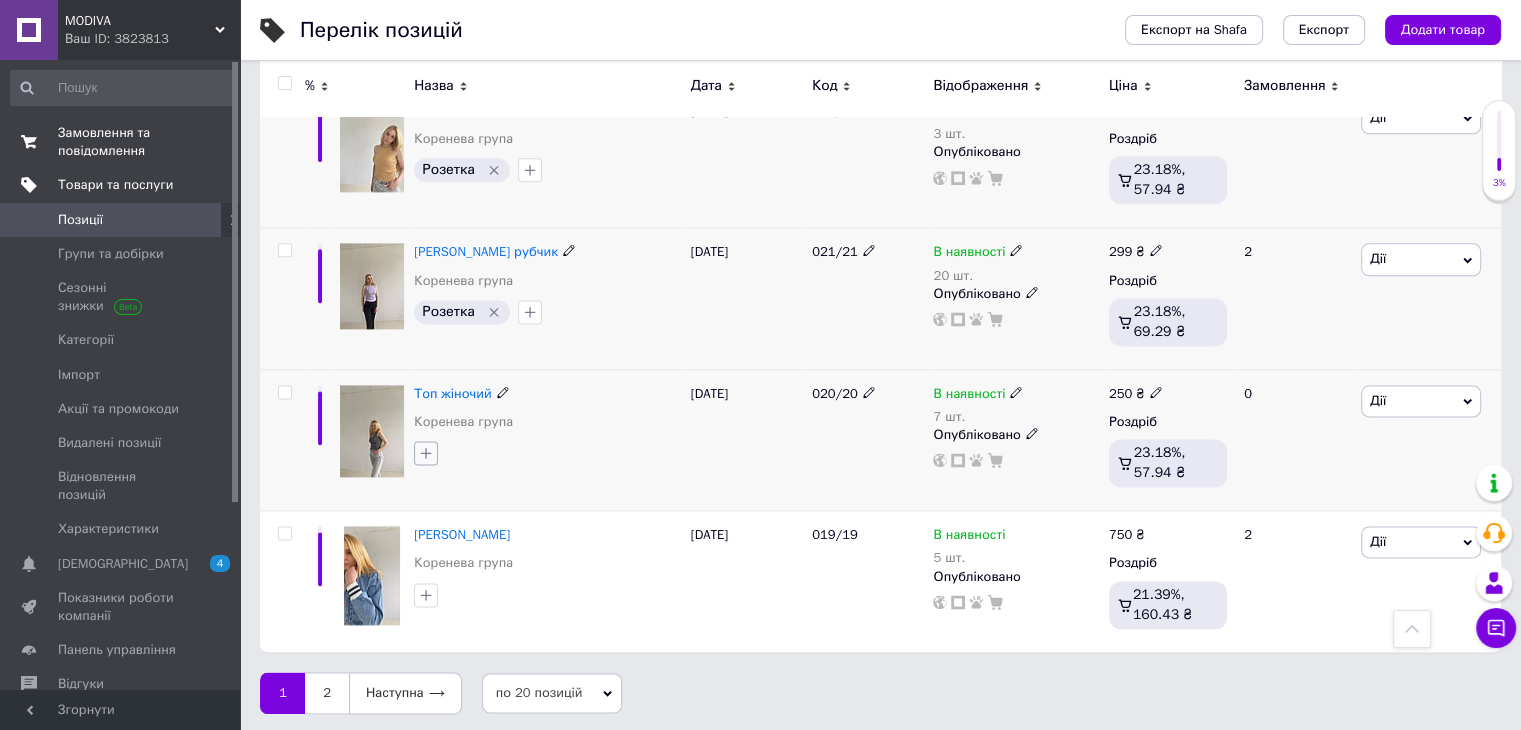 drag, startPoint x: 1532, startPoint y: 677, endPoint x: 424, endPoint y: 451, distance: 1130.8138 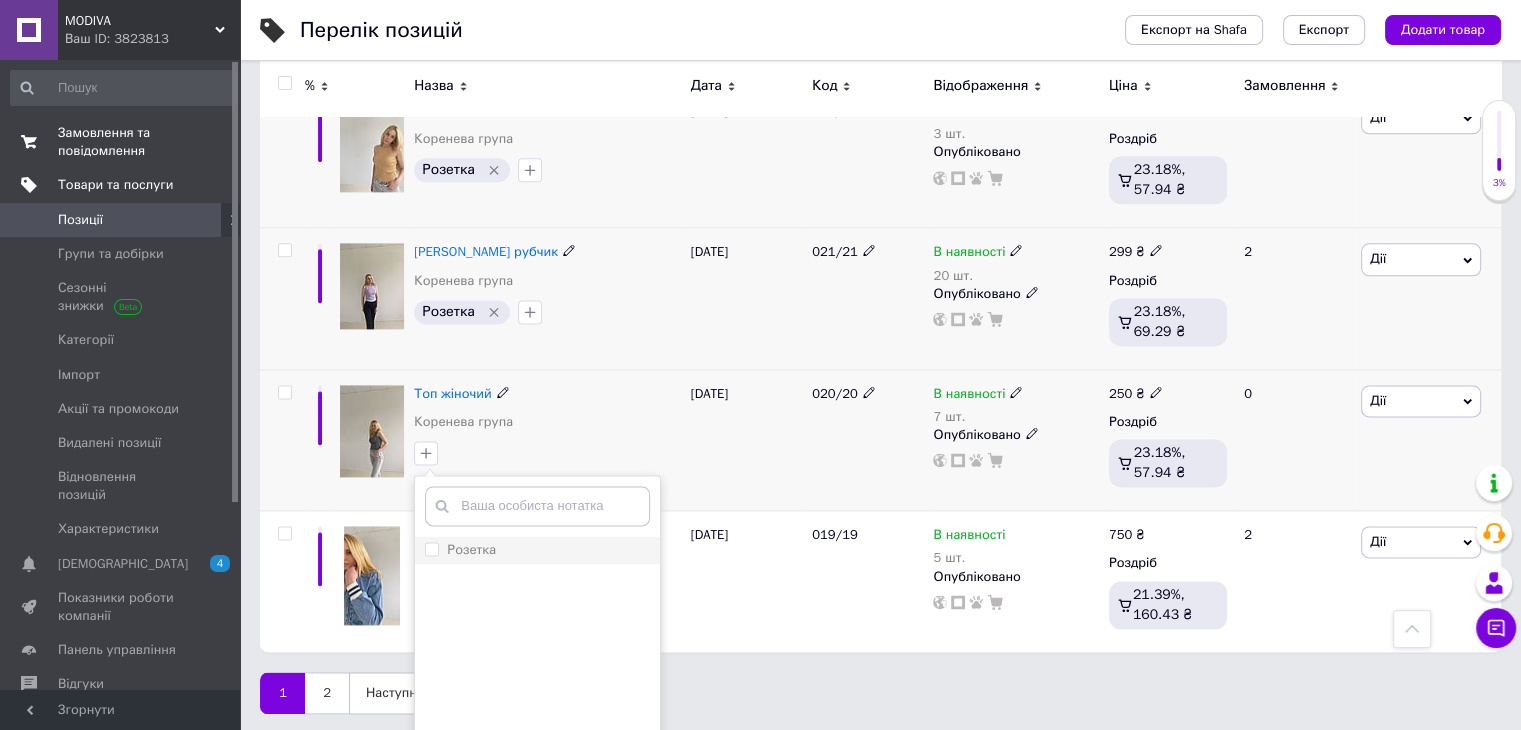 click on "Розетка" at bounding box center (431, 548) 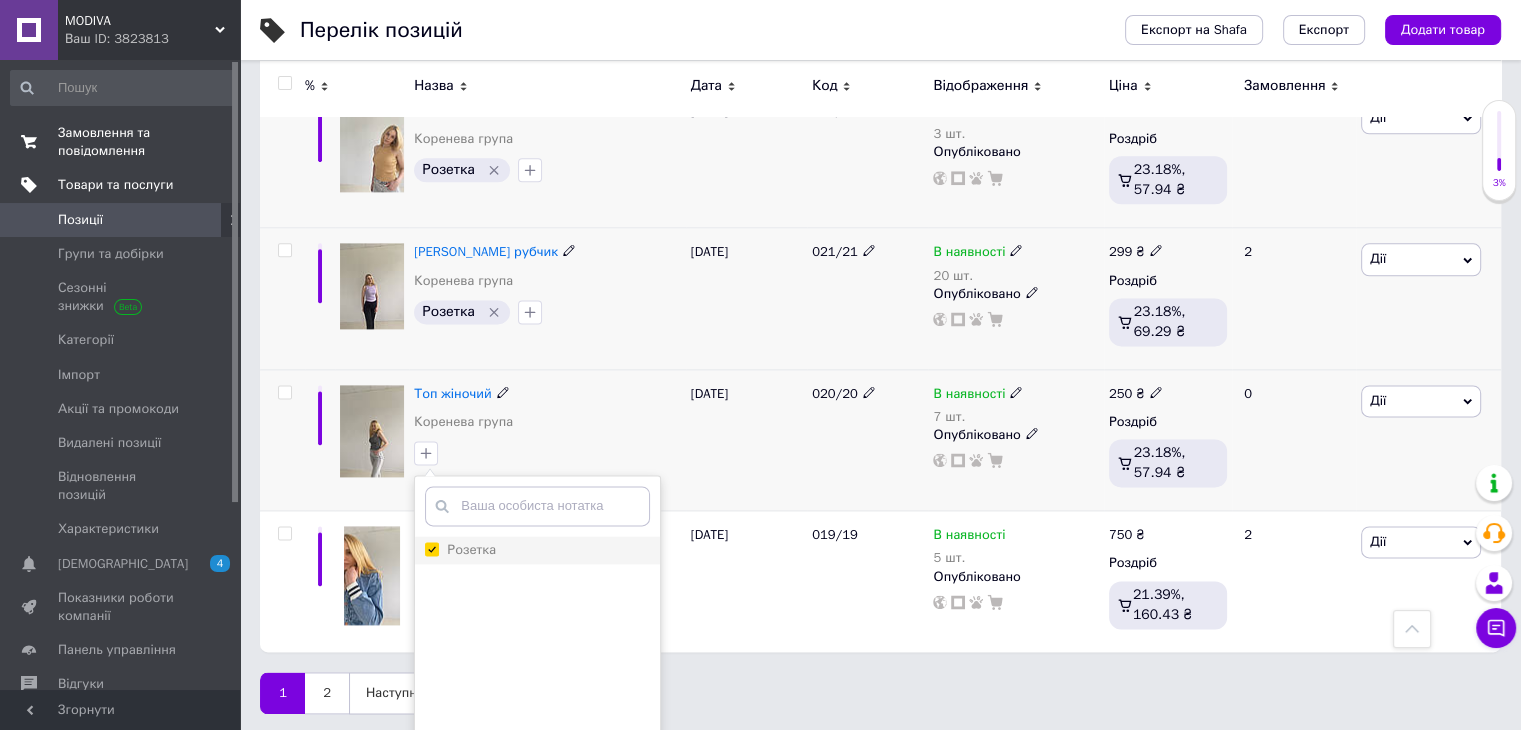 checkbox on "true" 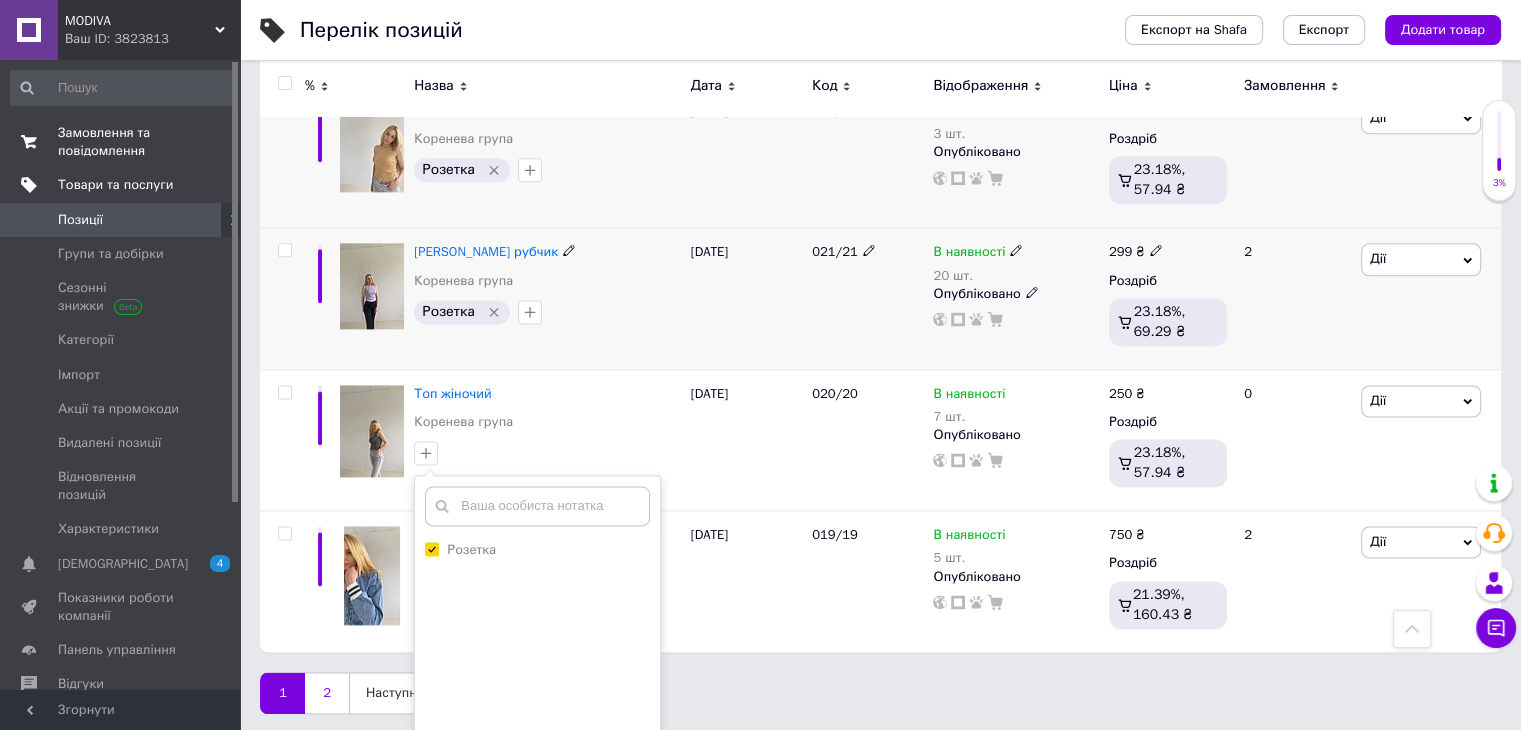 click on "2" at bounding box center [327, 693] 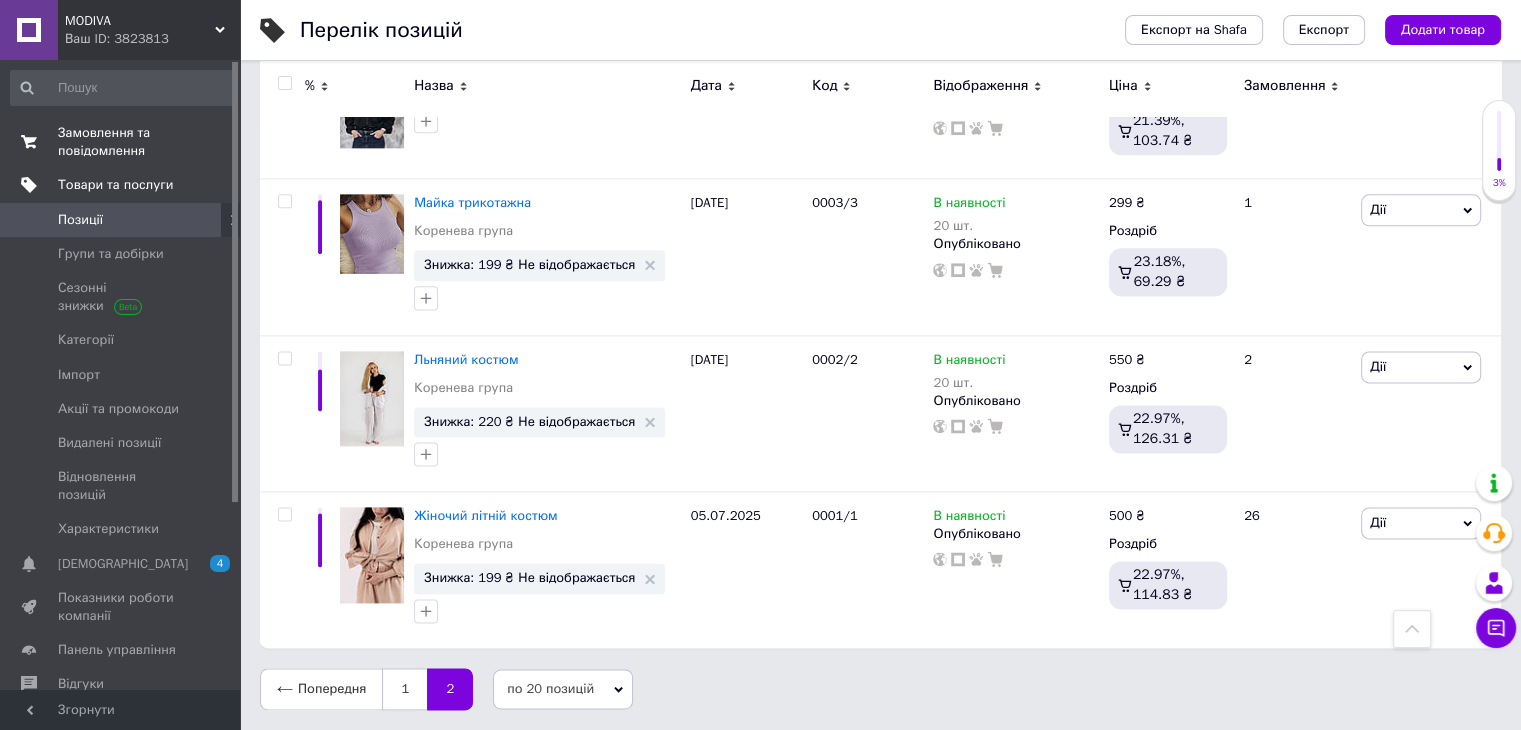 scroll, scrollTop: 2541, scrollLeft: 0, axis: vertical 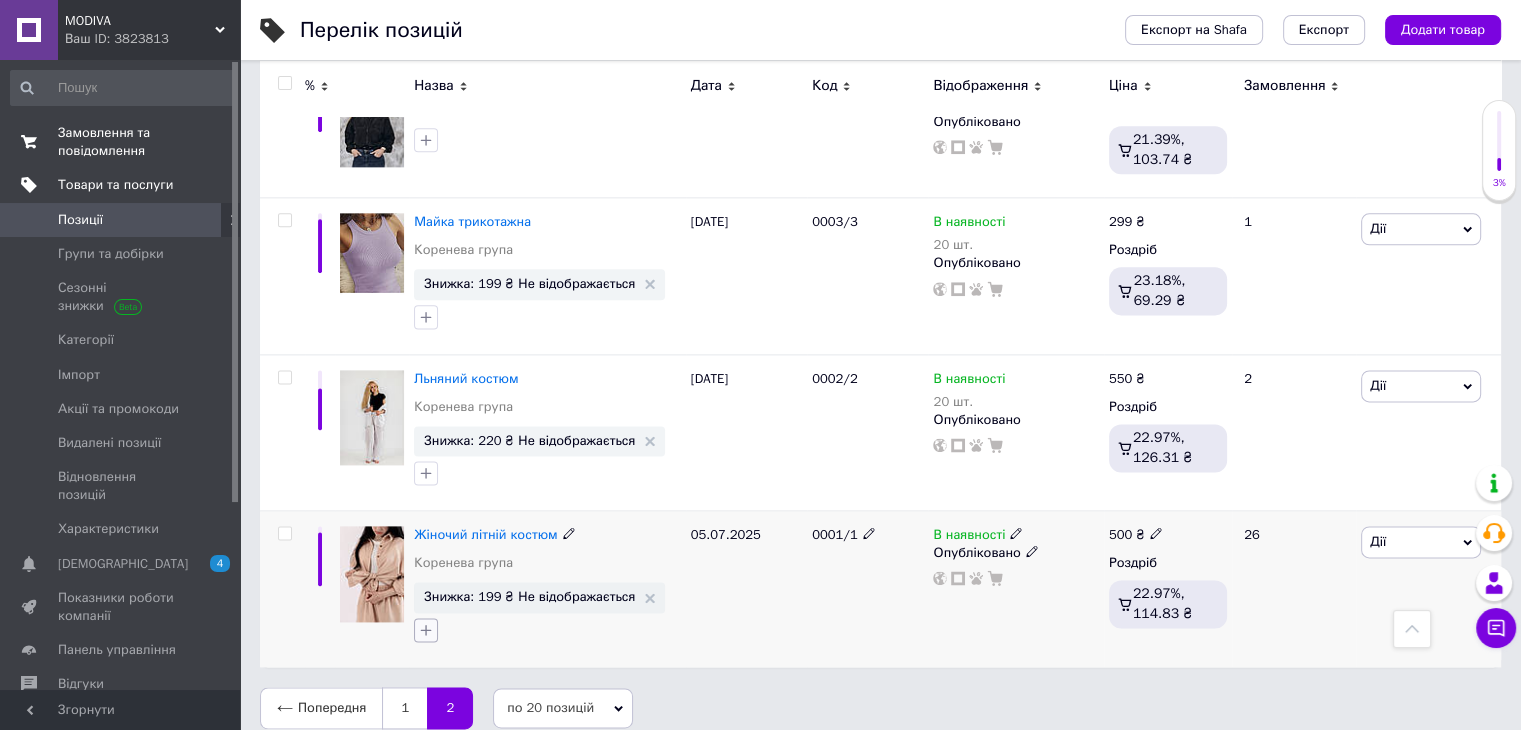 click 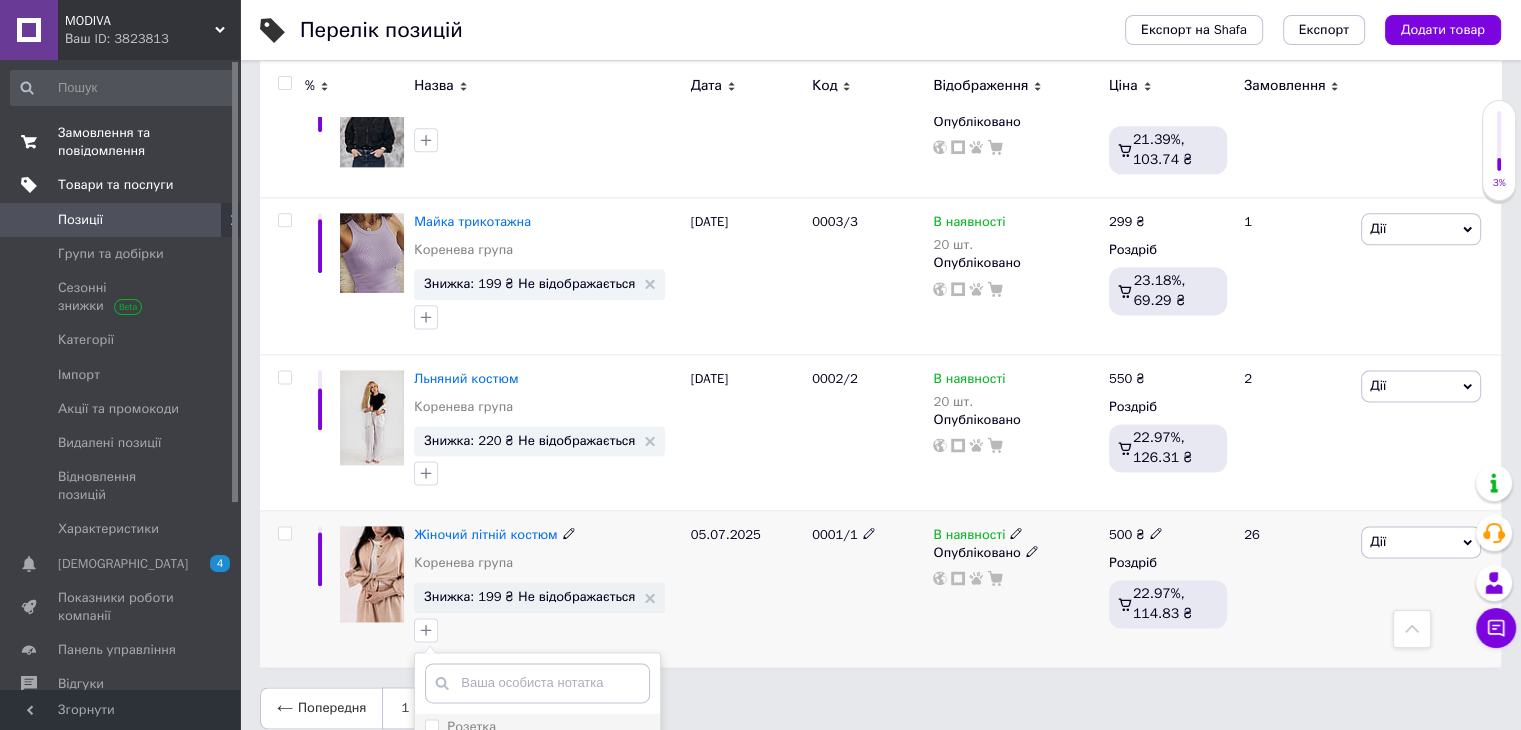 click on "Розетка" at bounding box center [431, 725] 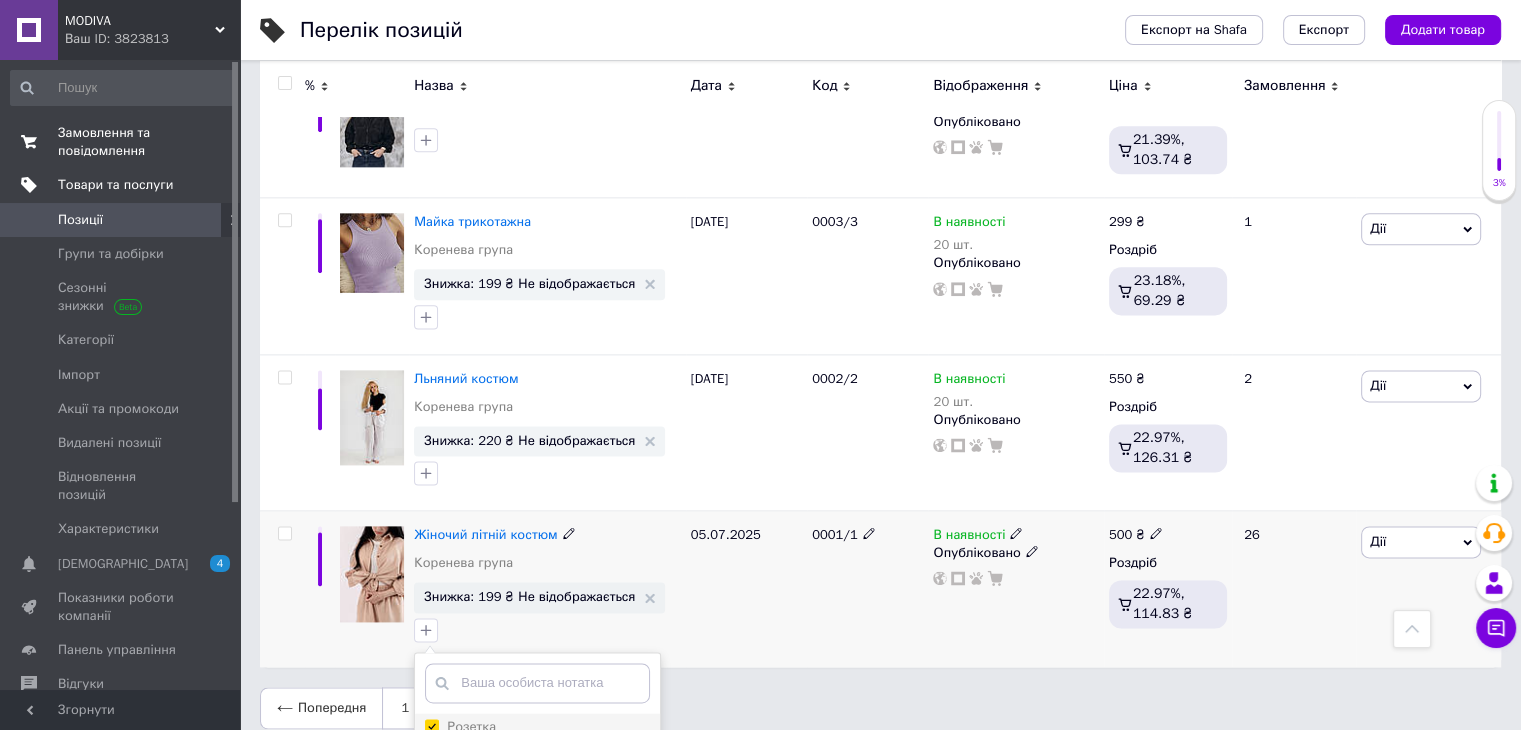 click on "Розетка" at bounding box center [431, 725] 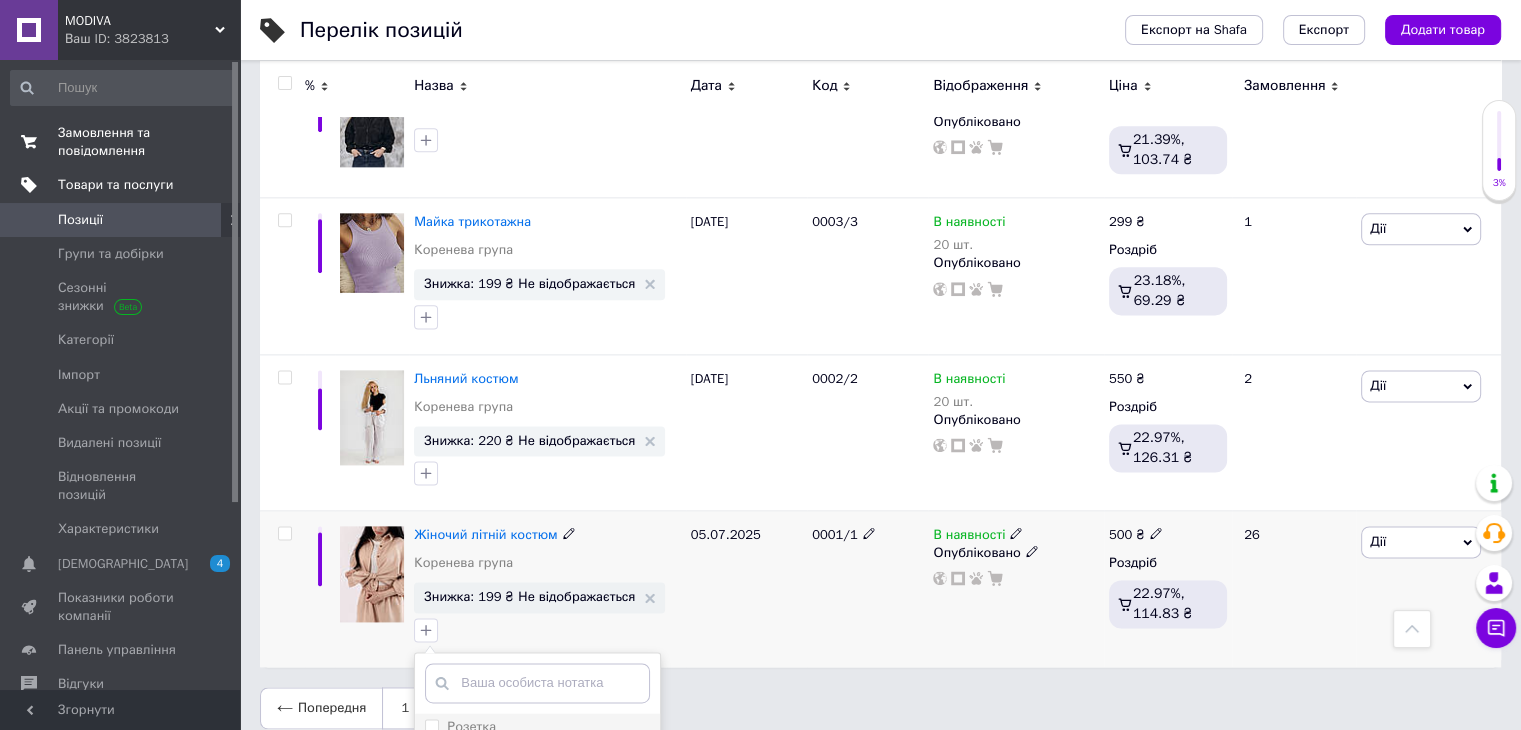 checkbox on "false" 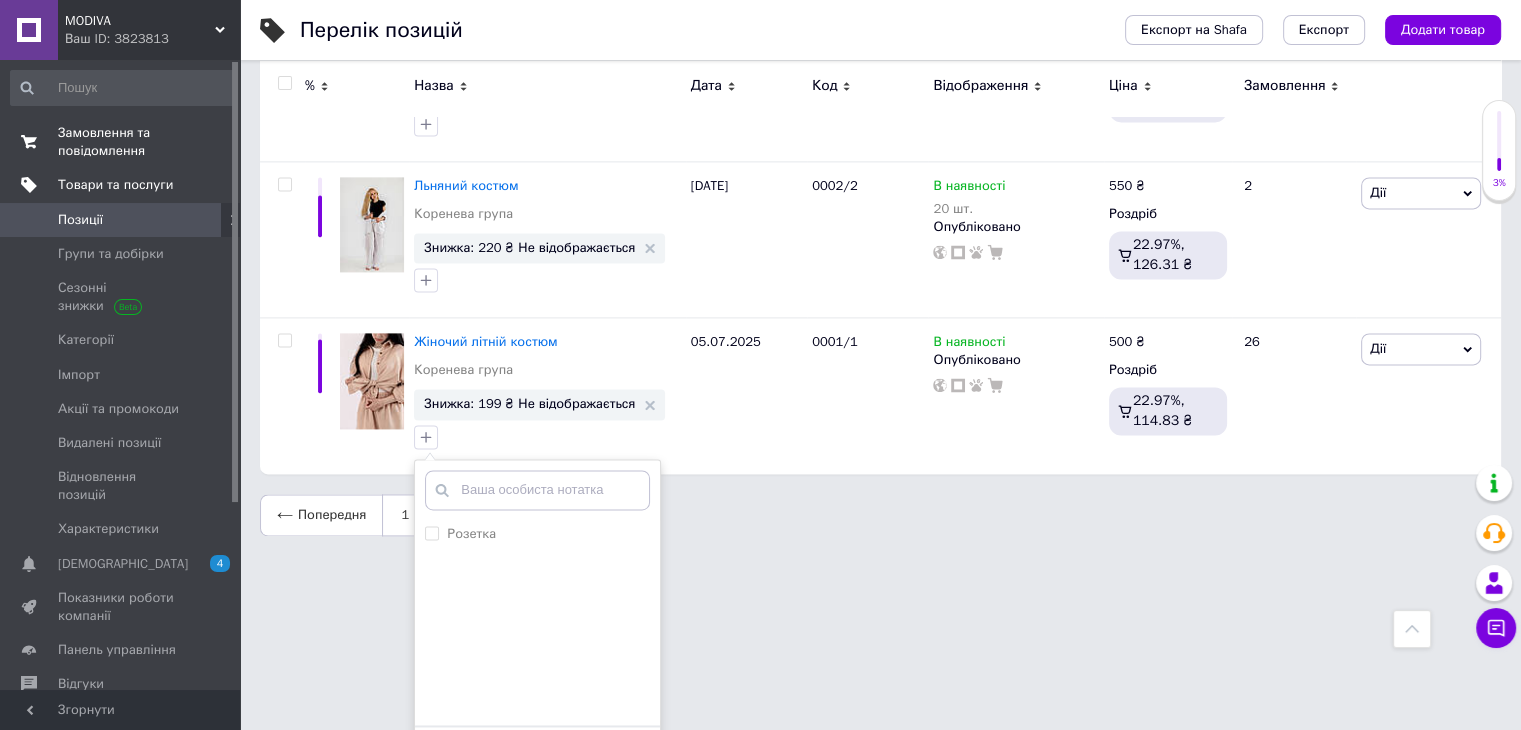scroll, scrollTop: 2770, scrollLeft: 0, axis: vertical 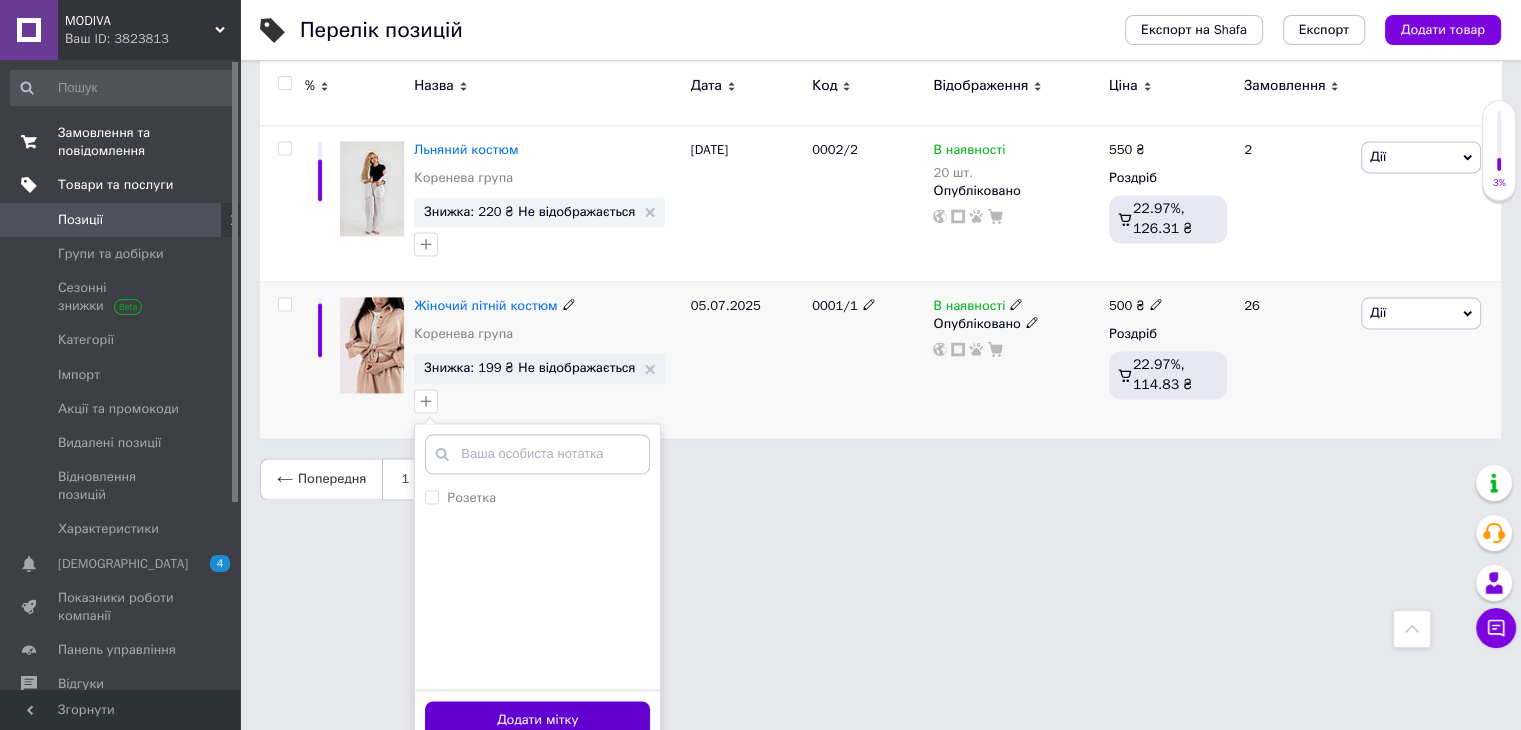 click on "Додати мітку" at bounding box center (537, 720) 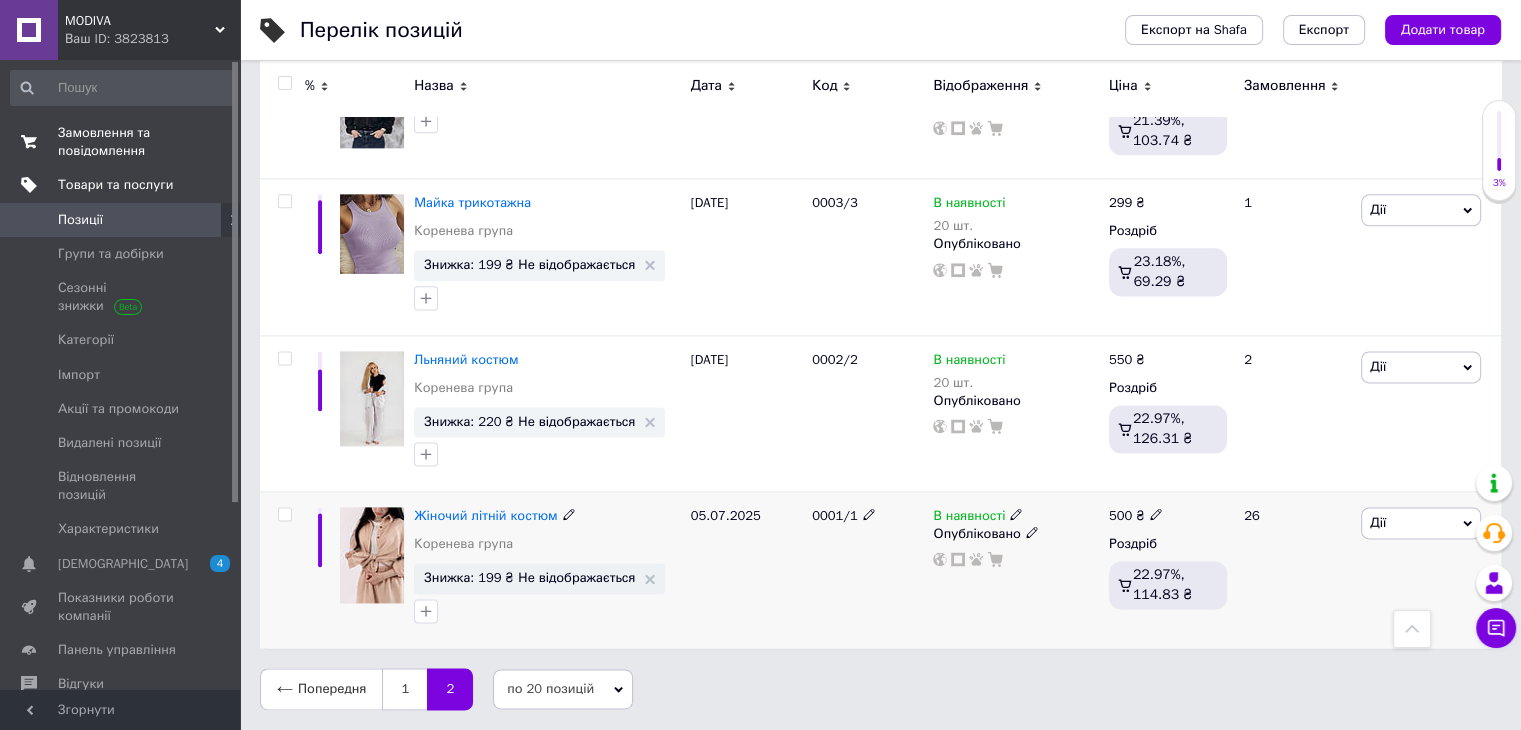 scroll, scrollTop: 2541, scrollLeft: 0, axis: vertical 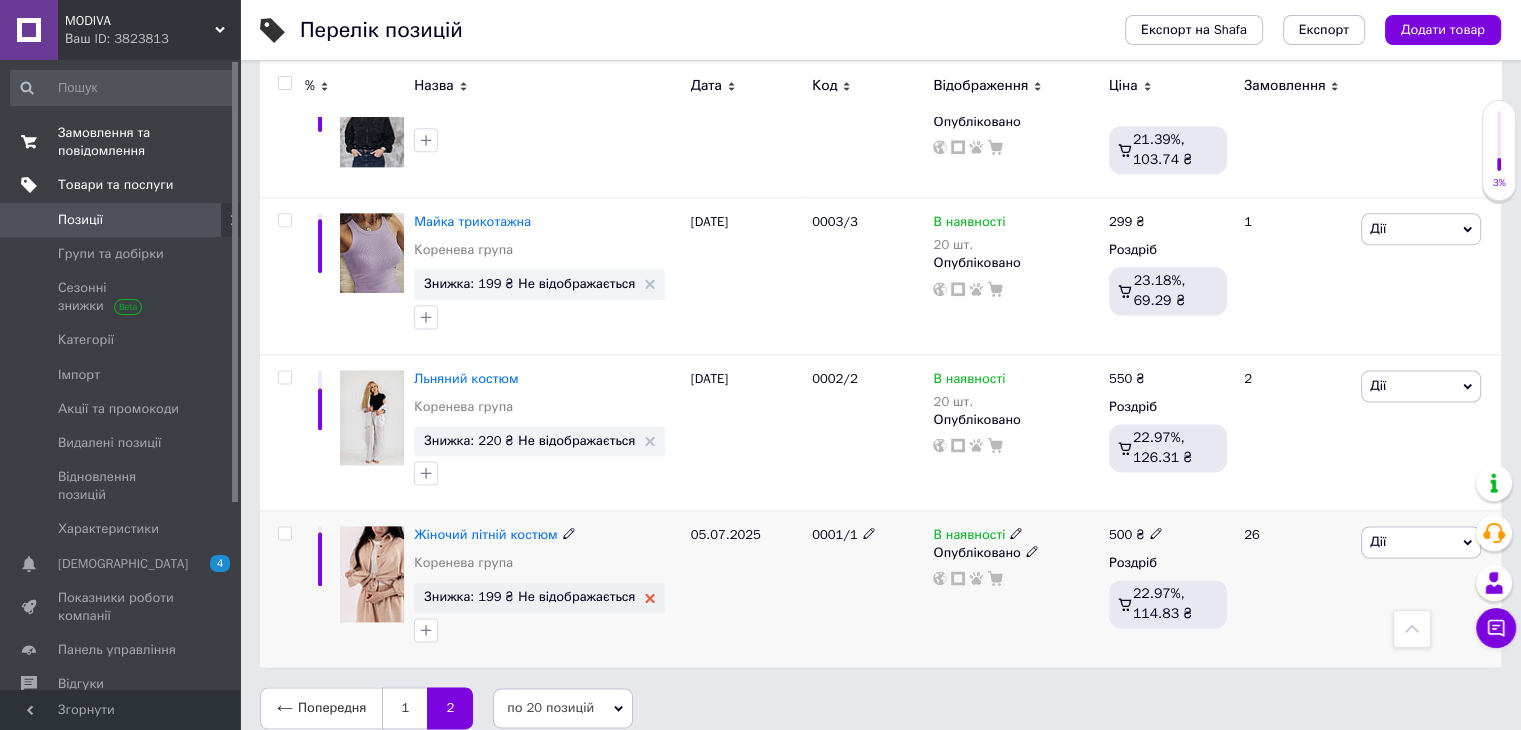 click 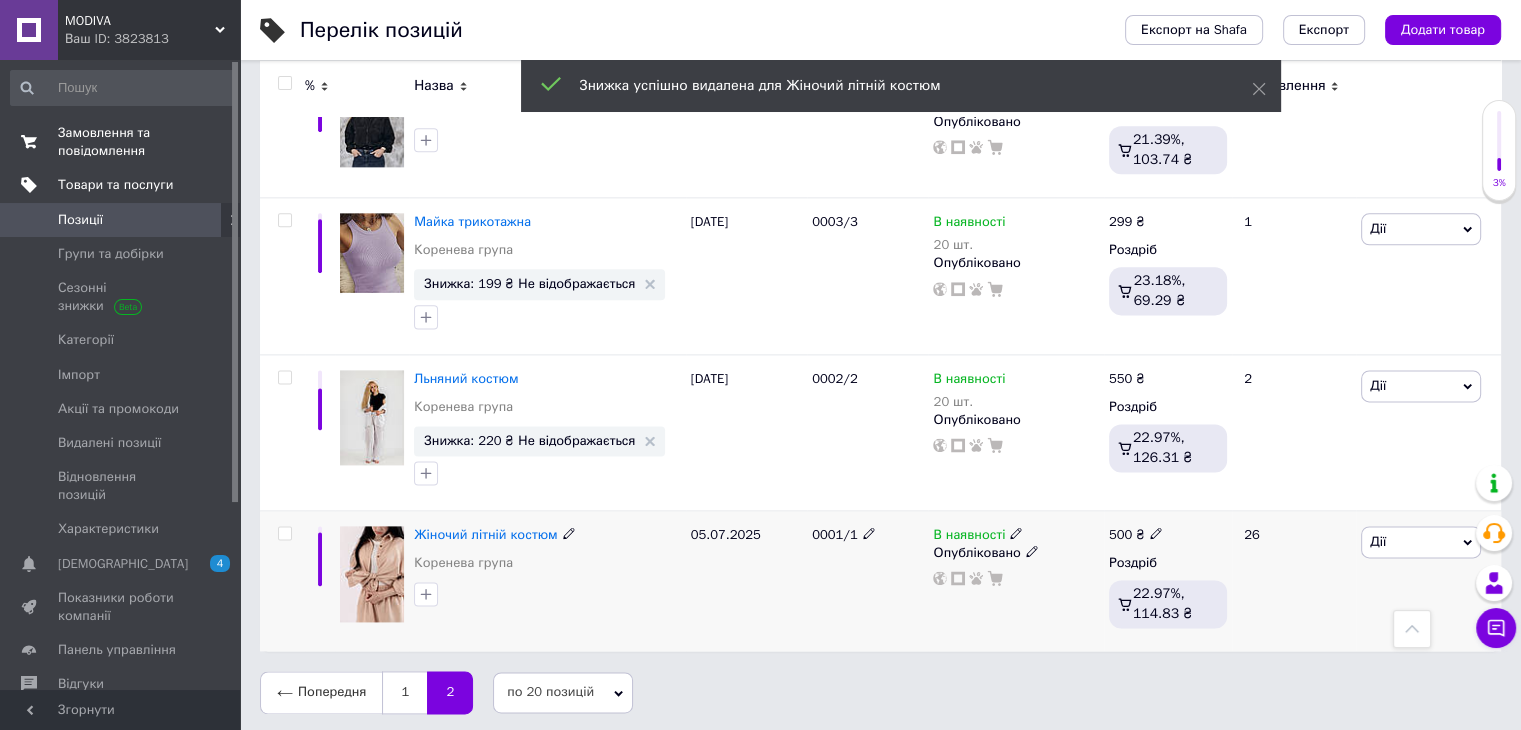 scroll, scrollTop: 2526, scrollLeft: 0, axis: vertical 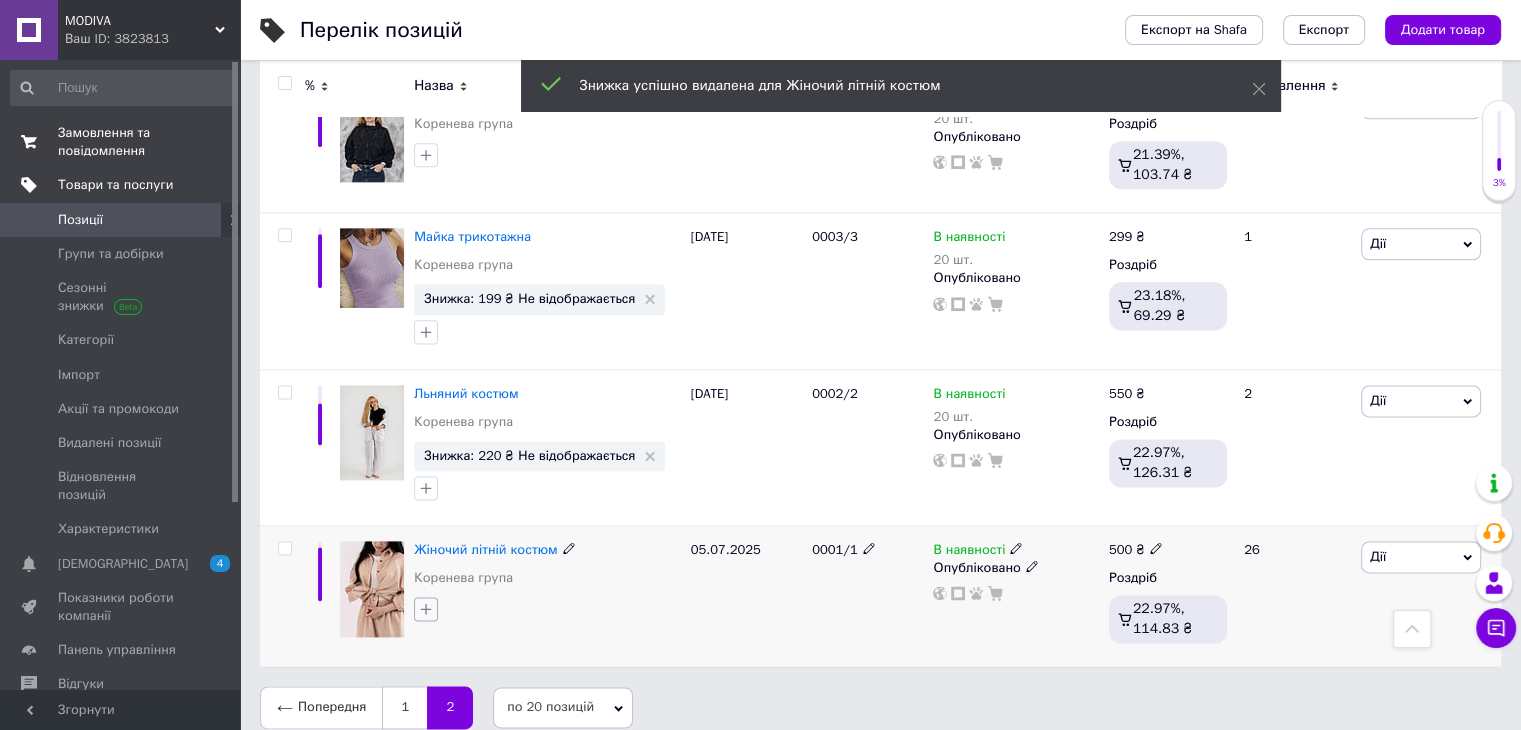 click 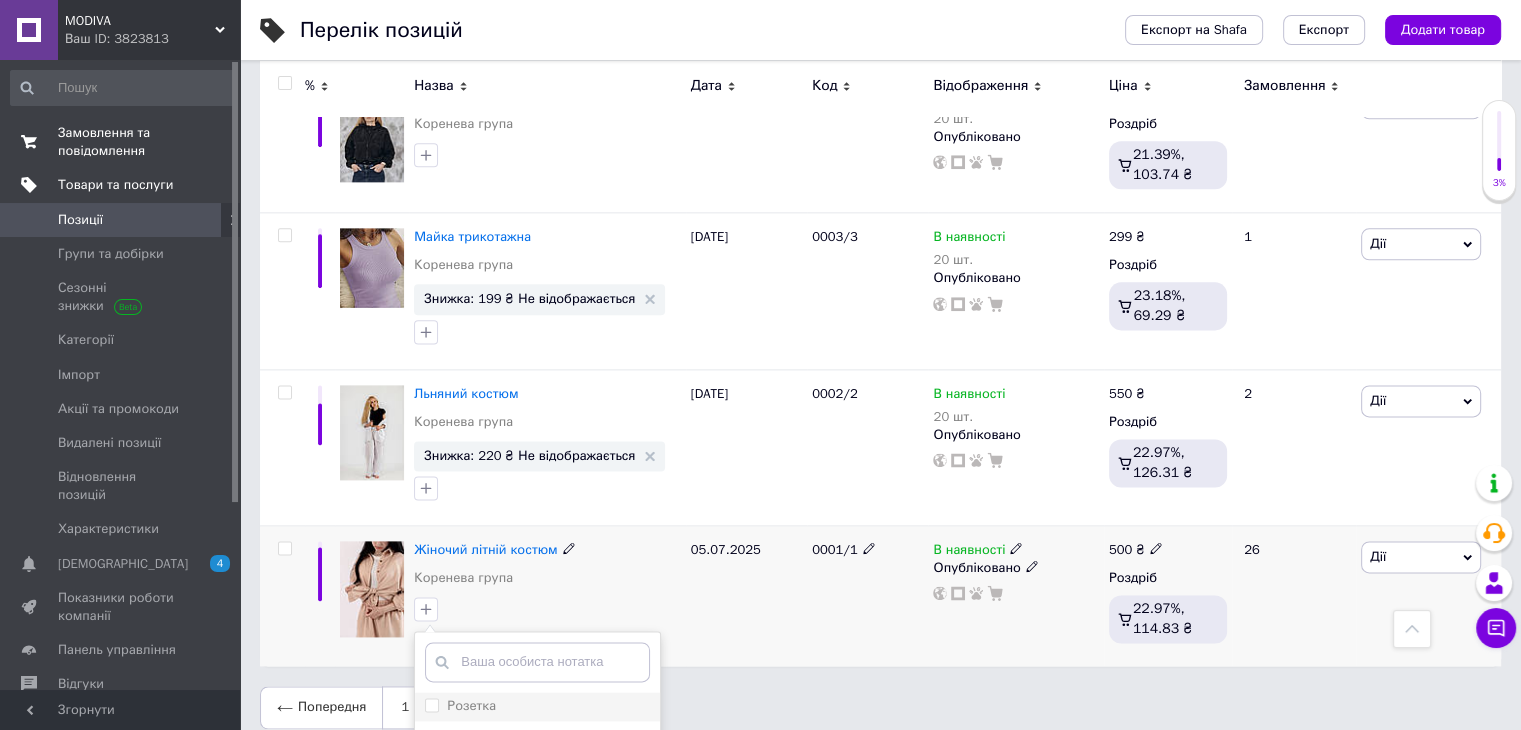 click on "Розетка" at bounding box center (431, 704) 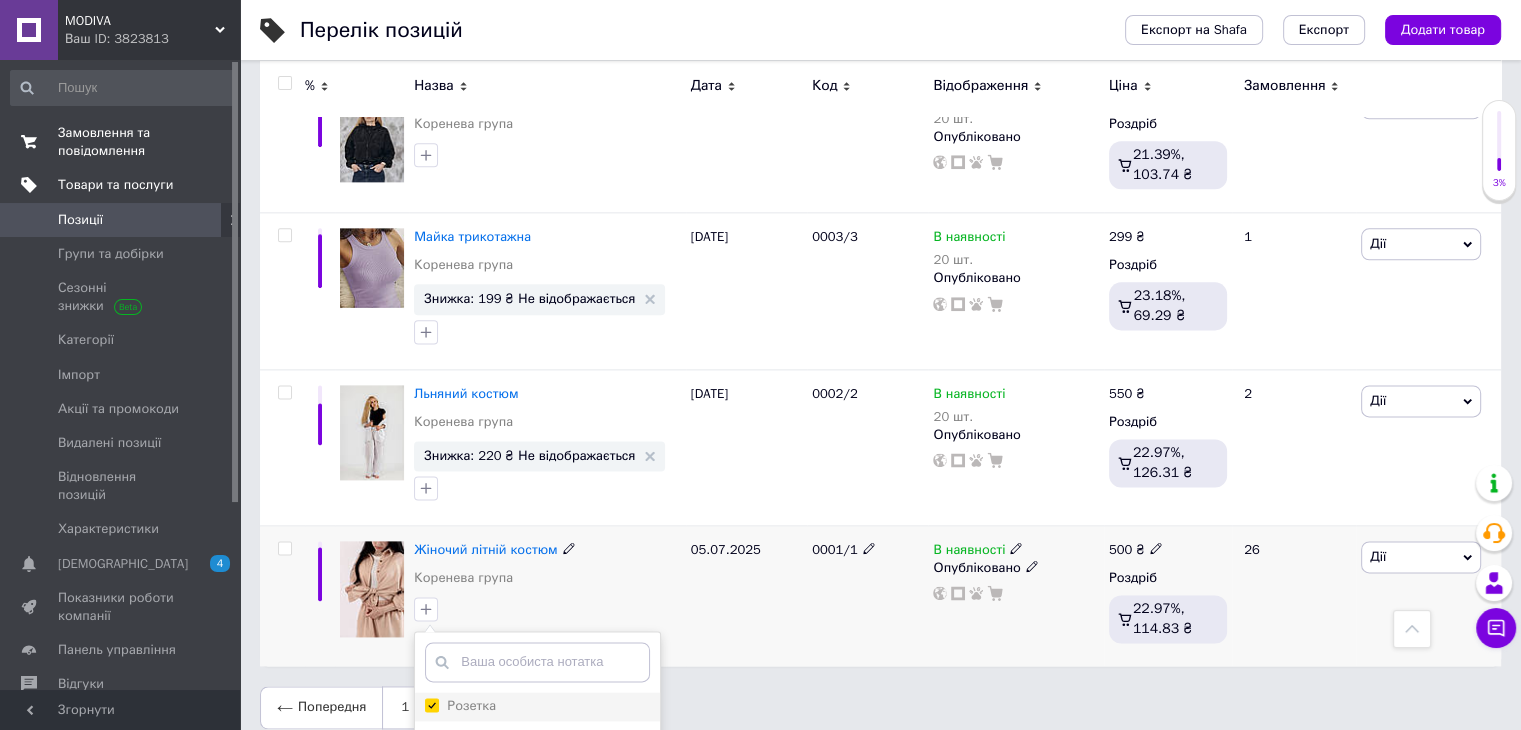 checkbox on "true" 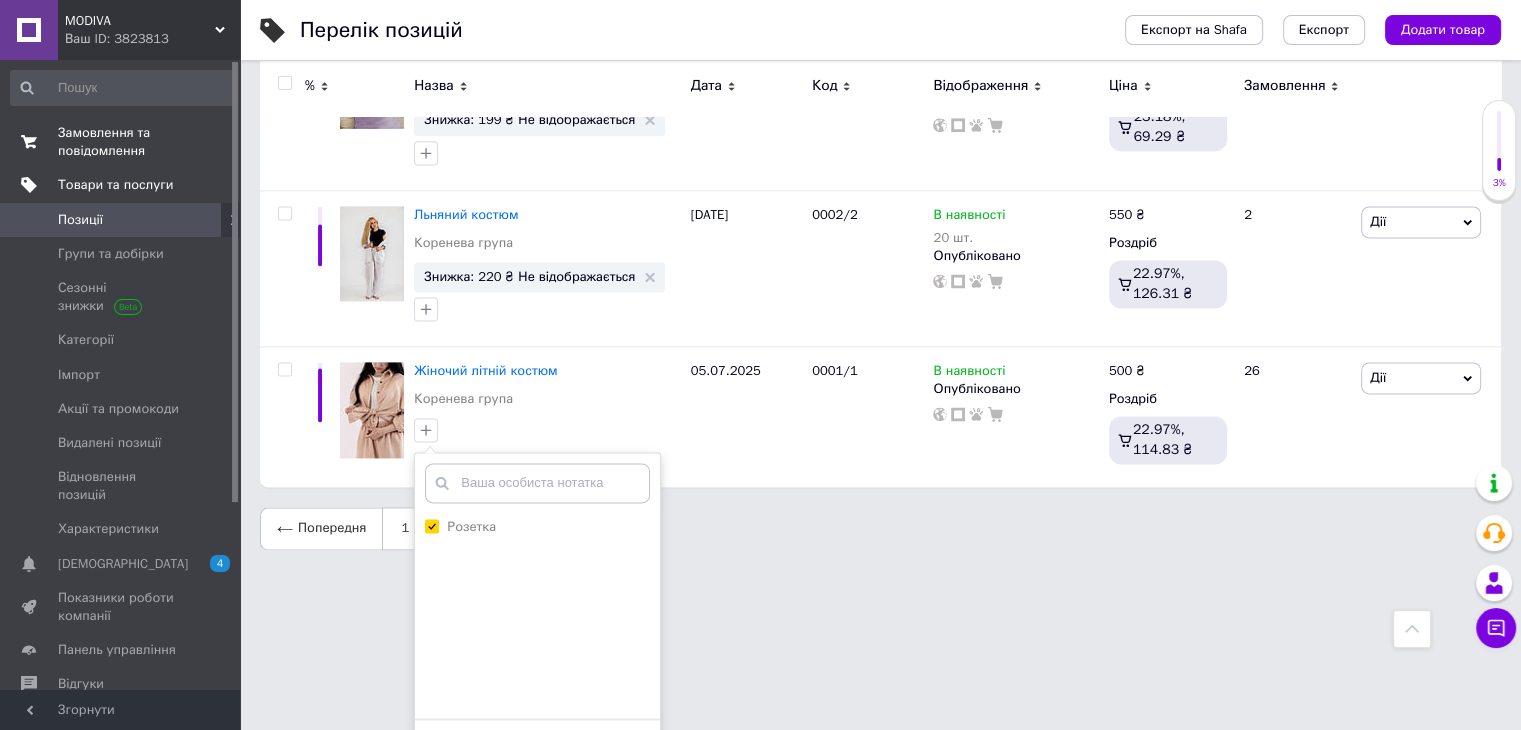 scroll, scrollTop: 2735, scrollLeft: 0, axis: vertical 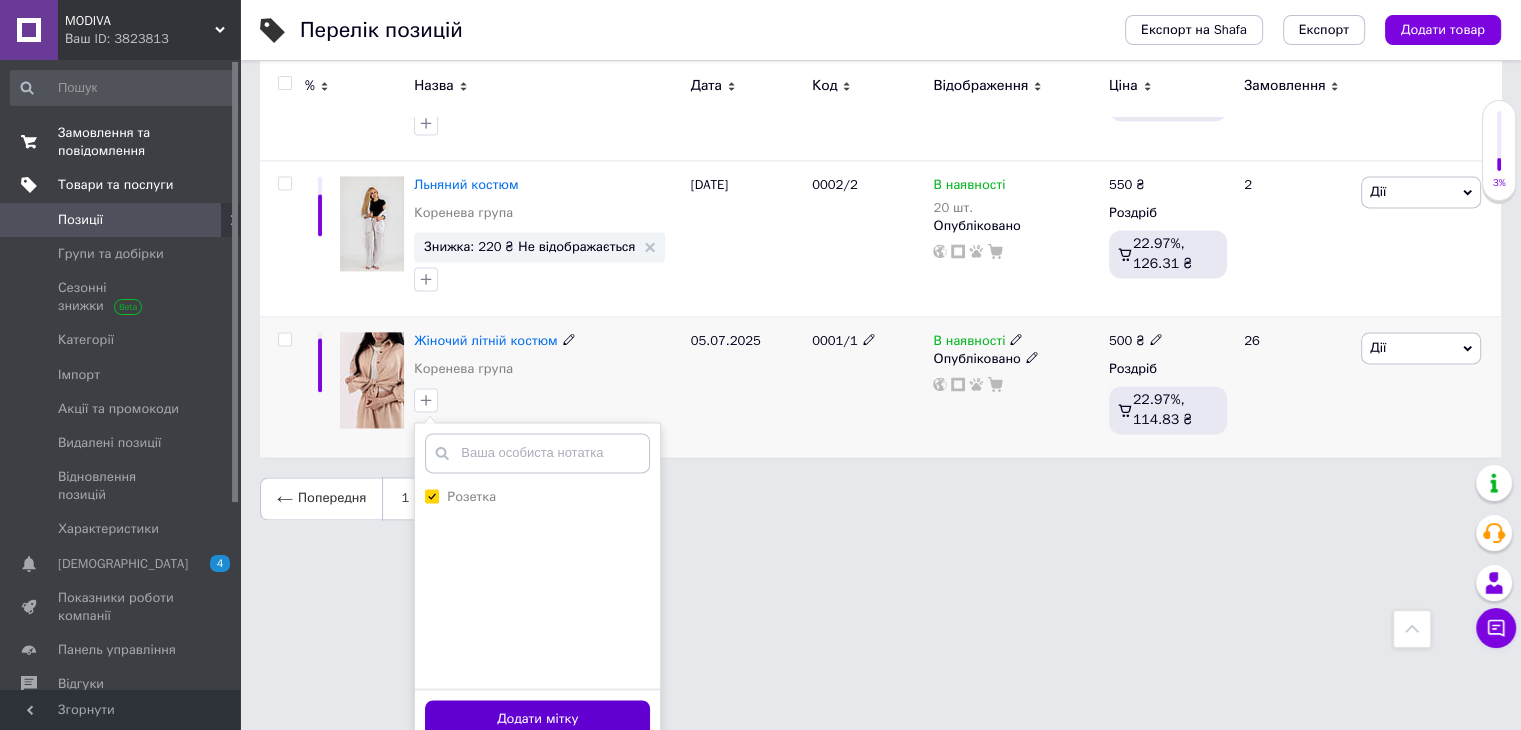 click on "Додати мітку" at bounding box center [537, 719] 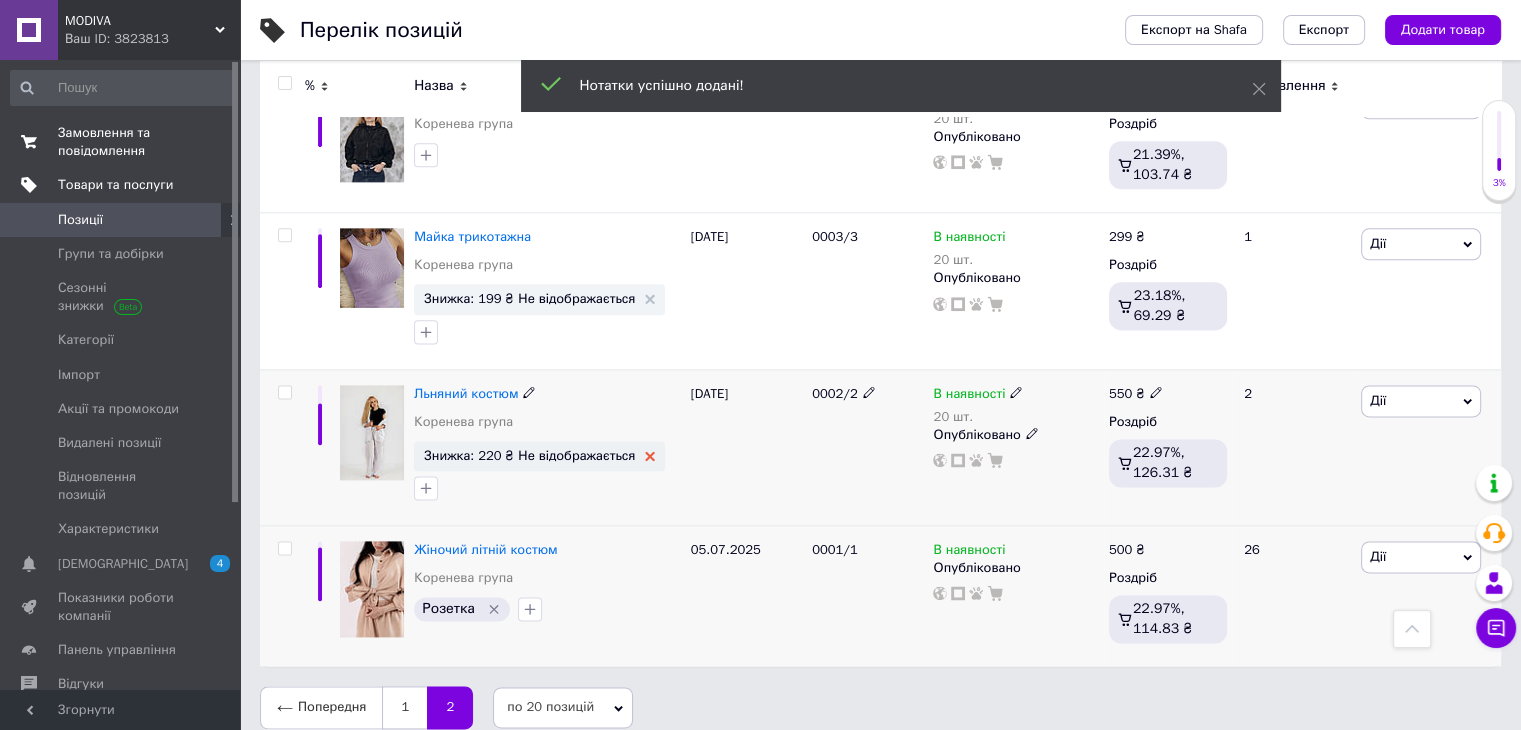 click 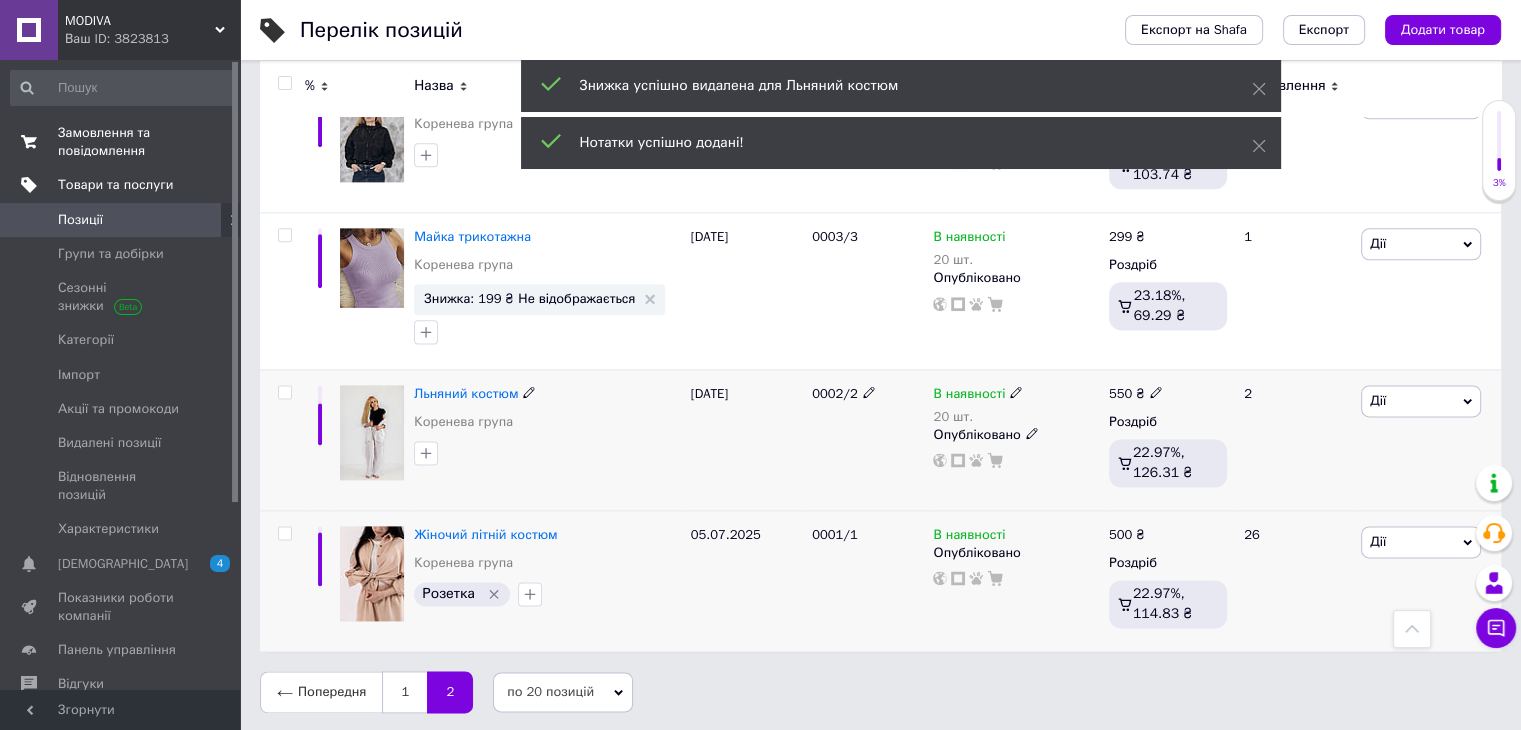 scroll, scrollTop: 2511, scrollLeft: 0, axis: vertical 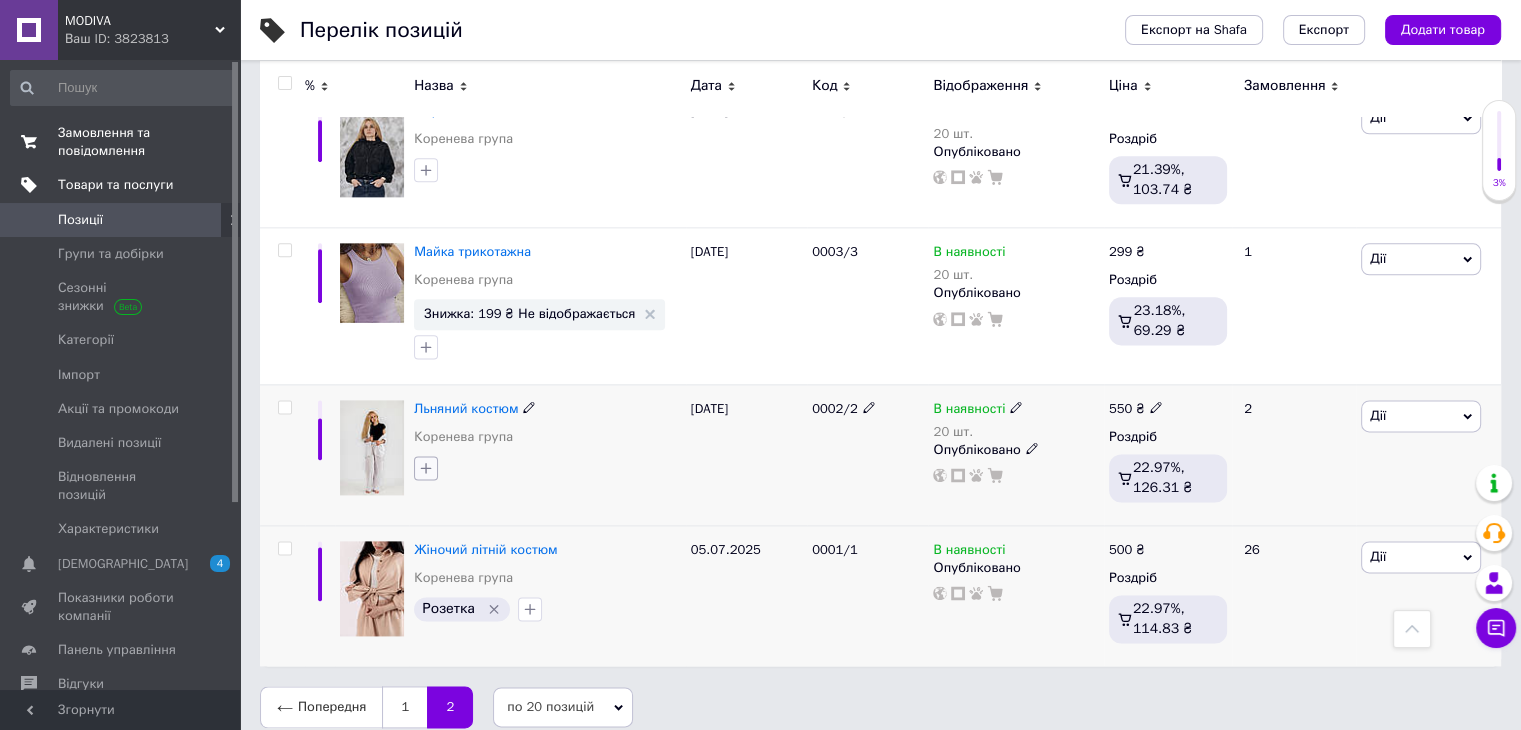click 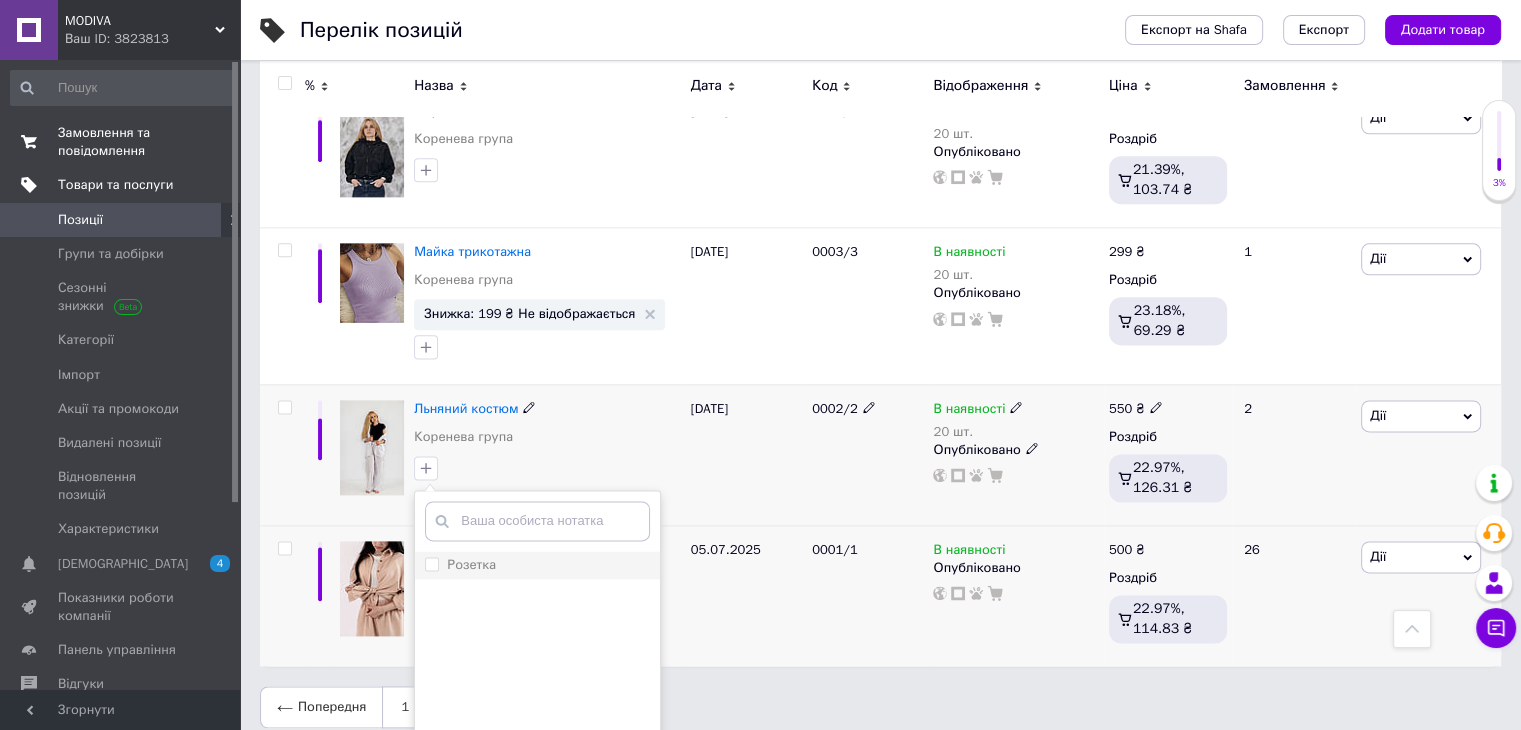 click on "Розетка" at bounding box center (431, 563) 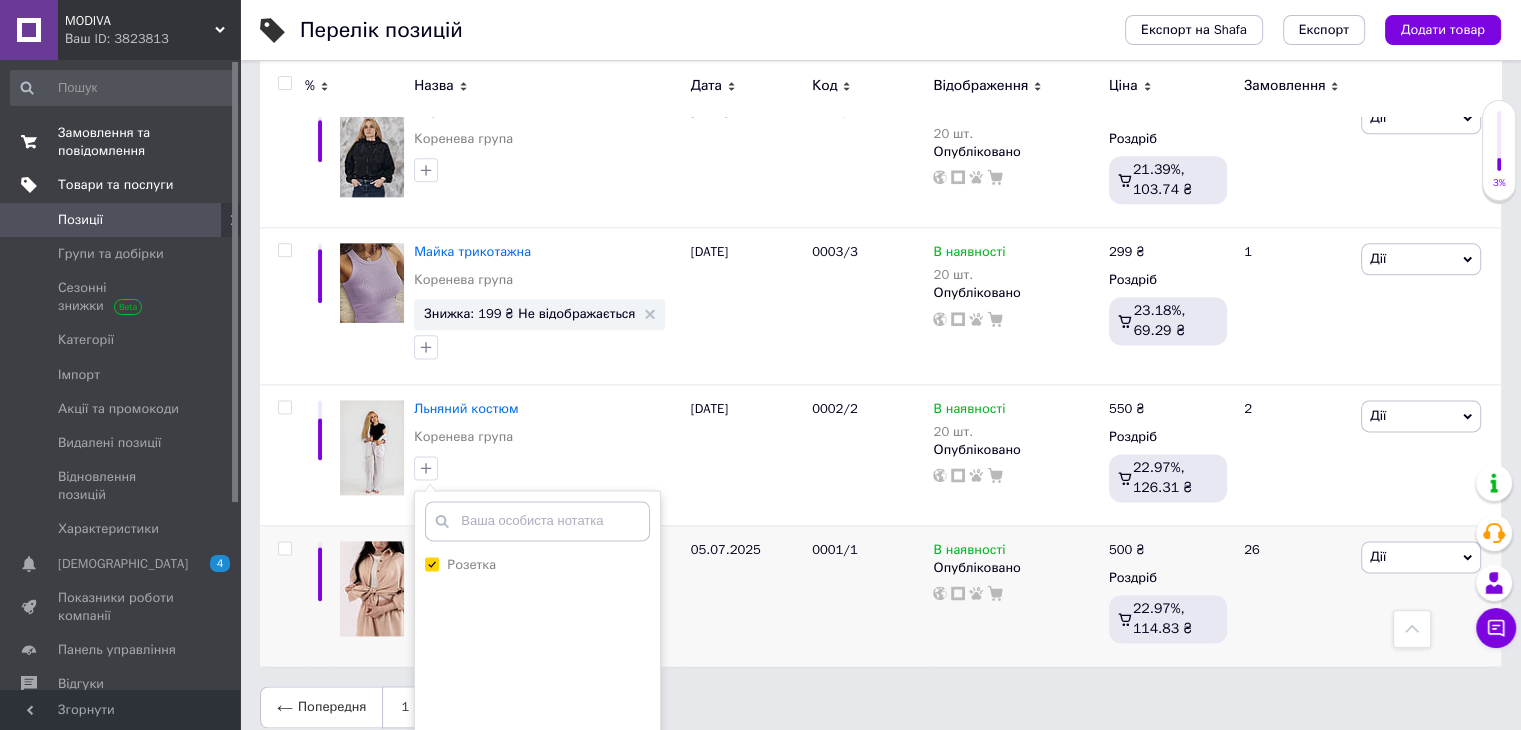 scroll, scrollTop: 2579, scrollLeft: 0, axis: vertical 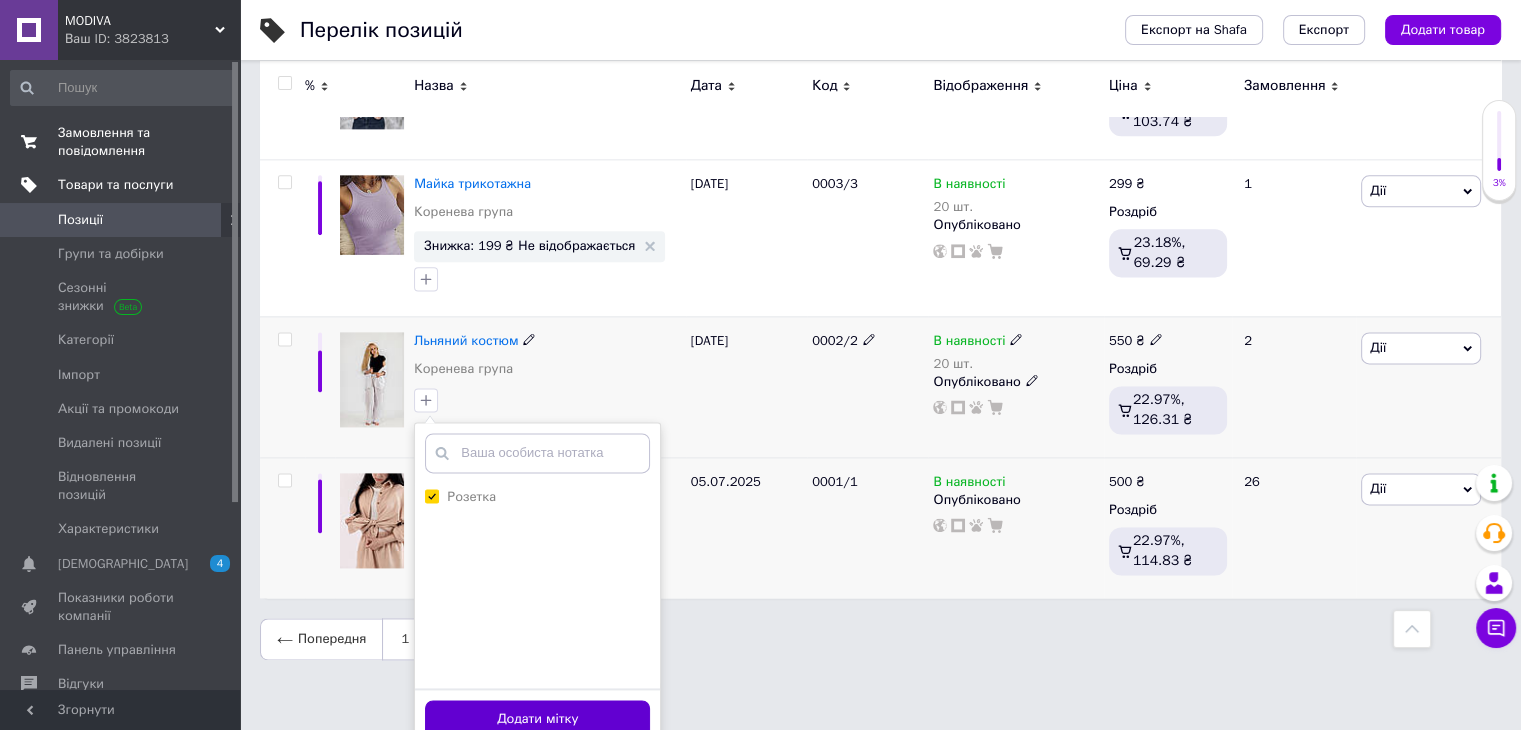 click on "Додати мітку" at bounding box center (537, 719) 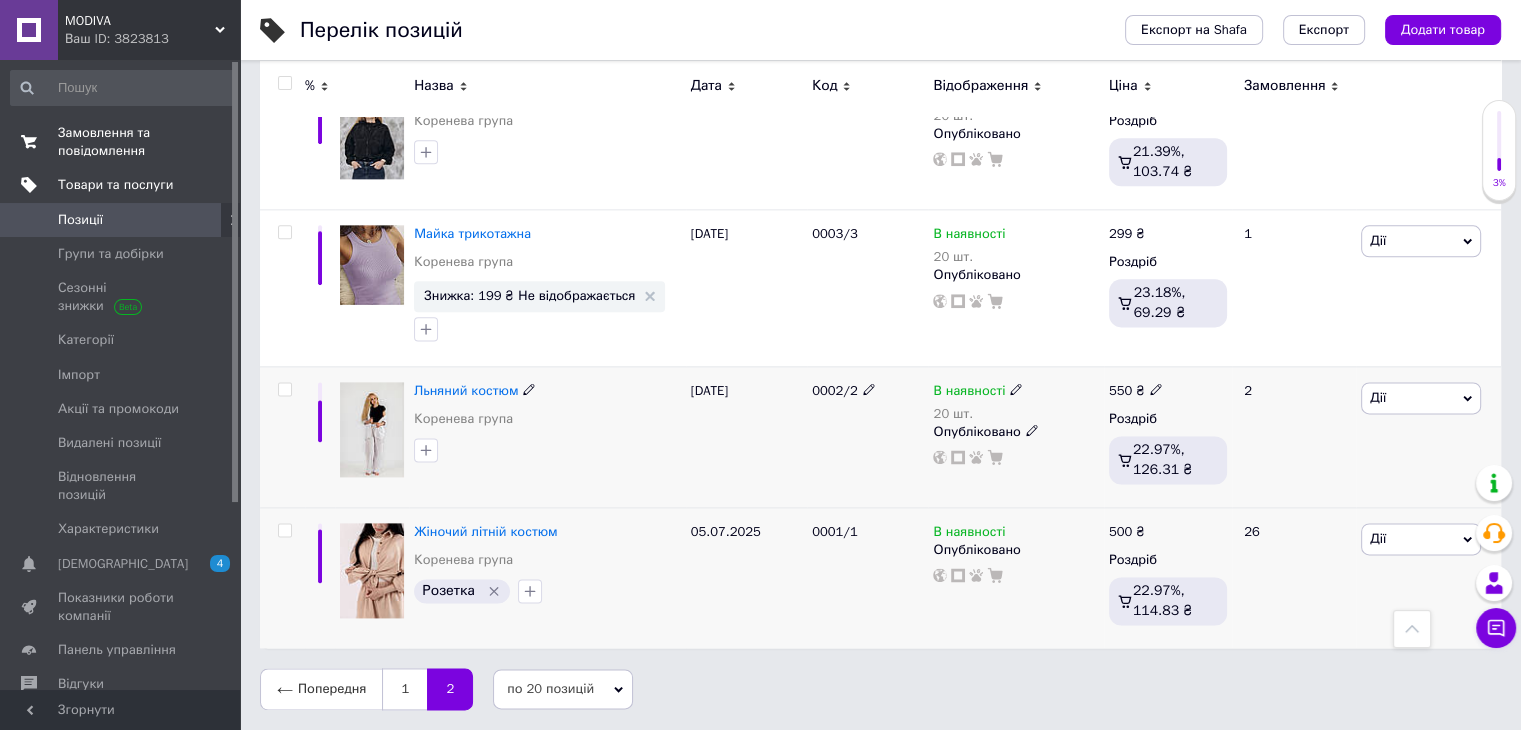 scroll, scrollTop: 2511, scrollLeft: 0, axis: vertical 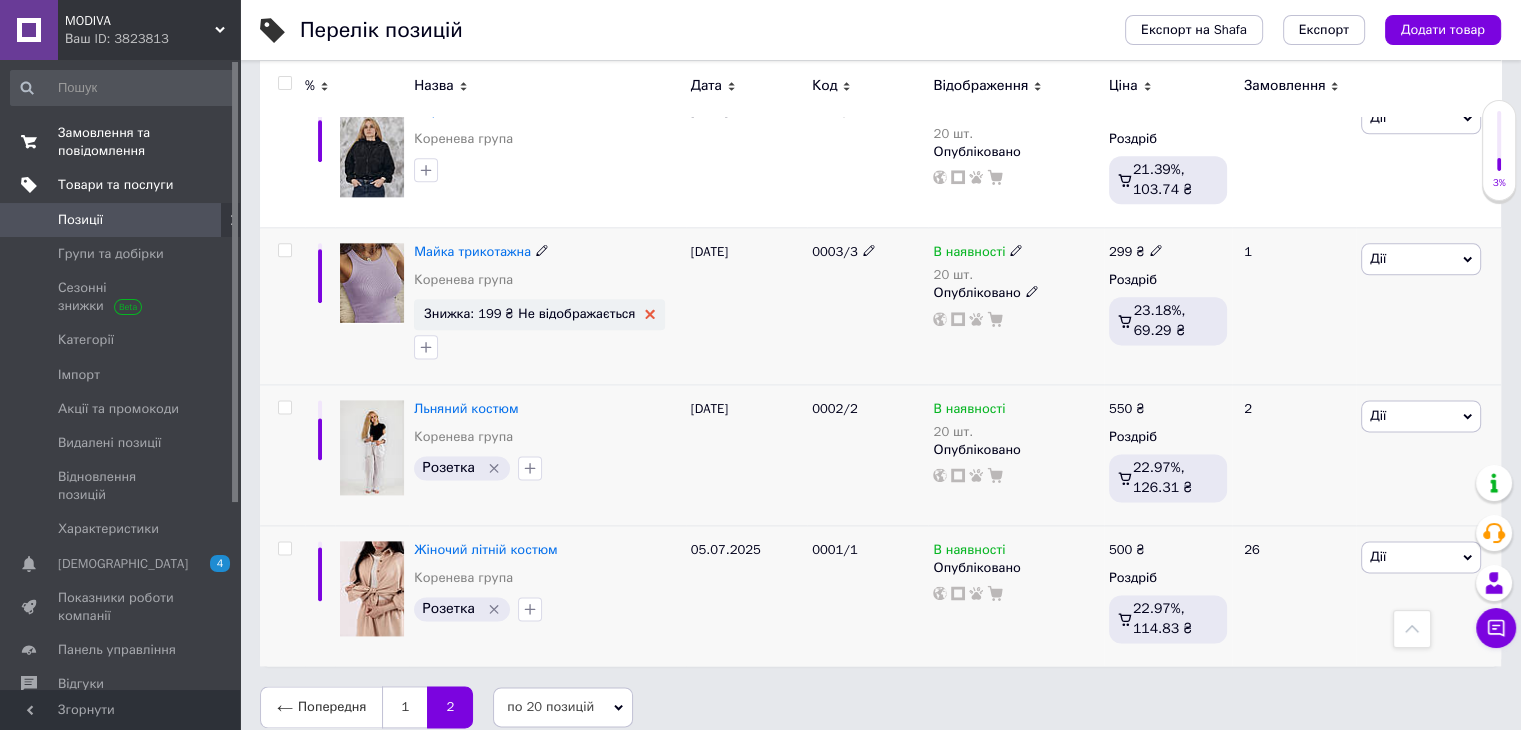 click 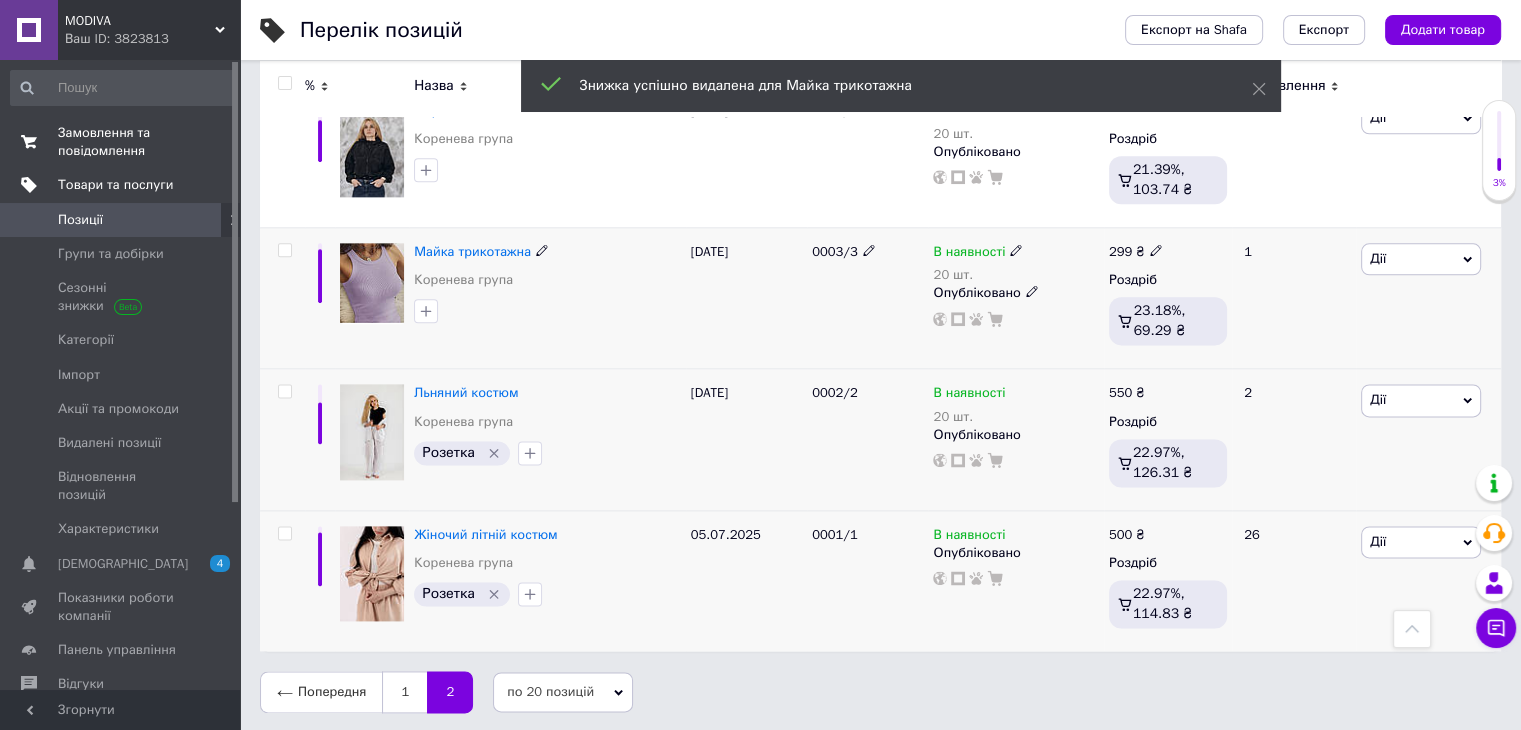 scroll, scrollTop: 2496, scrollLeft: 0, axis: vertical 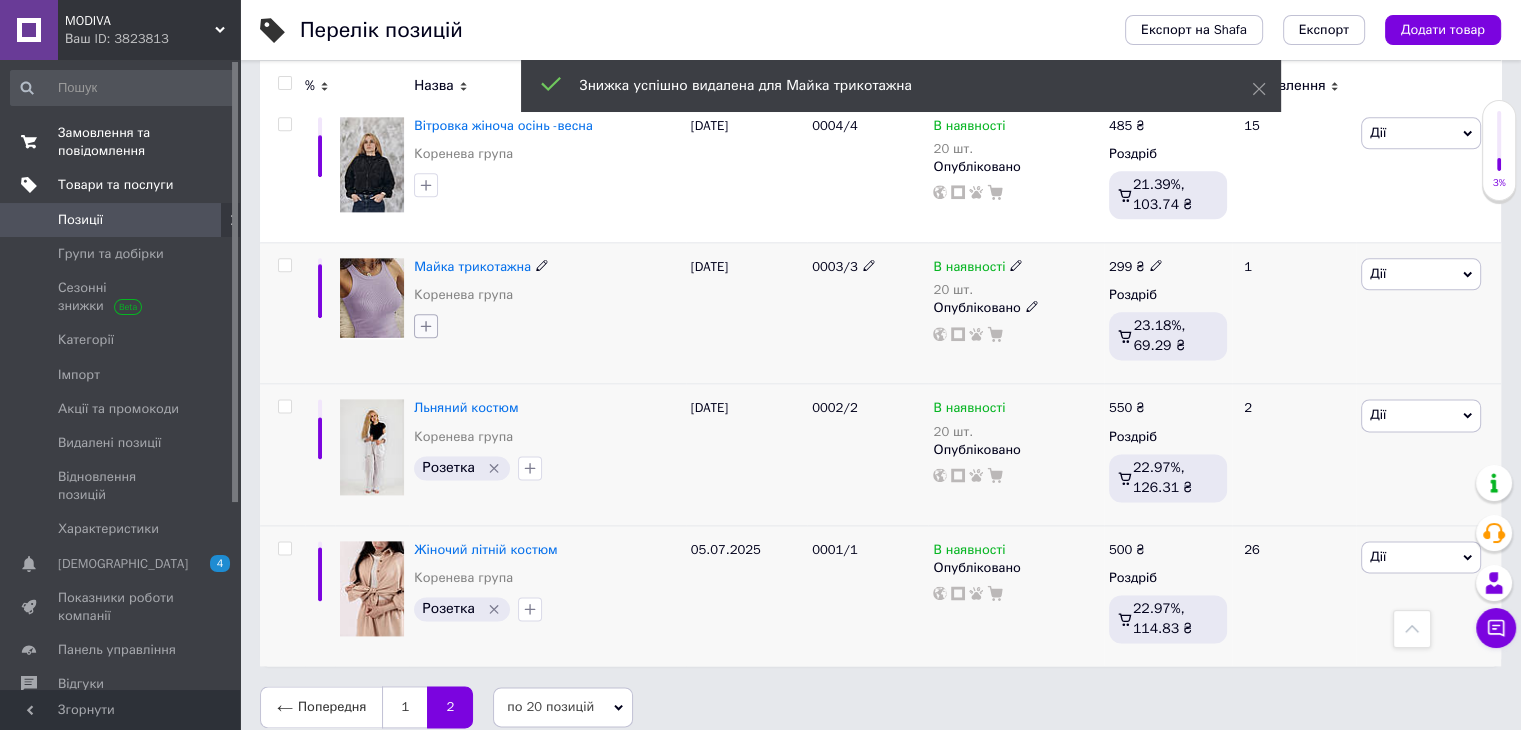 click 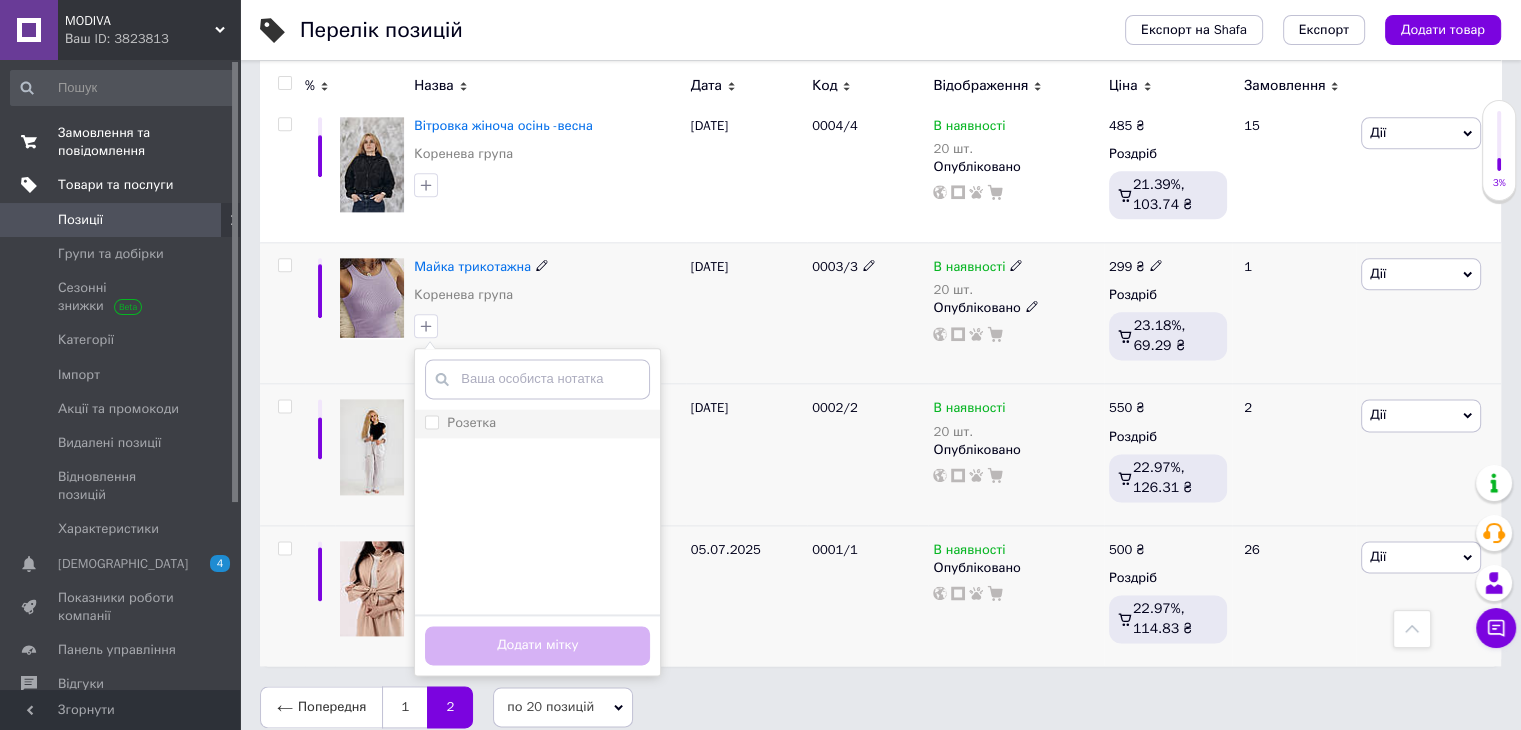 click on "Розетка" at bounding box center (431, 421) 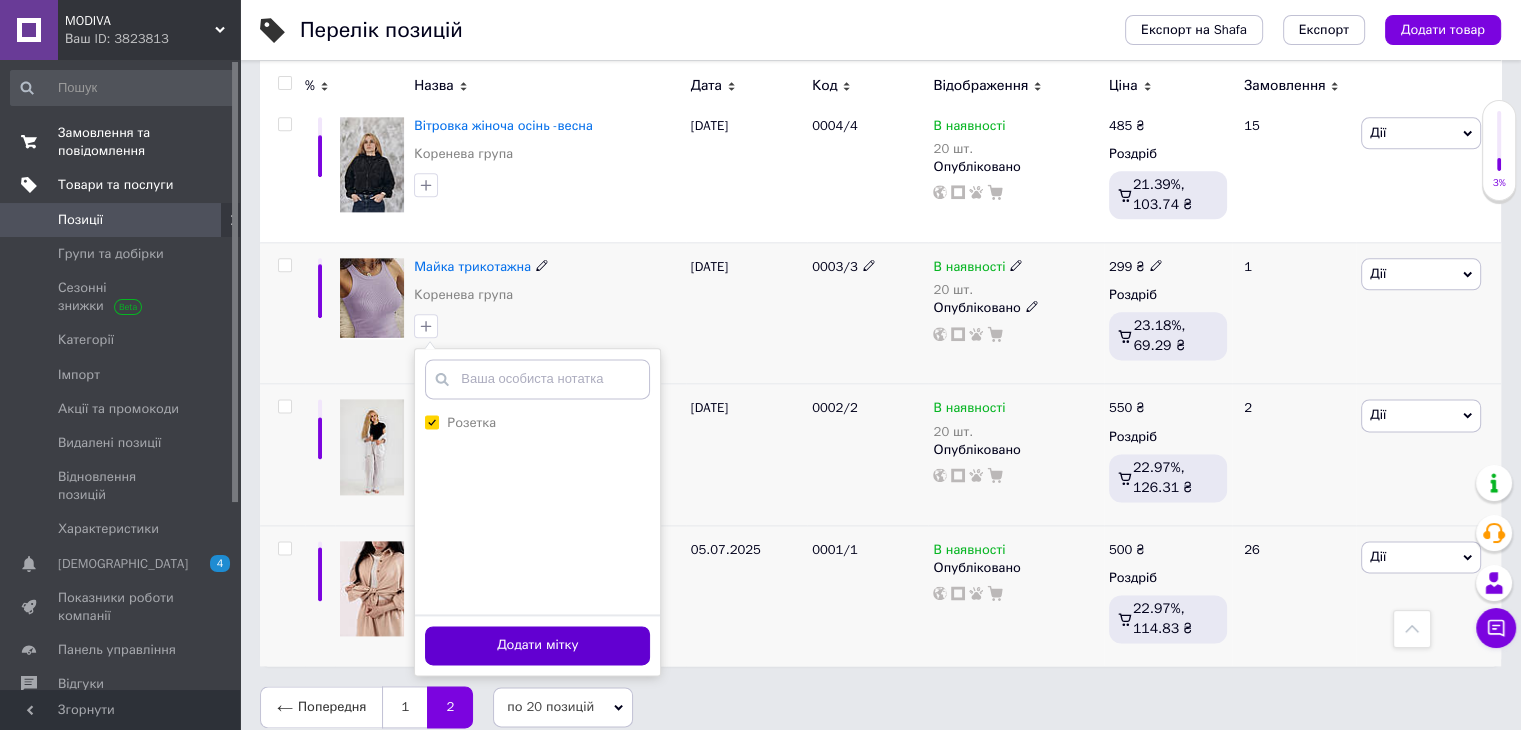 click on "Додати мітку" at bounding box center [537, 645] 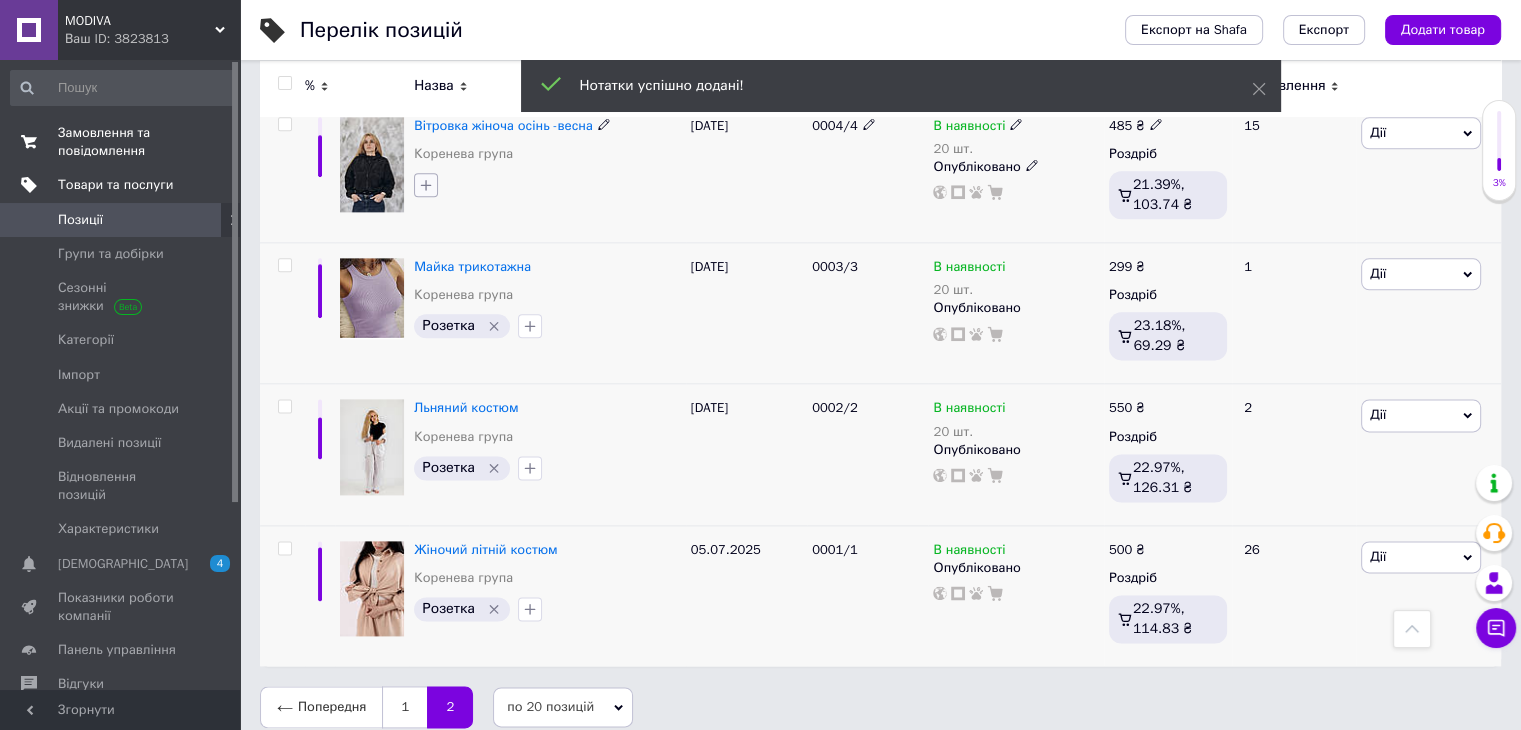 click at bounding box center (426, 185) 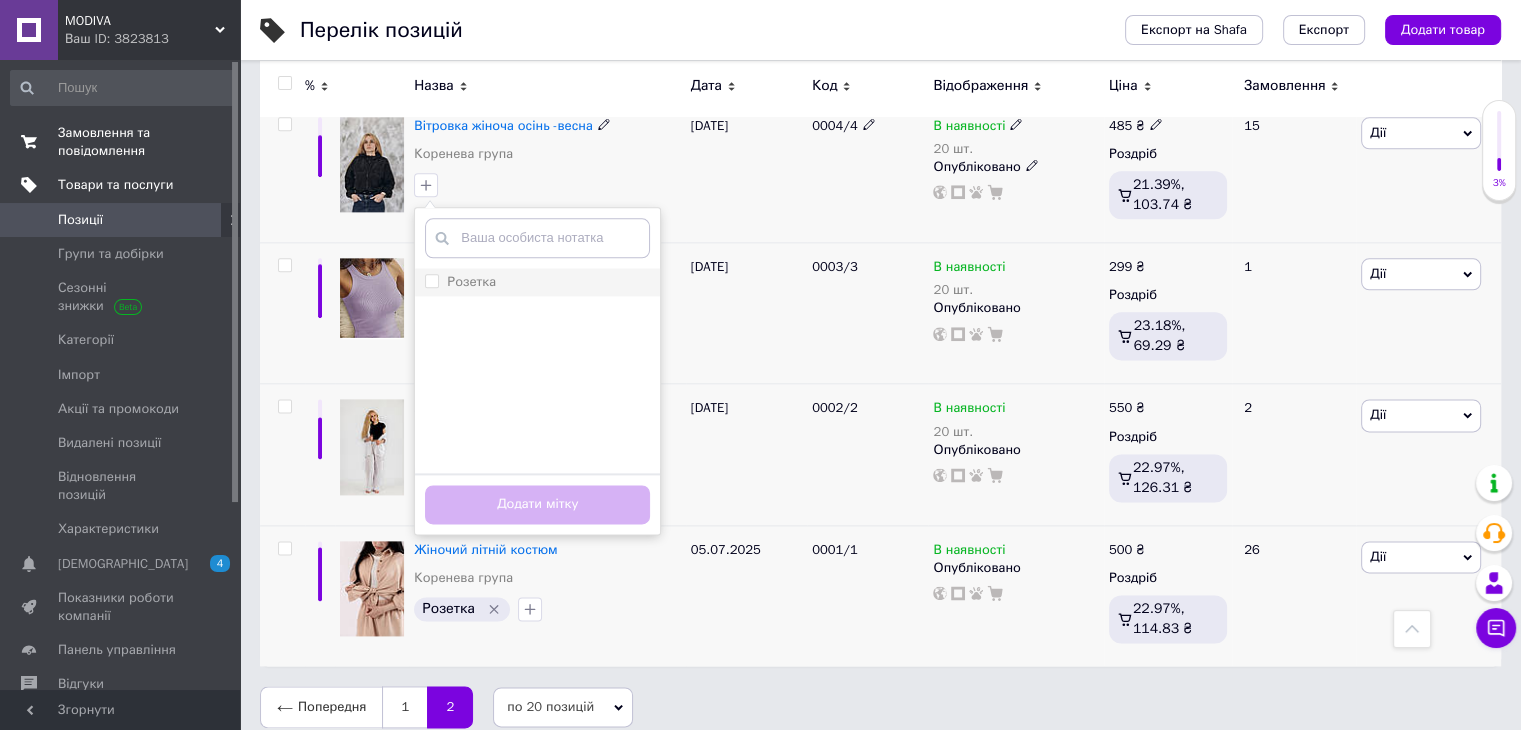 click on "Розетка" at bounding box center (431, 280) 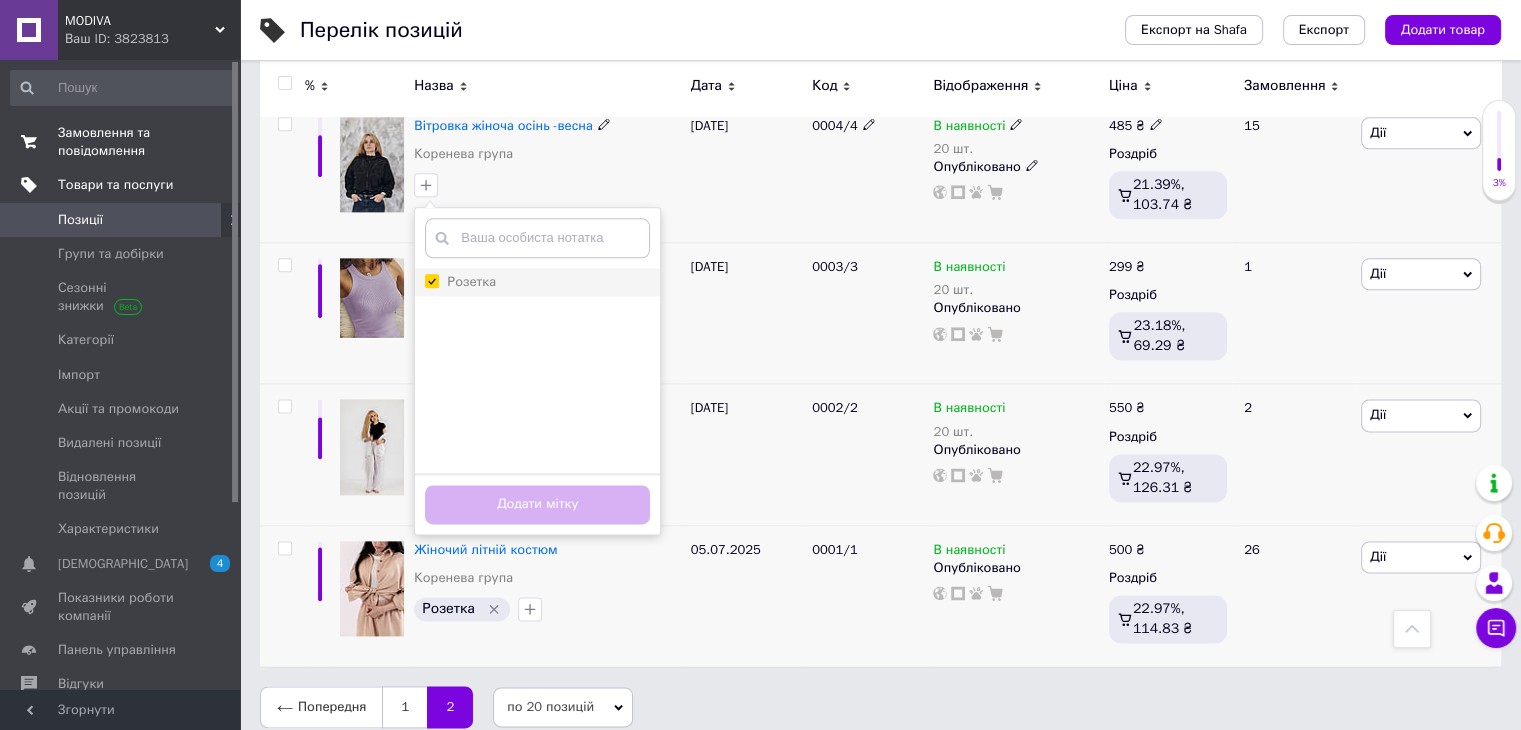 checkbox on "true" 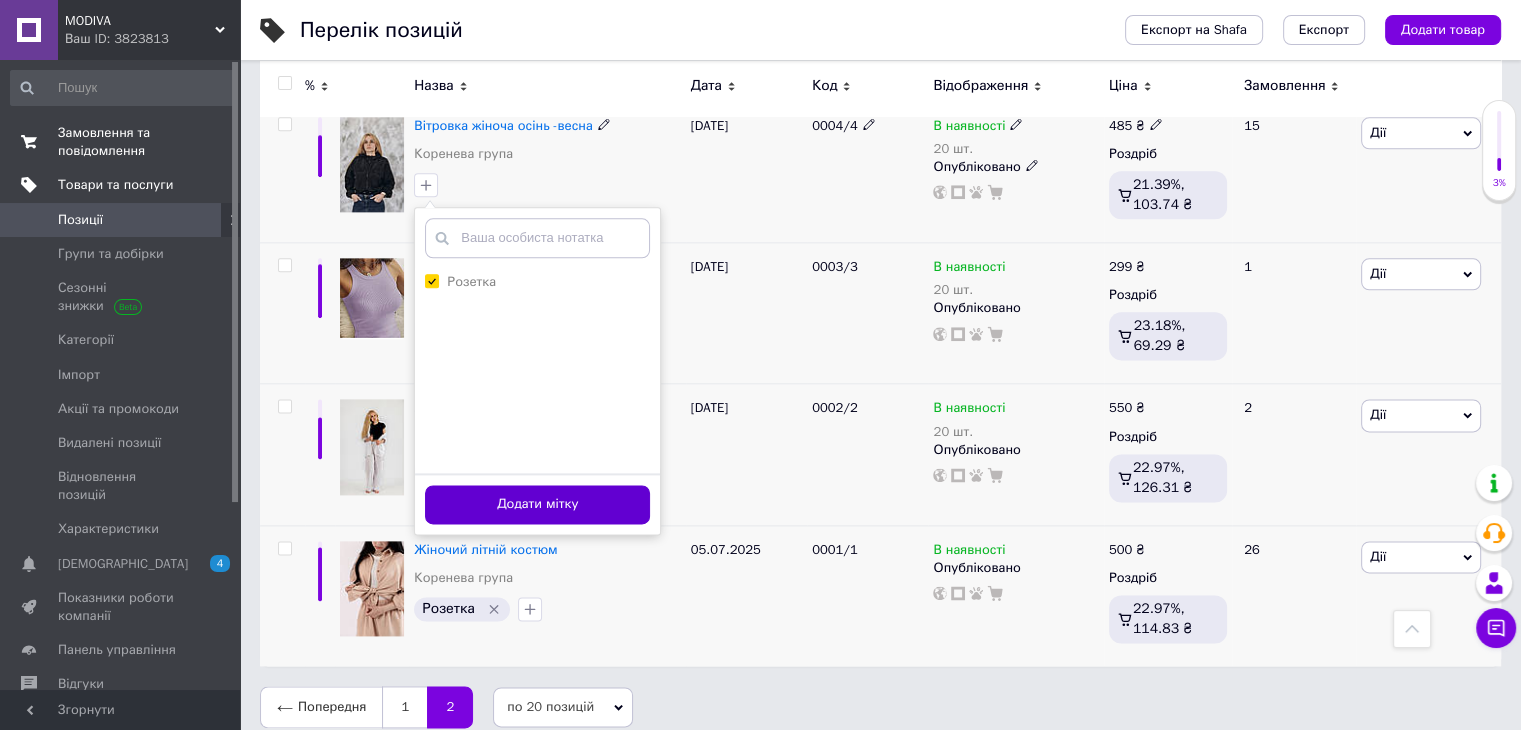 click on "Додати мітку" at bounding box center (537, 504) 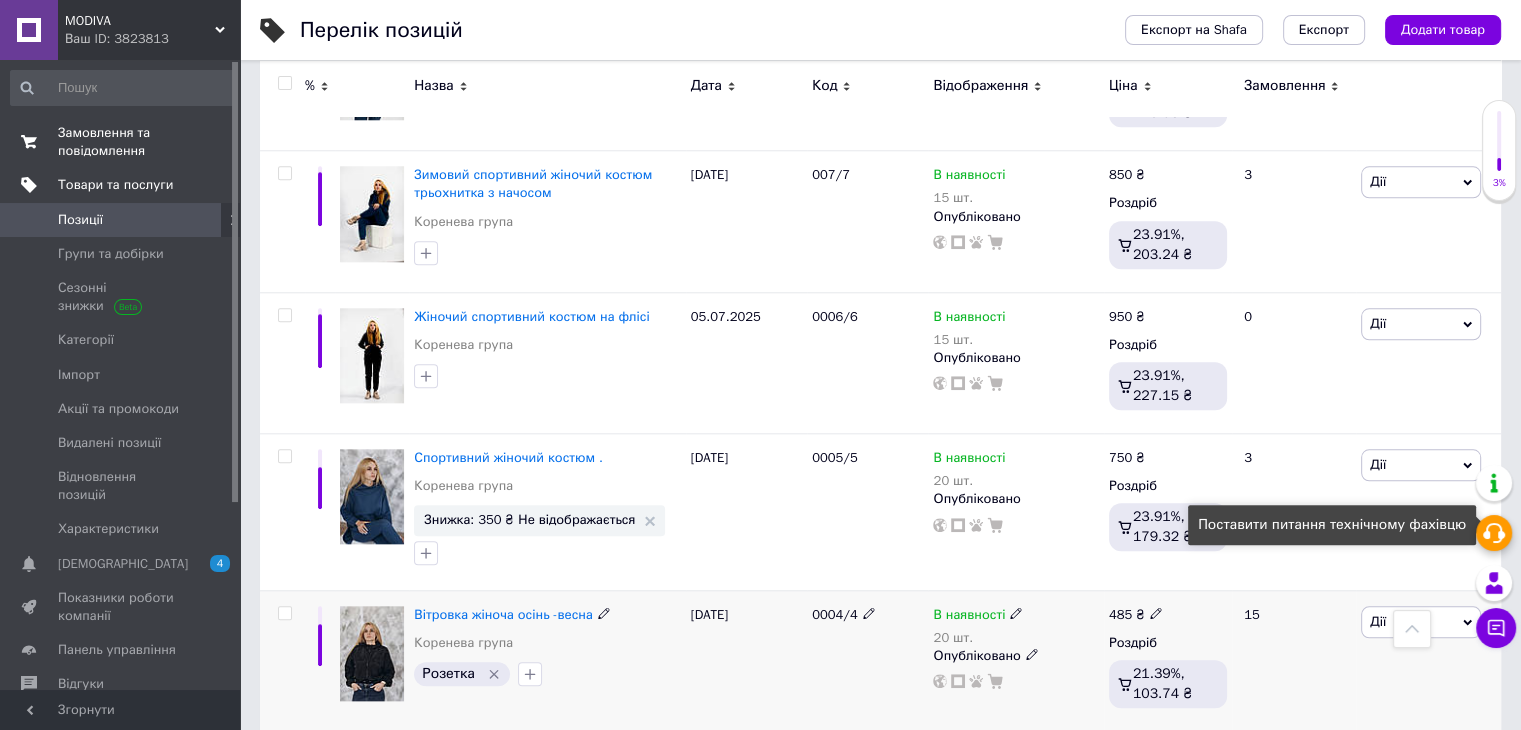 scroll, scrollTop: 1999, scrollLeft: 0, axis: vertical 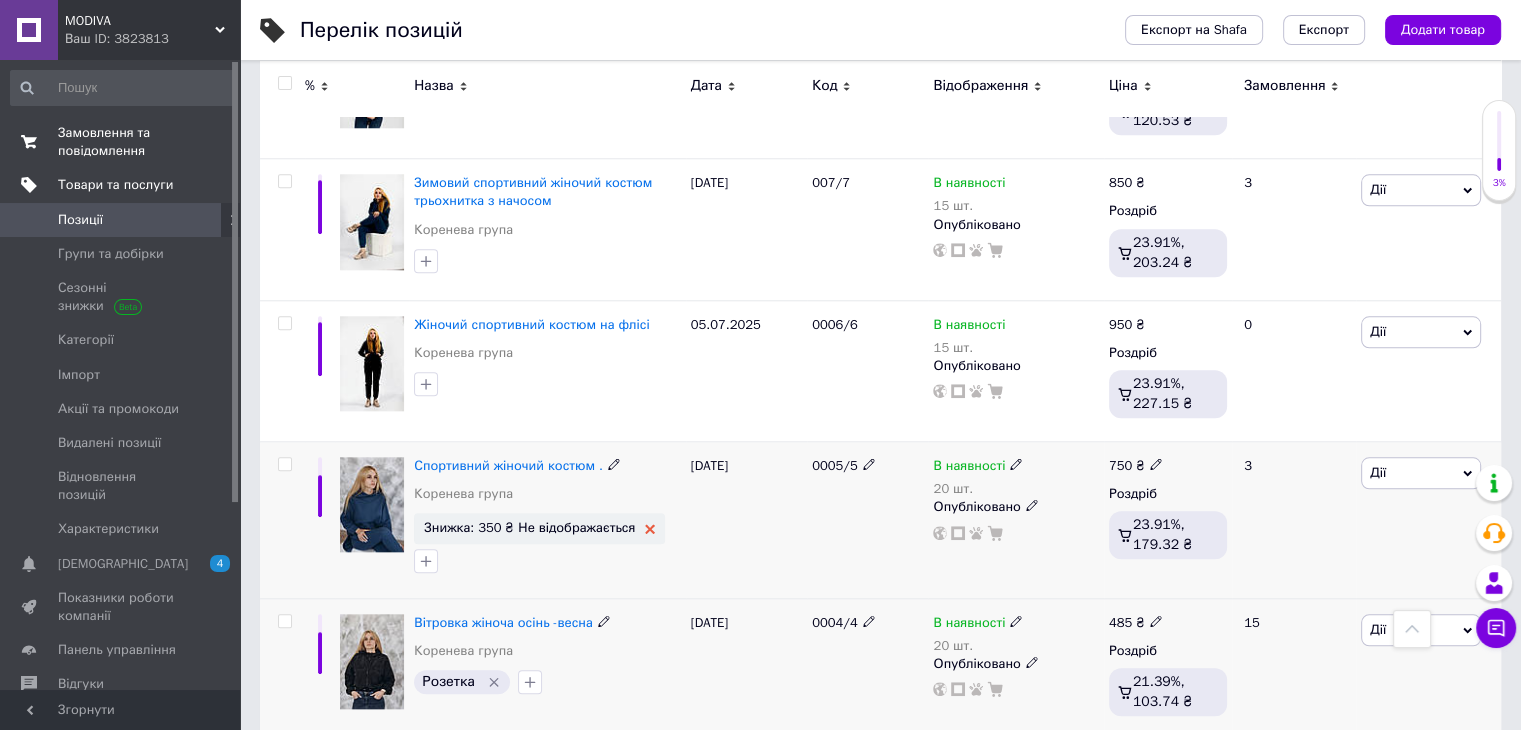 click 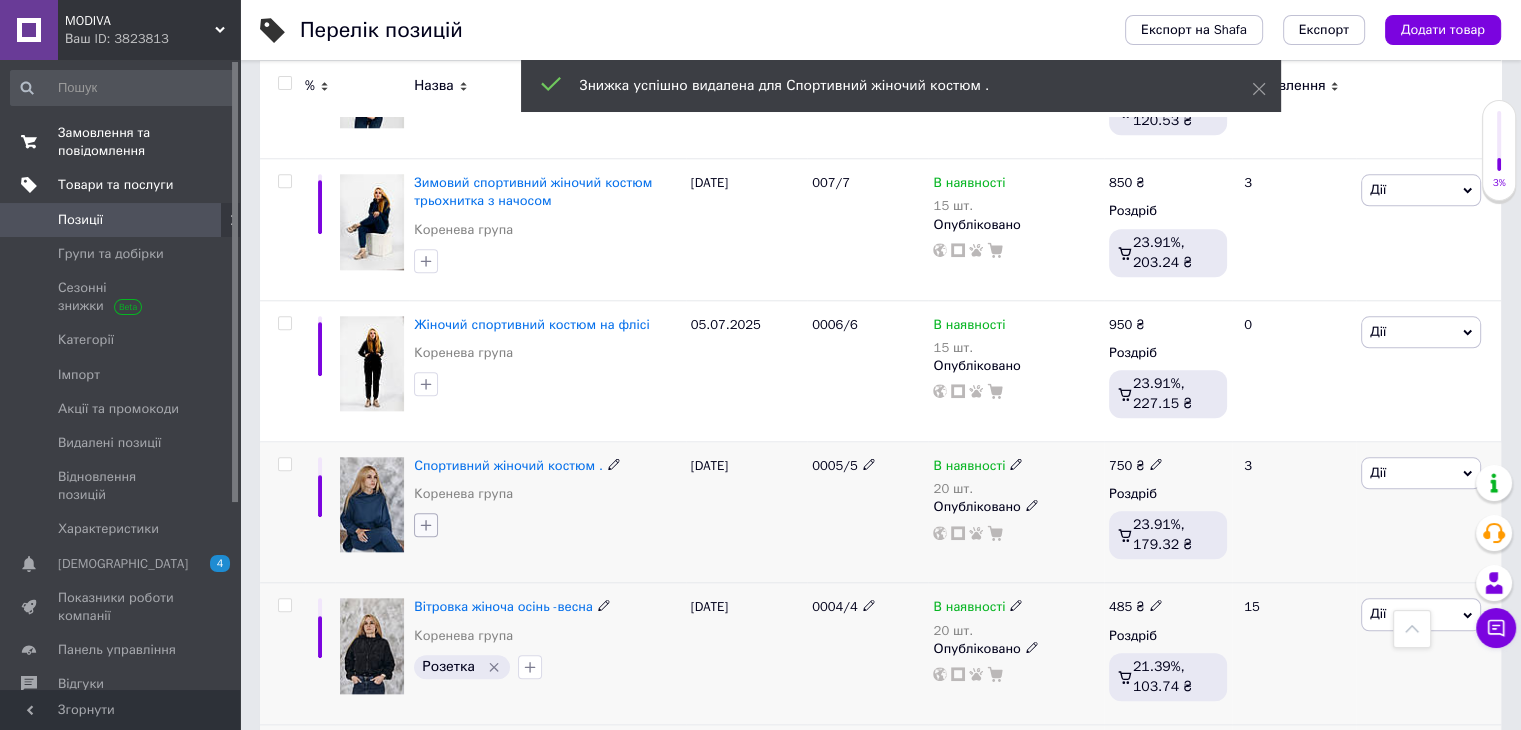 click 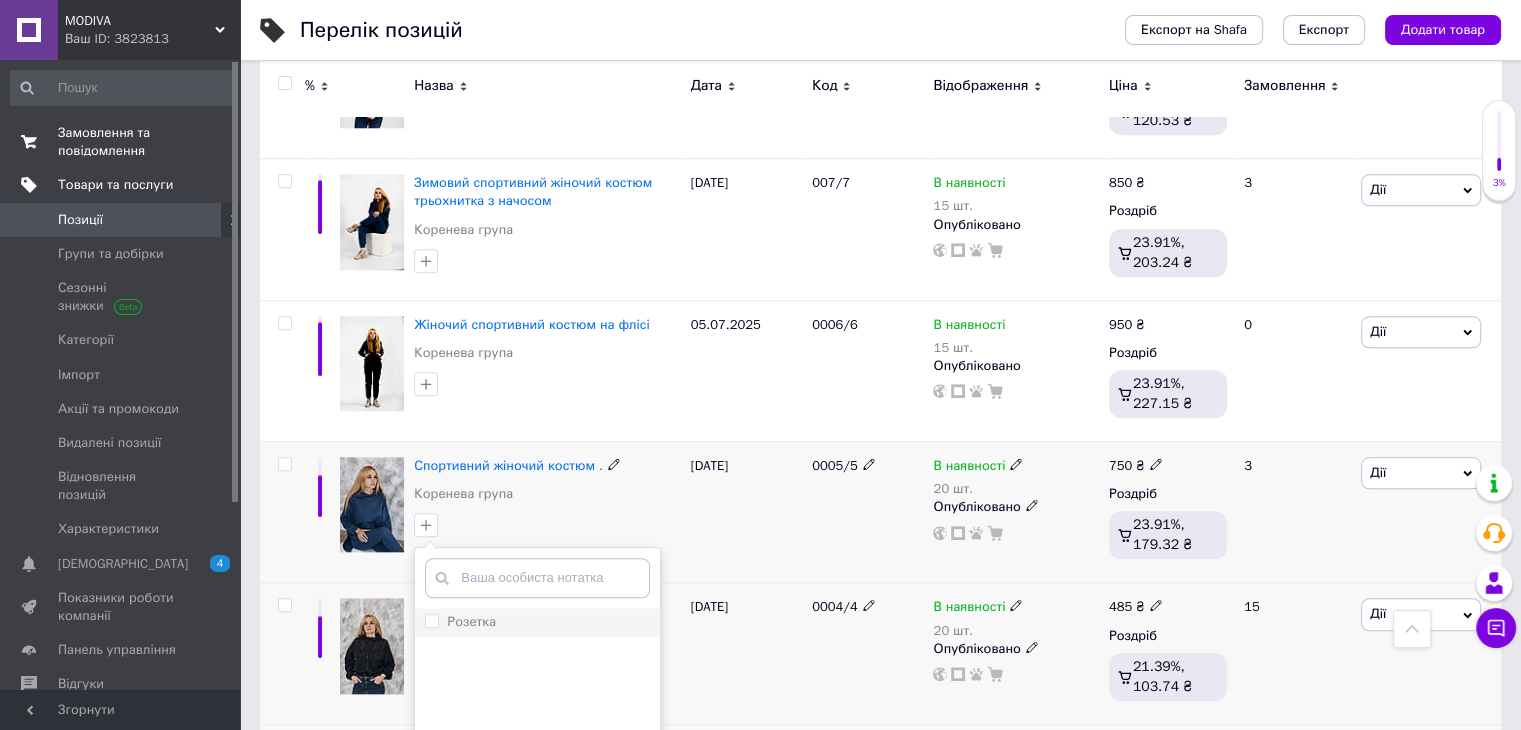 click on "Розетка" at bounding box center (431, 620) 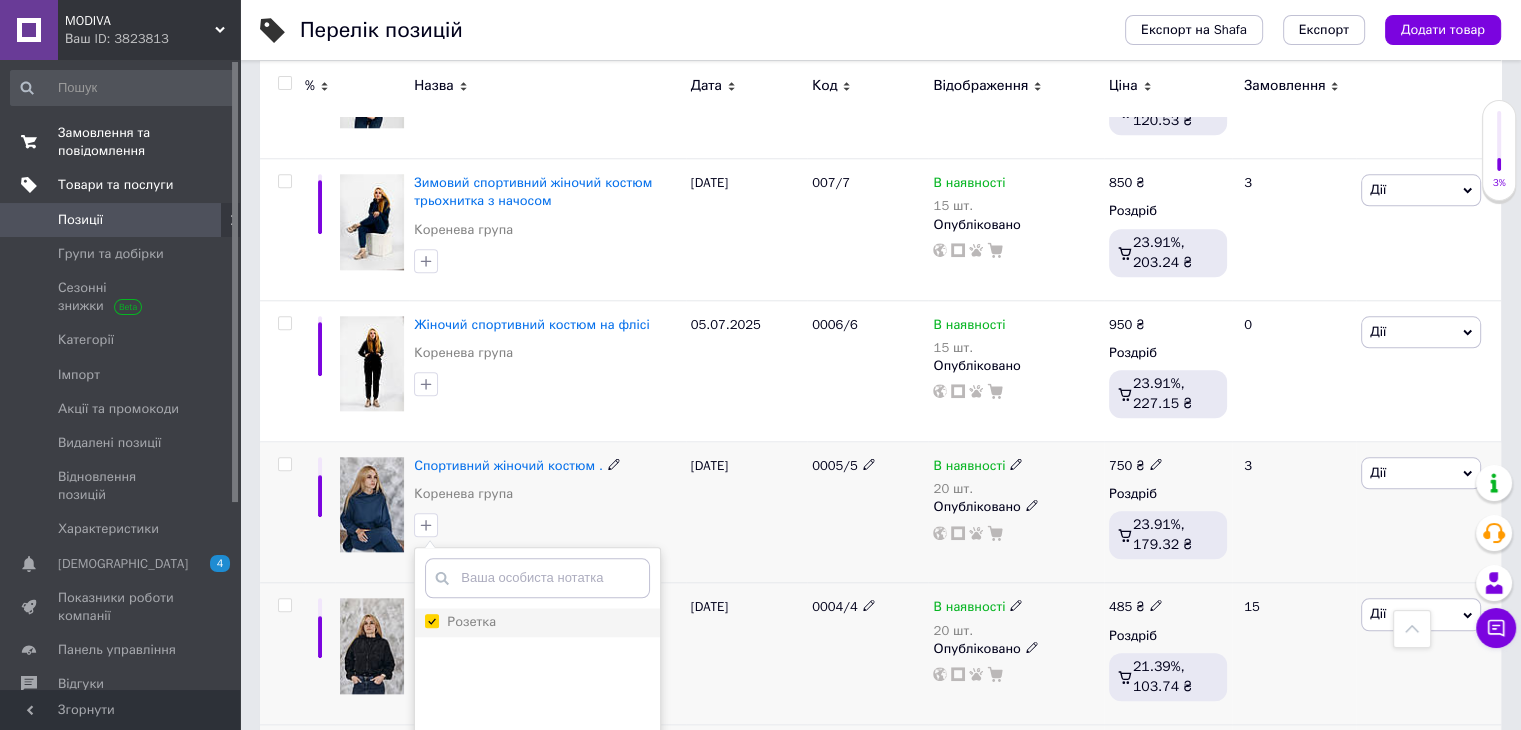 checkbox on "true" 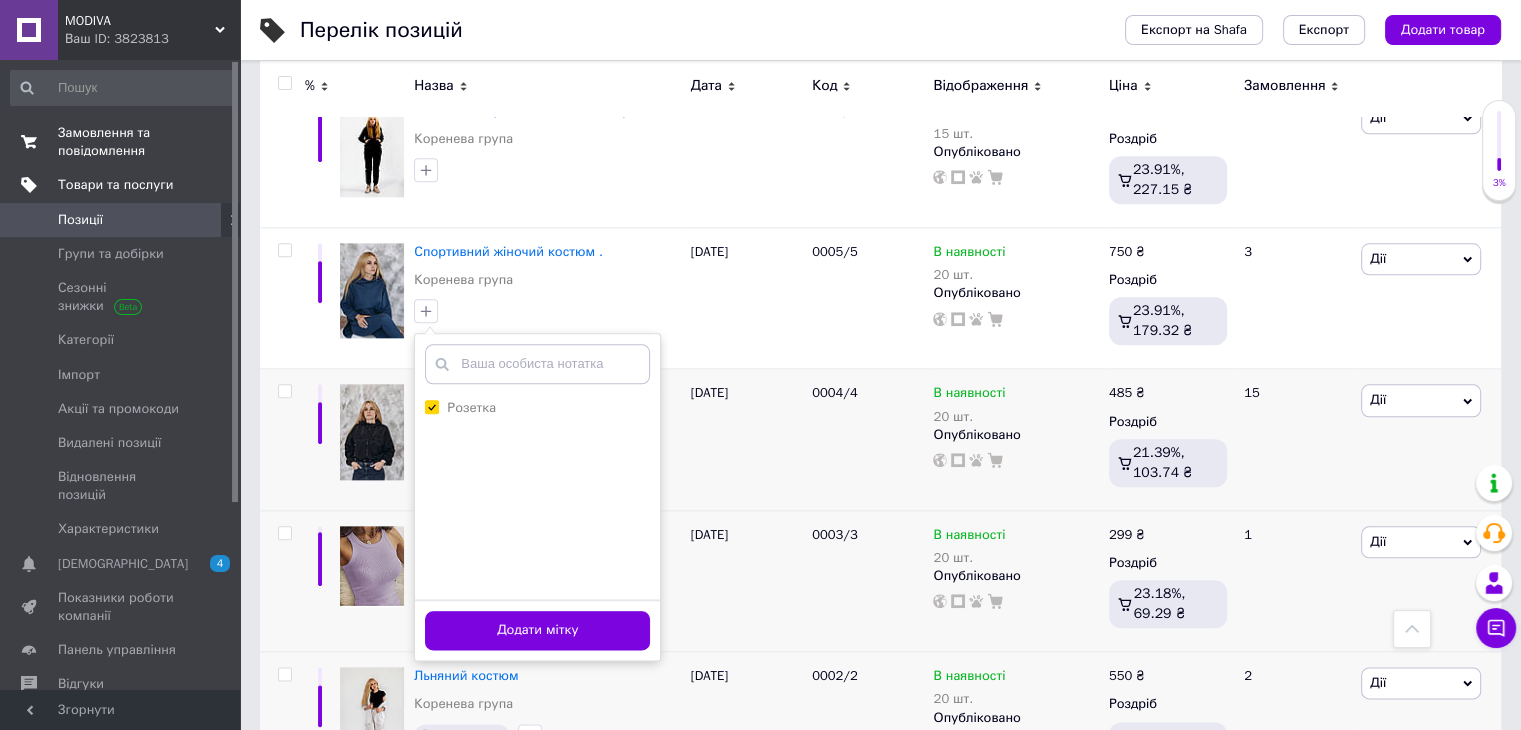 scroll, scrollTop: 2251, scrollLeft: 0, axis: vertical 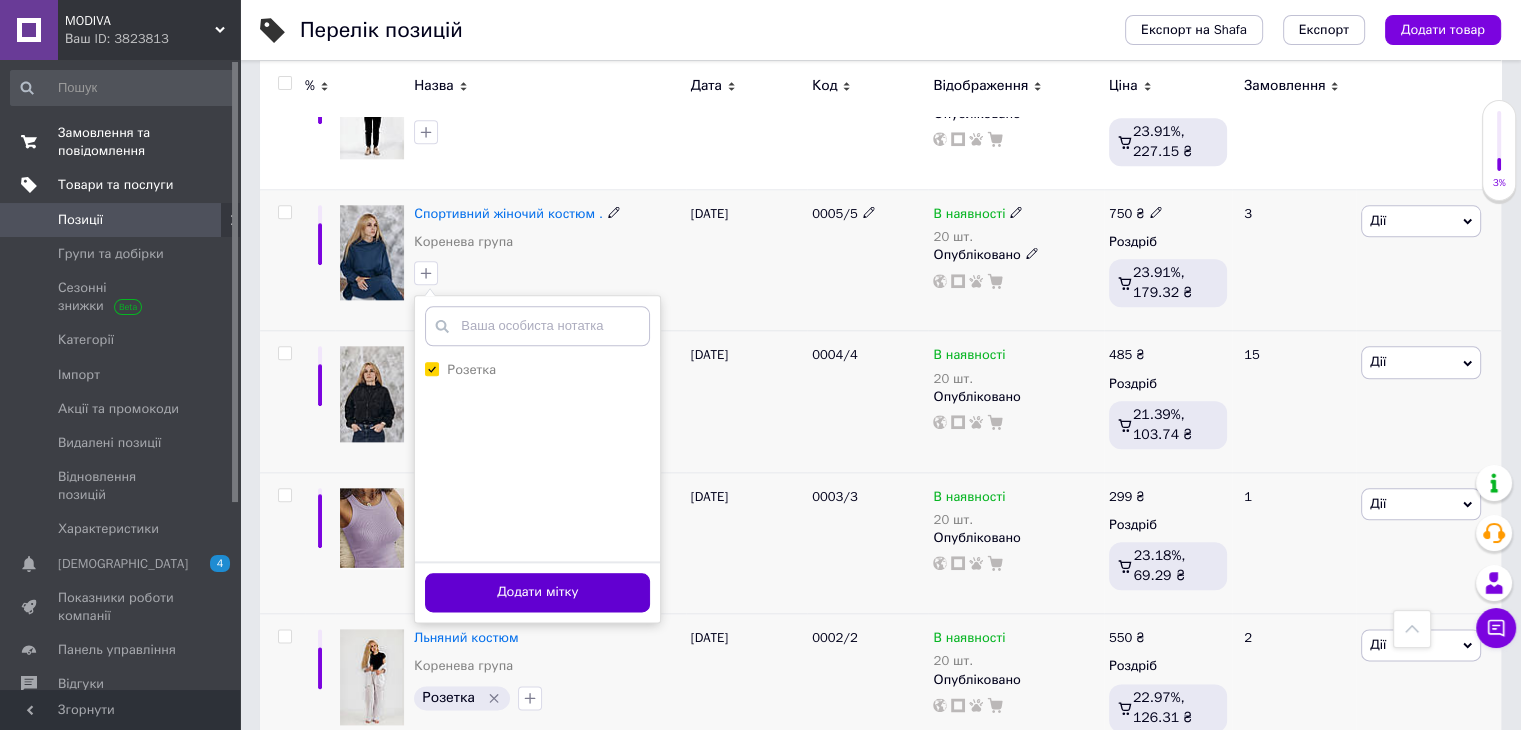 click on "Додати мітку" at bounding box center [537, 592] 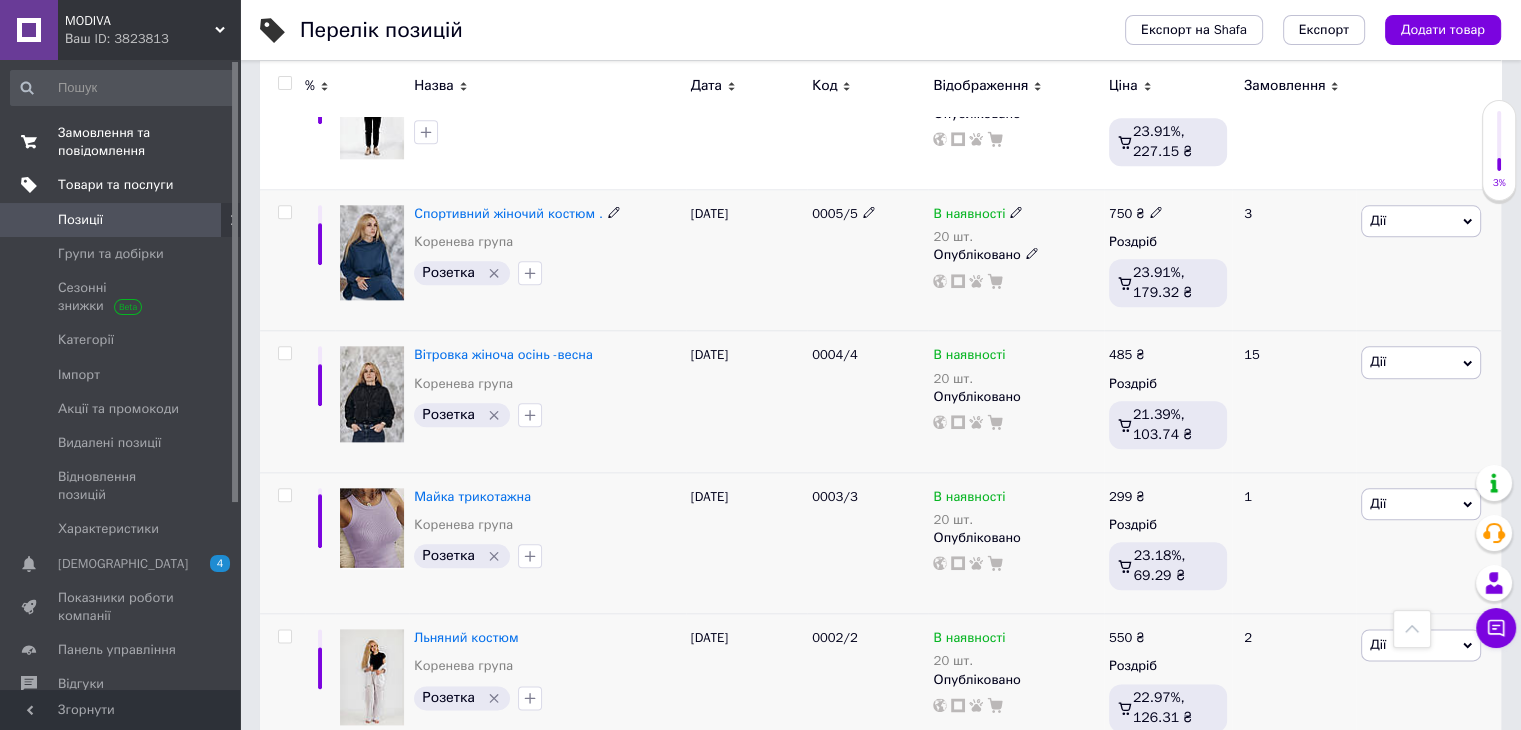 drag, startPoint x: 1512, startPoint y: 357, endPoint x: 1520, endPoint y: 419, distance: 62.514 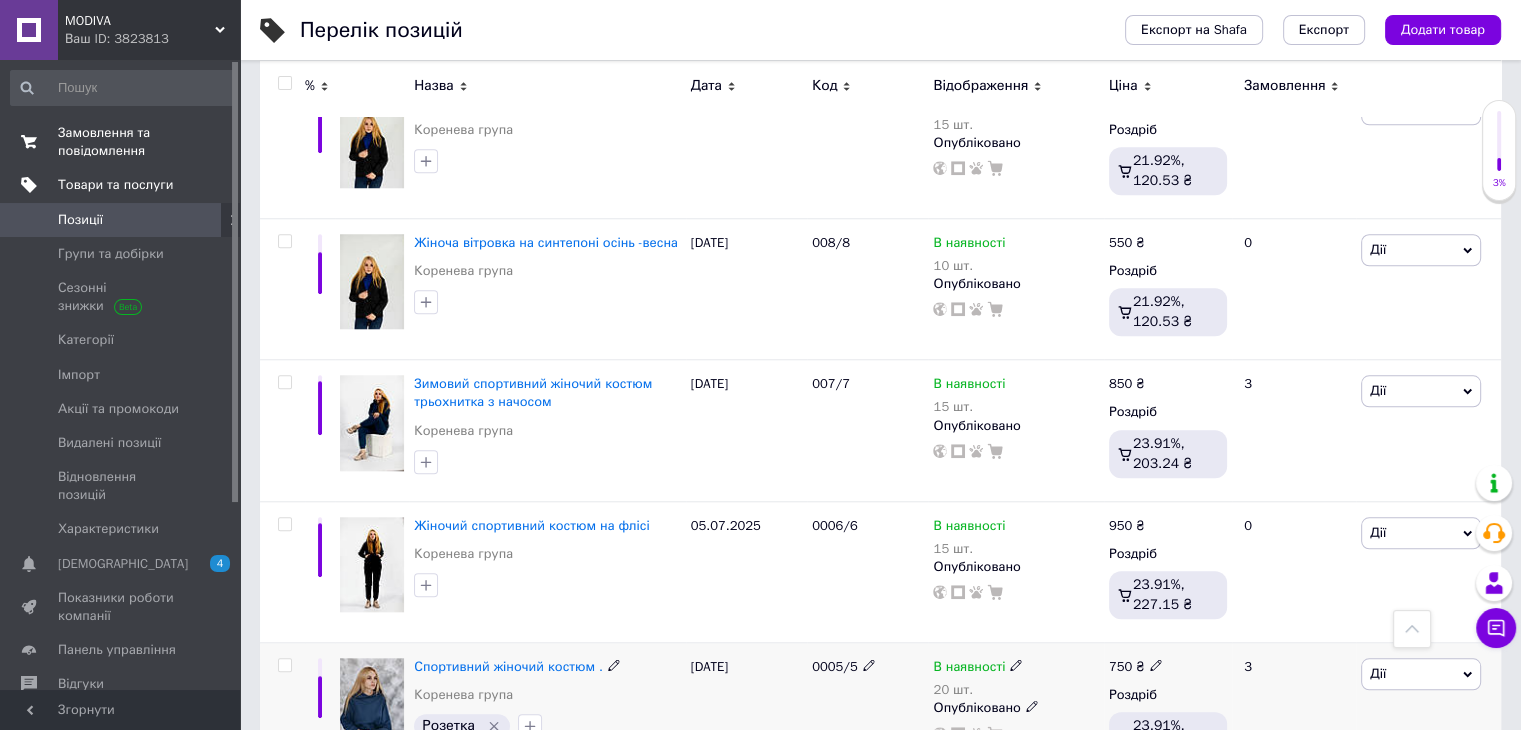 scroll, scrollTop: 1802, scrollLeft: 0, axis: vertical 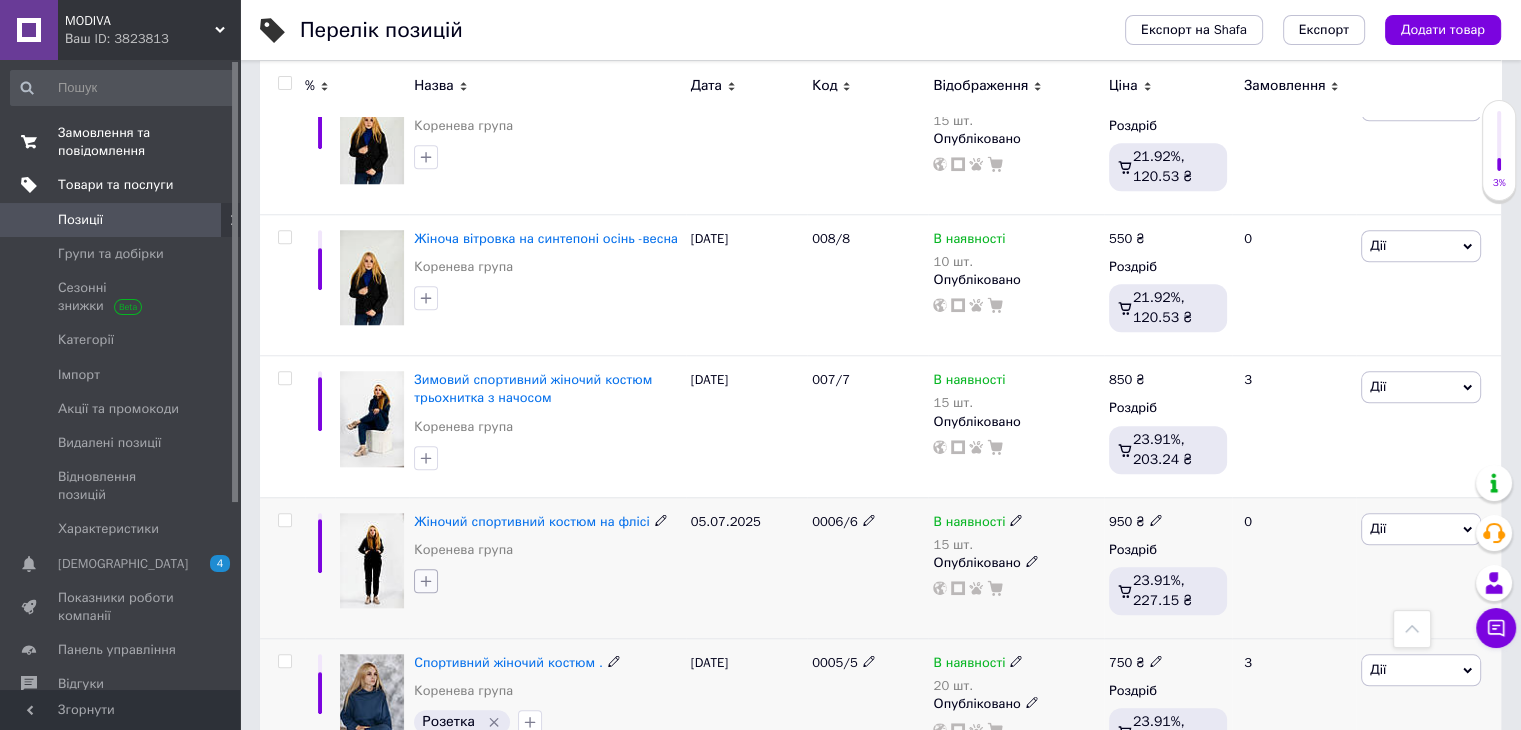 click 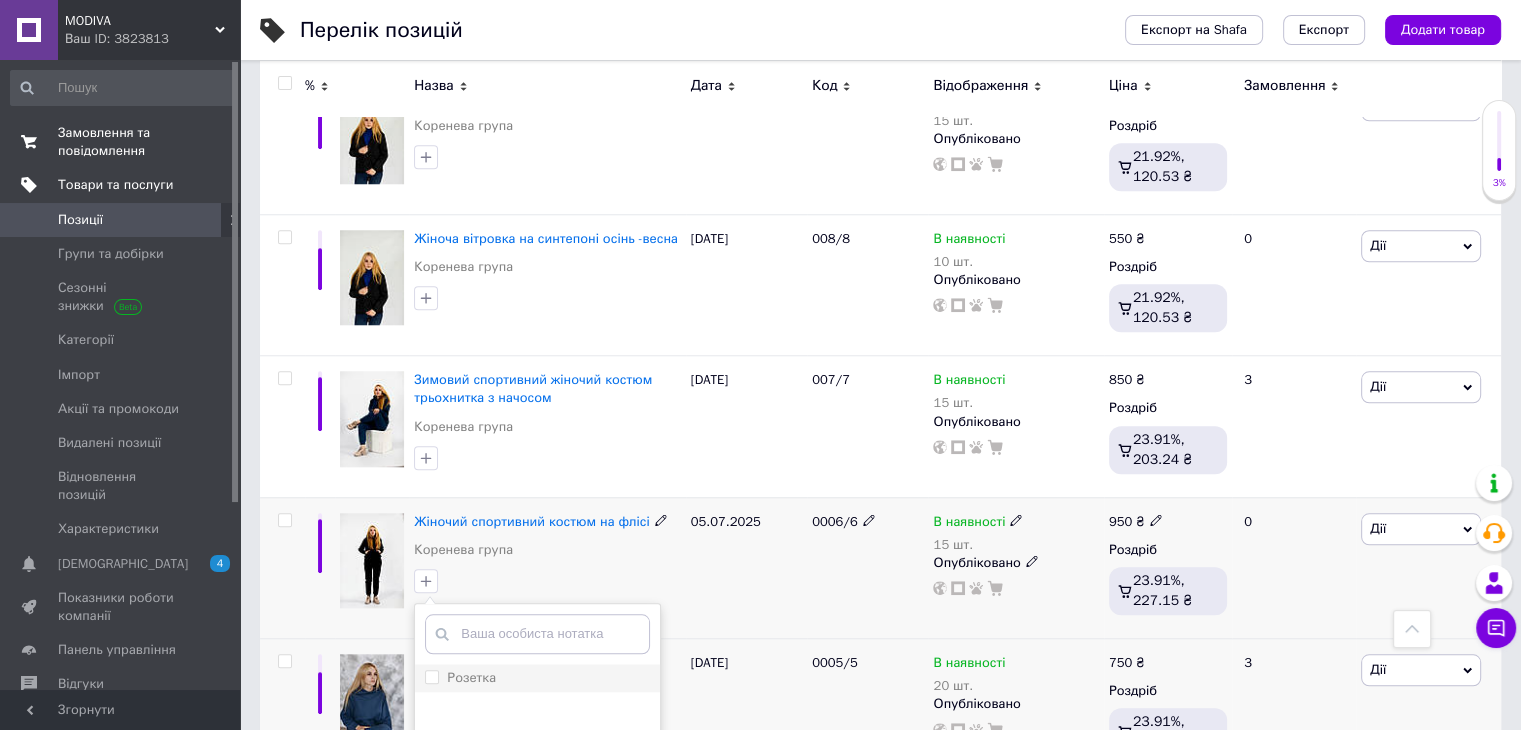 click on "Розетка" at bounding box center (431, 676) 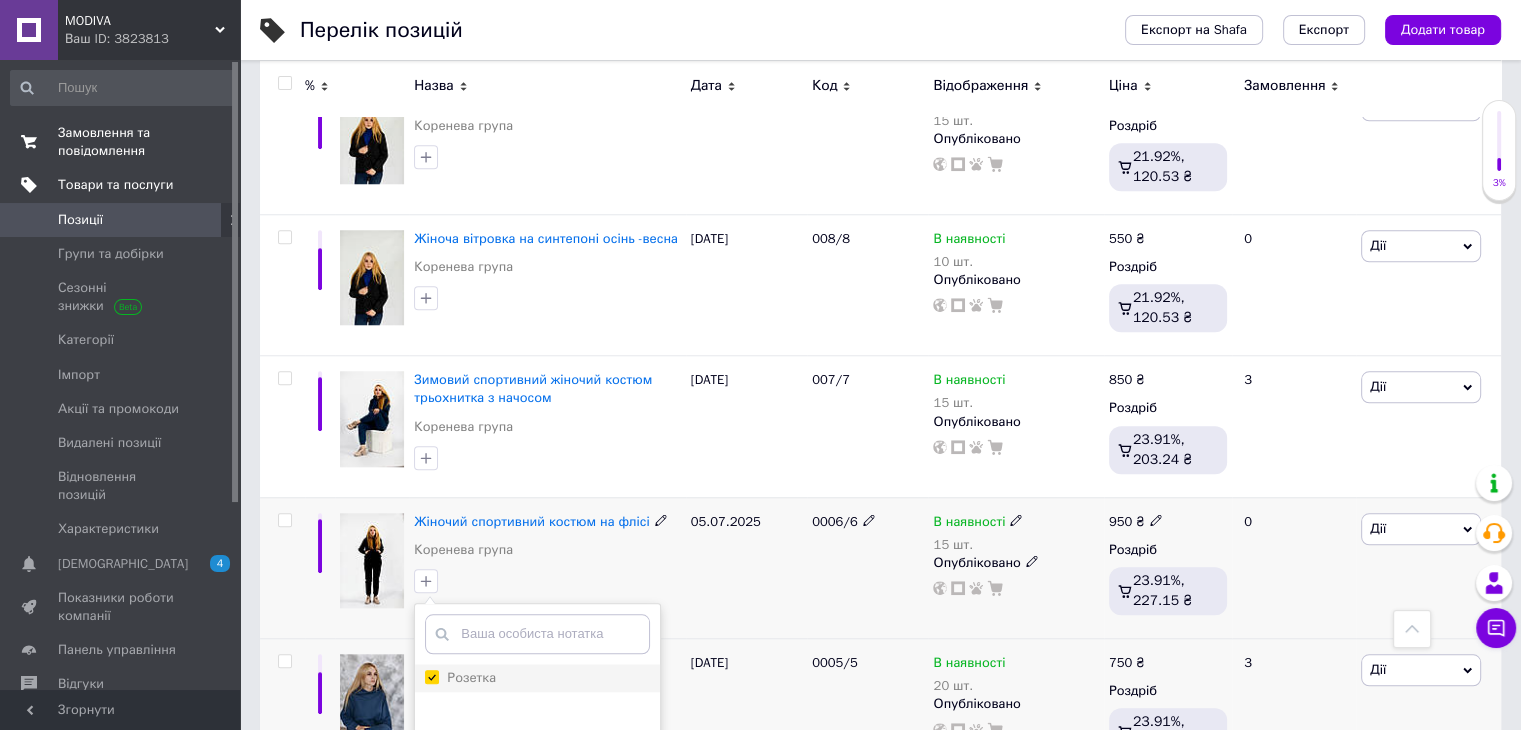 checkbox on "true" 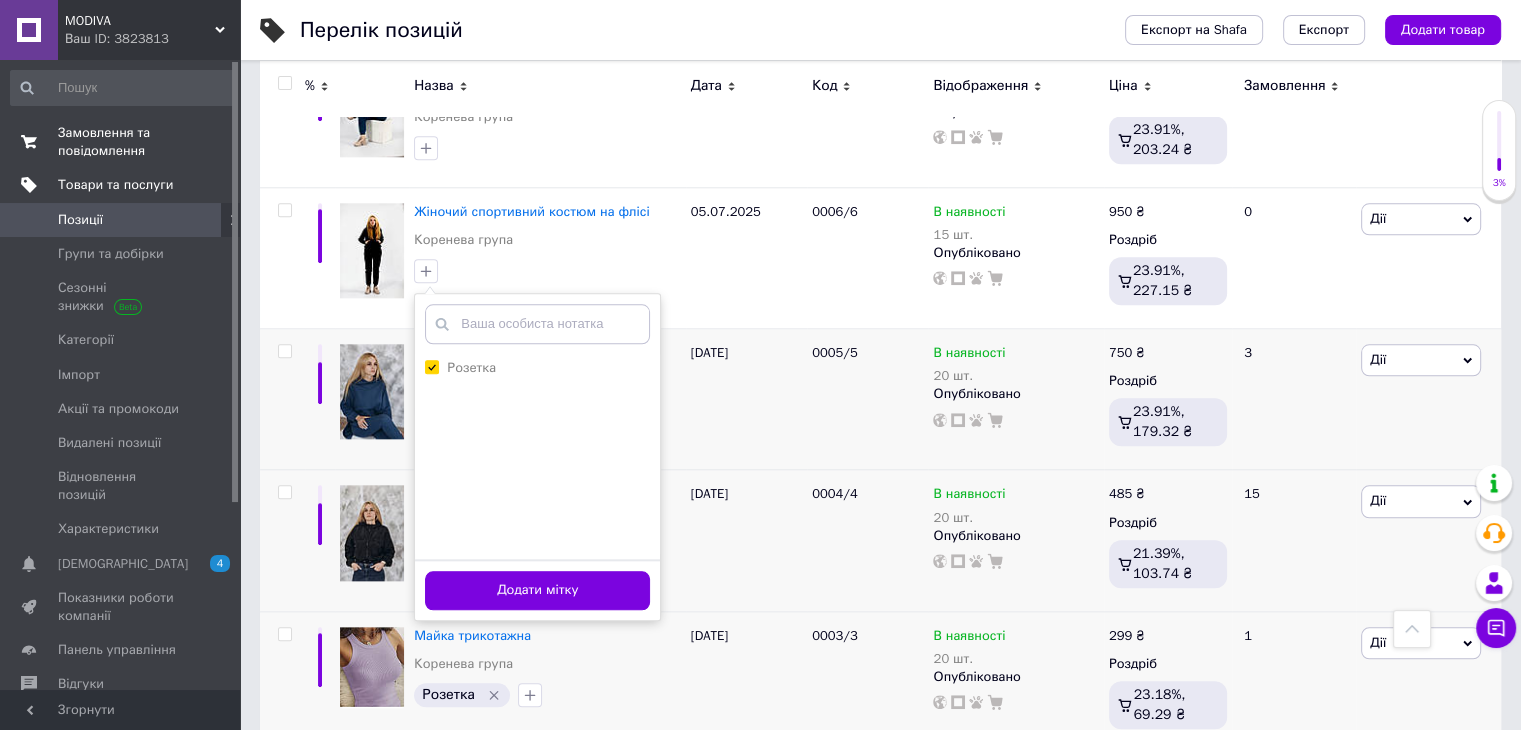 scroll, scrollTop: 2120, scrollLeft: 0, axis: vertical 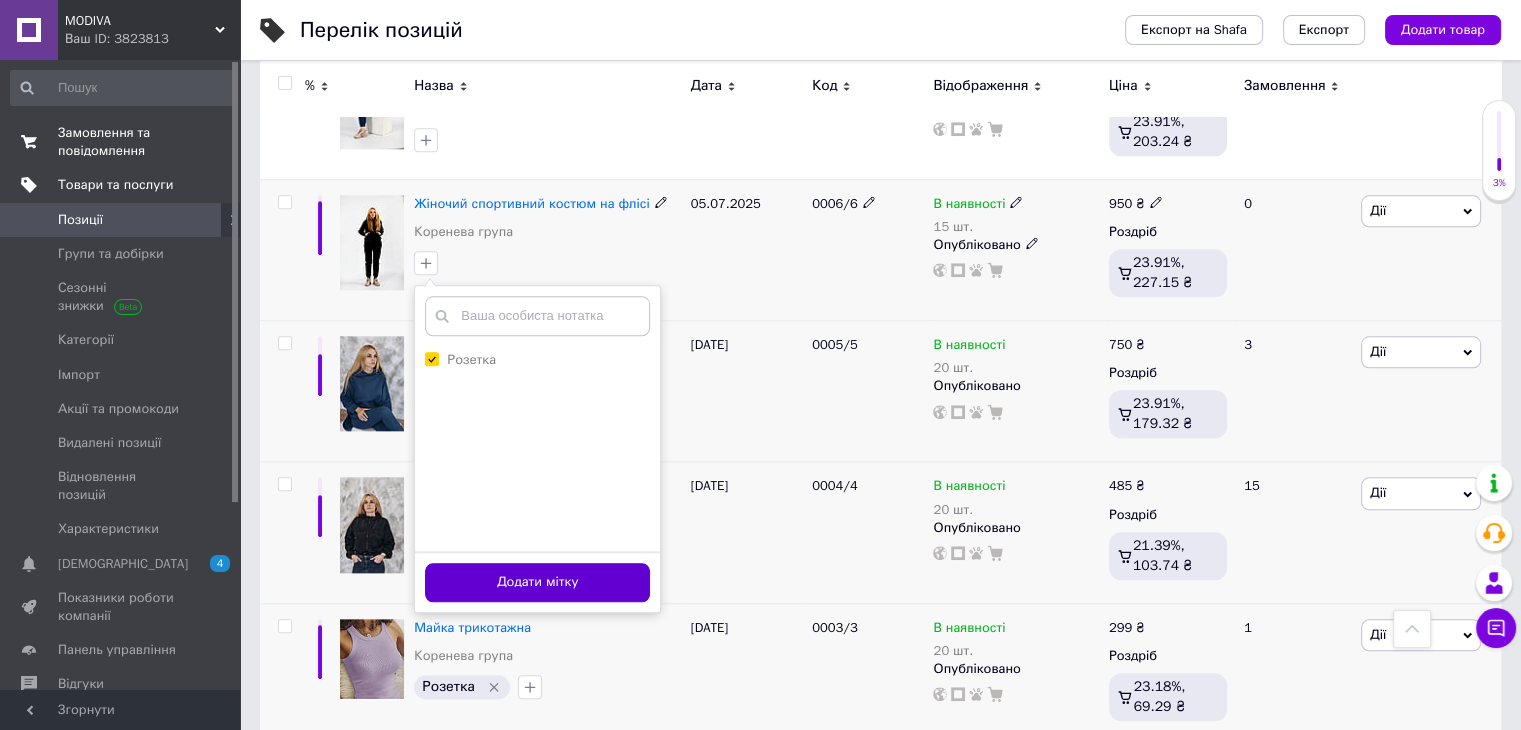 click on "Додати мітку" at bounding box center (537, 582) 